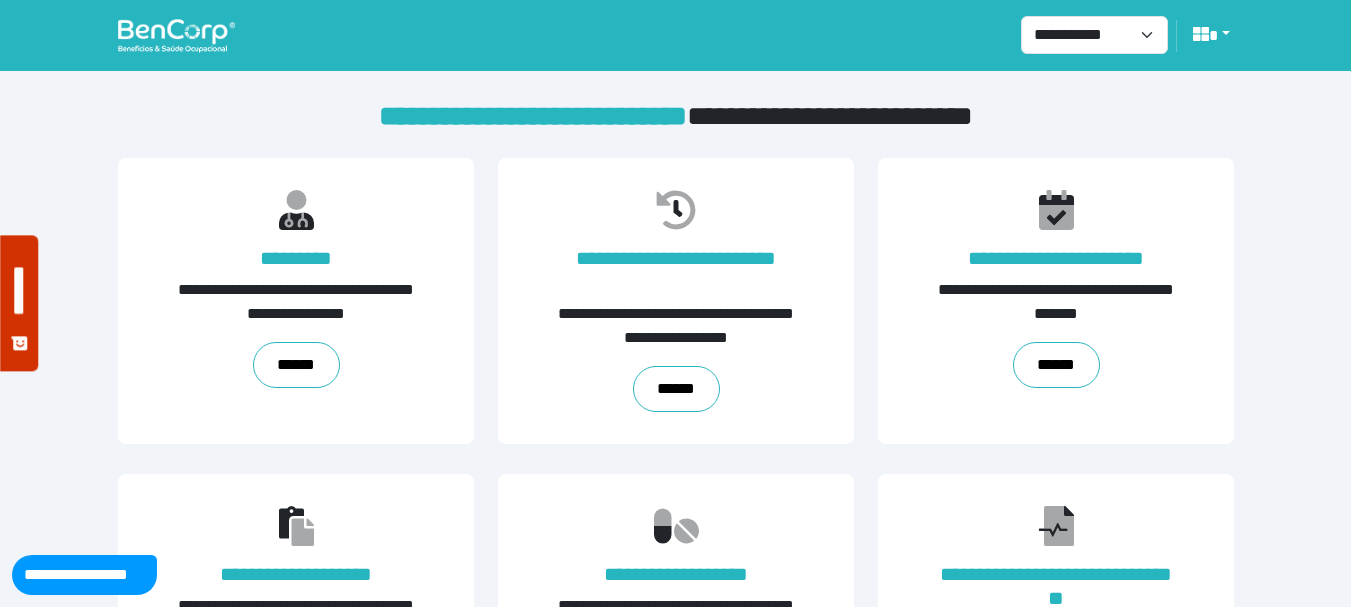 scroll, scrollTop: 489, scrollLeft: 0, axis: vertical 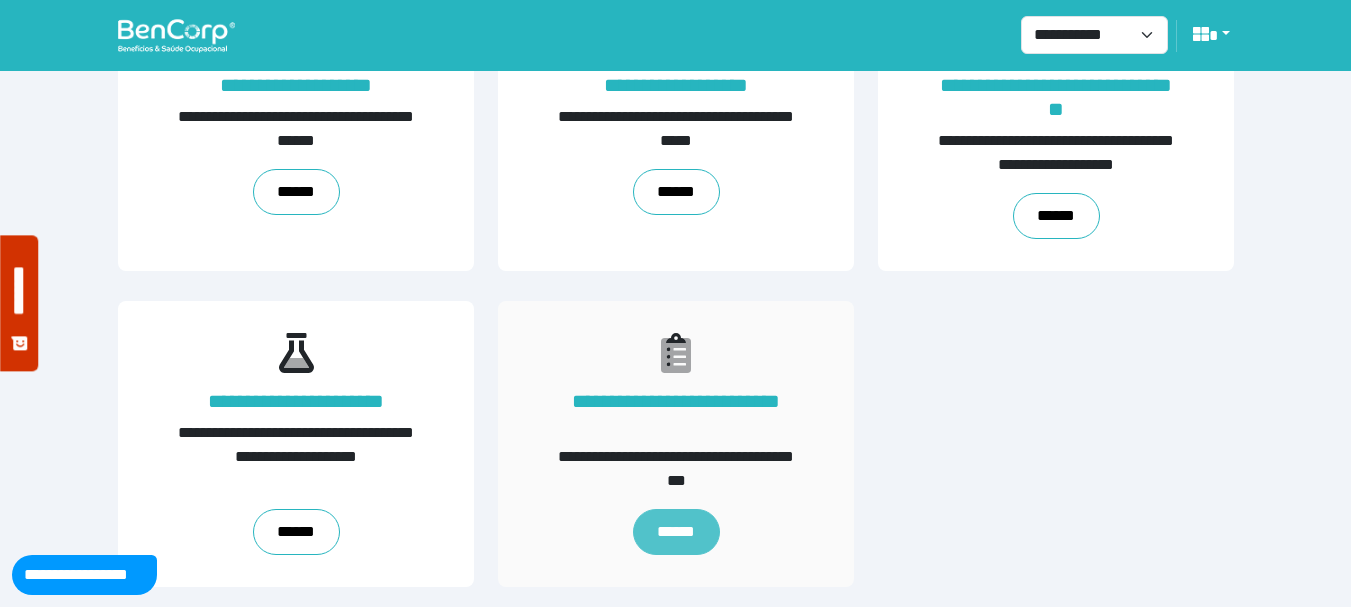 click on "******" at bounding box center (675, 532) 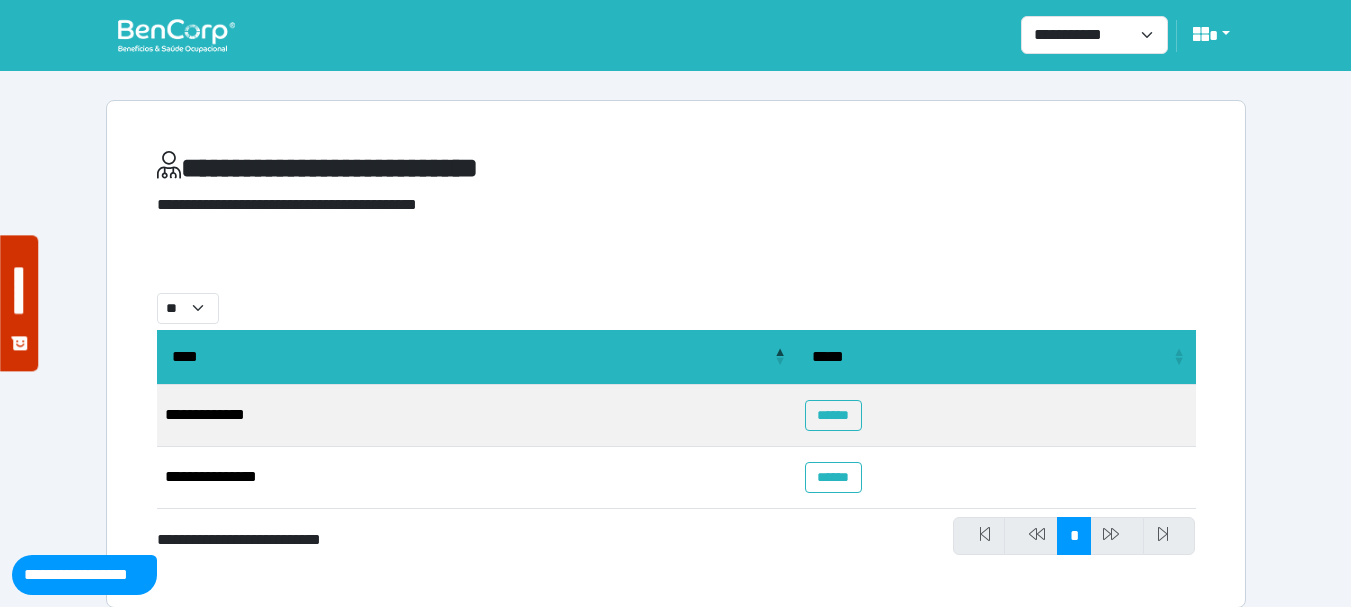 scroll, scrollTop: 21, scrollLeft: 0, axis: vertical 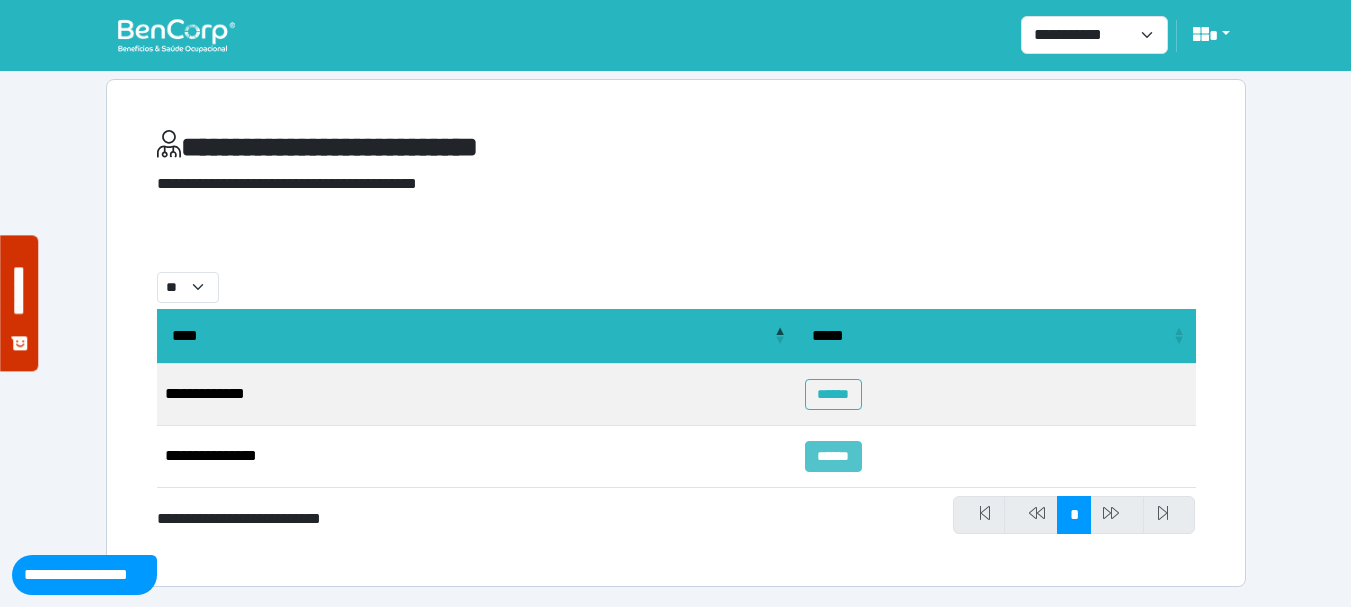 click on "******" at bounding box center [833, 456] 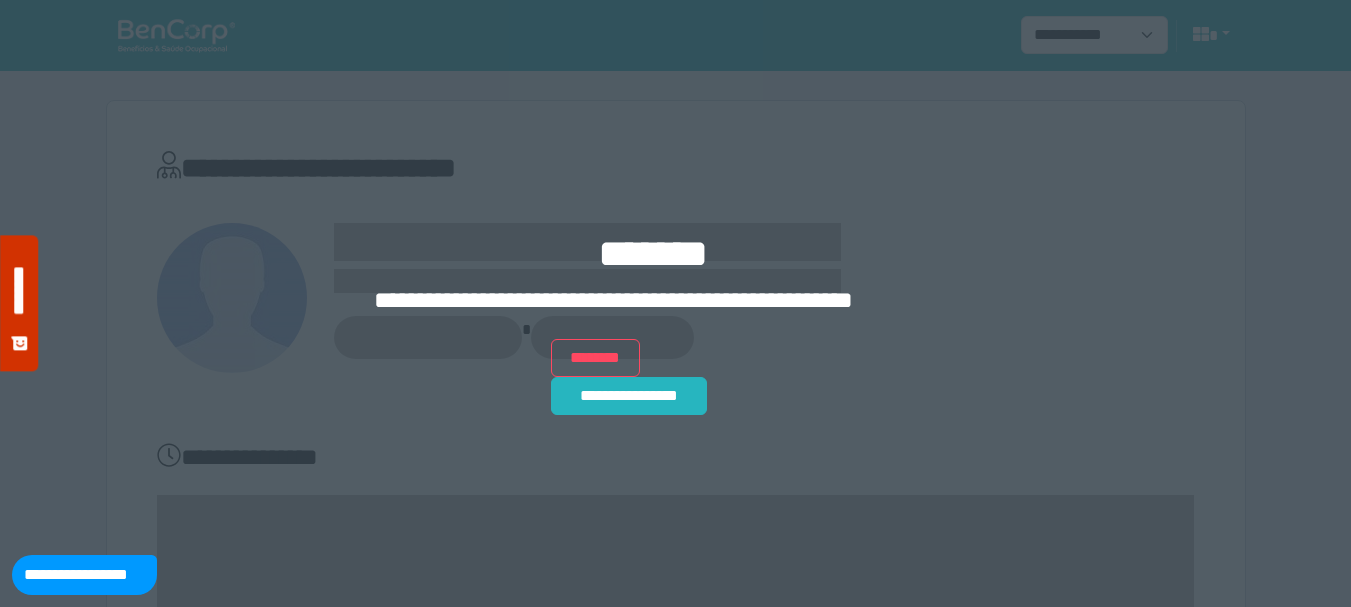 scroll, scrollTop: 0, scrollLeft: 0, axis: both 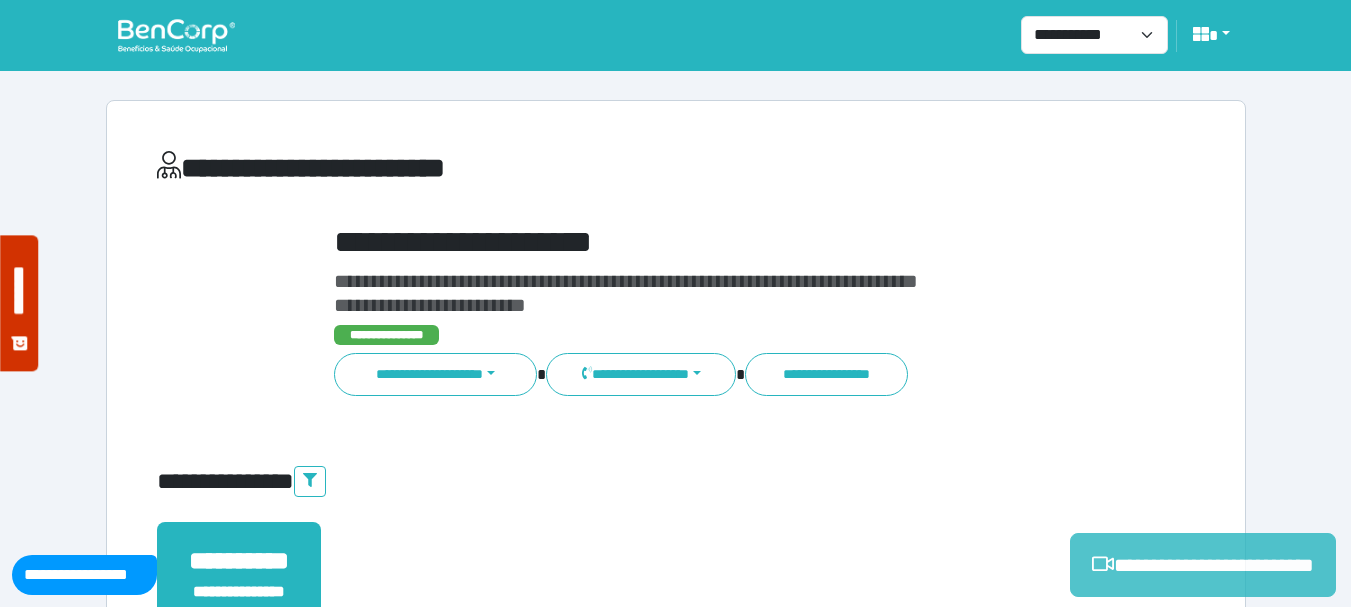 click on "**********" at bounding box center [1203, 565] 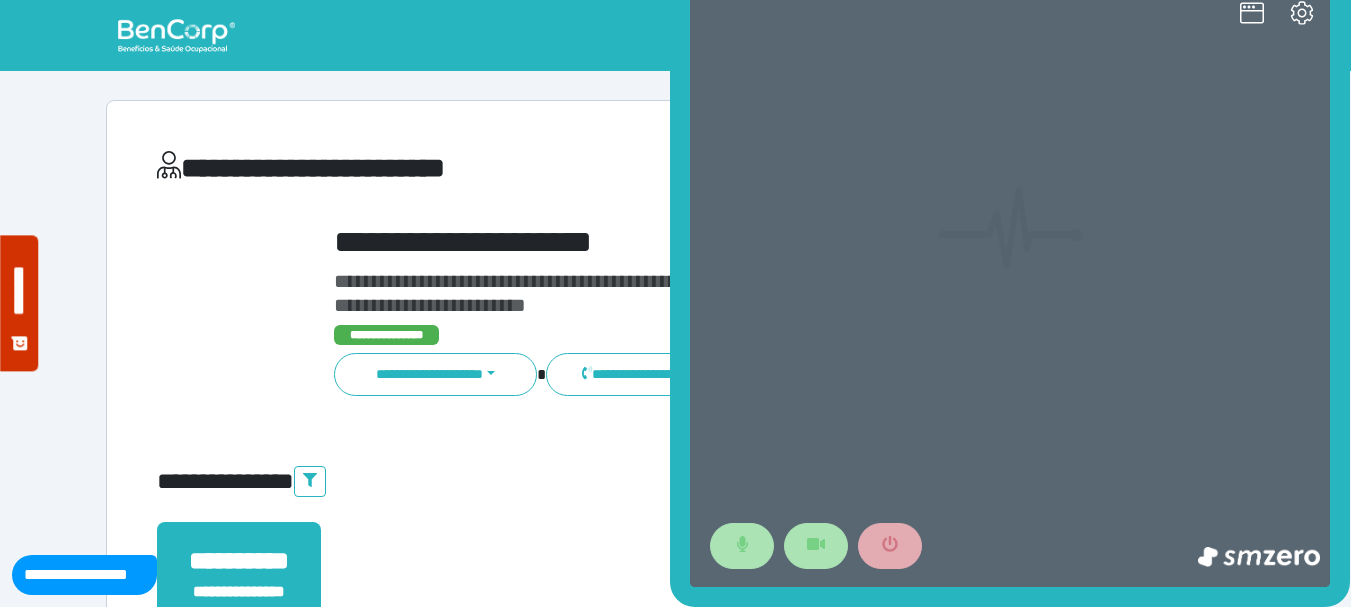 scroll, scrollTop: 0, scrollLeft: 0, axis: both 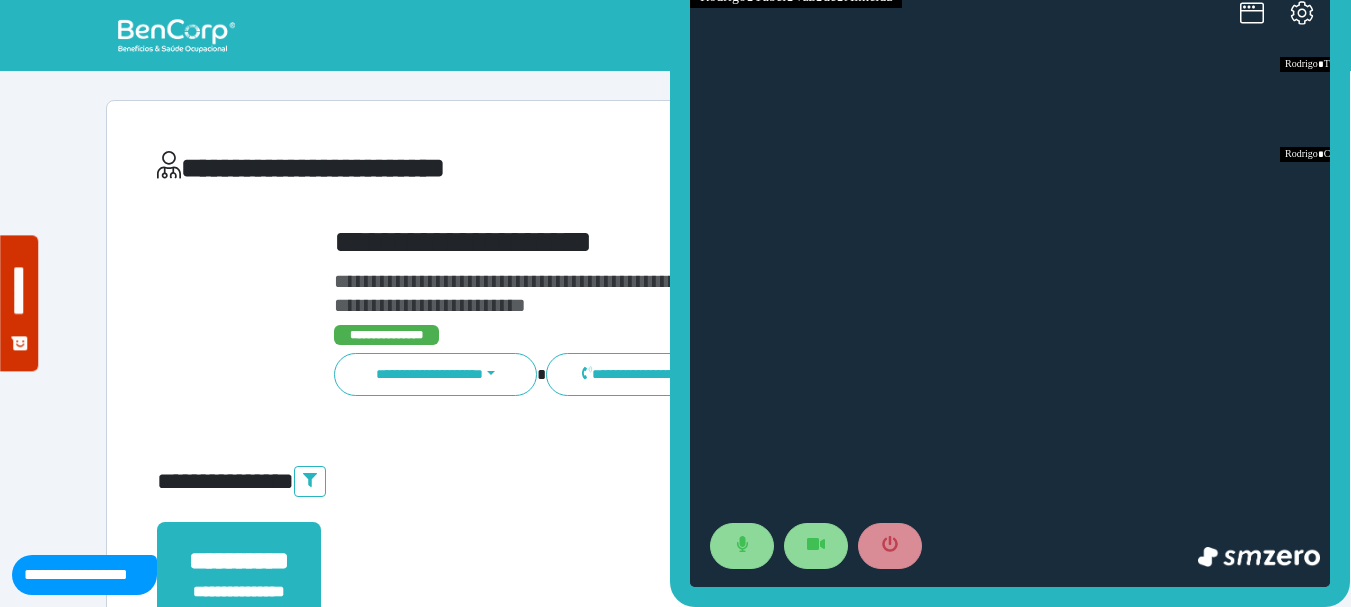 click at bounding box center (1010, 287) 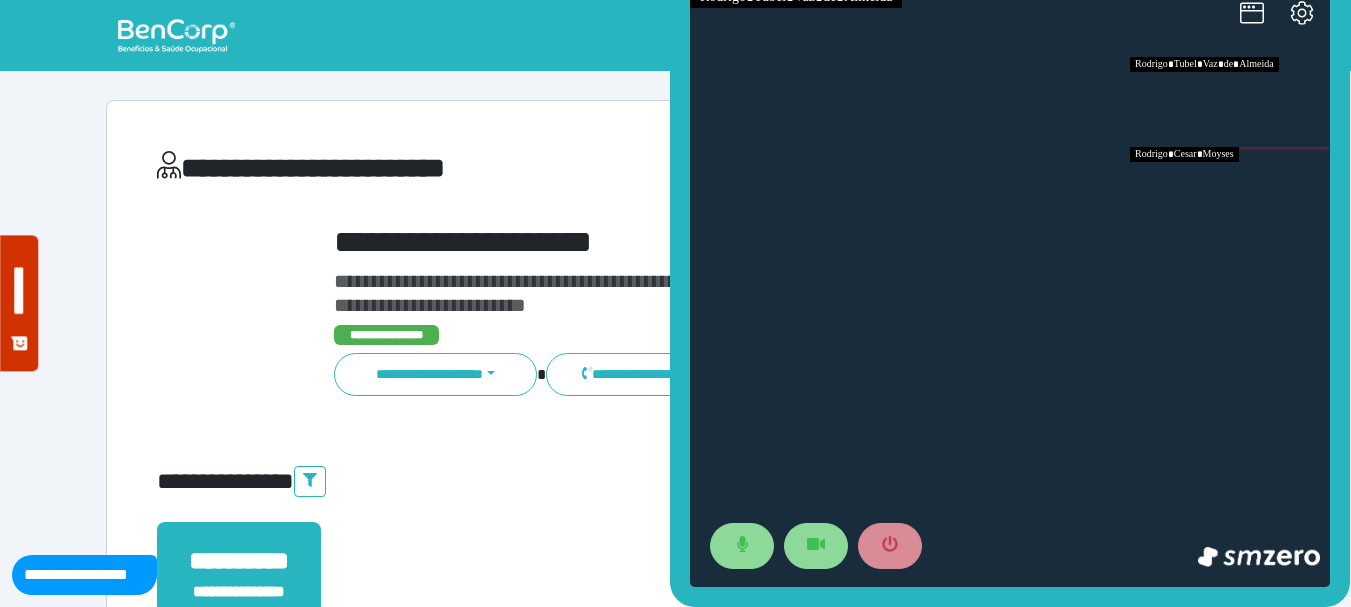 click at bounding box center (1230, 192) 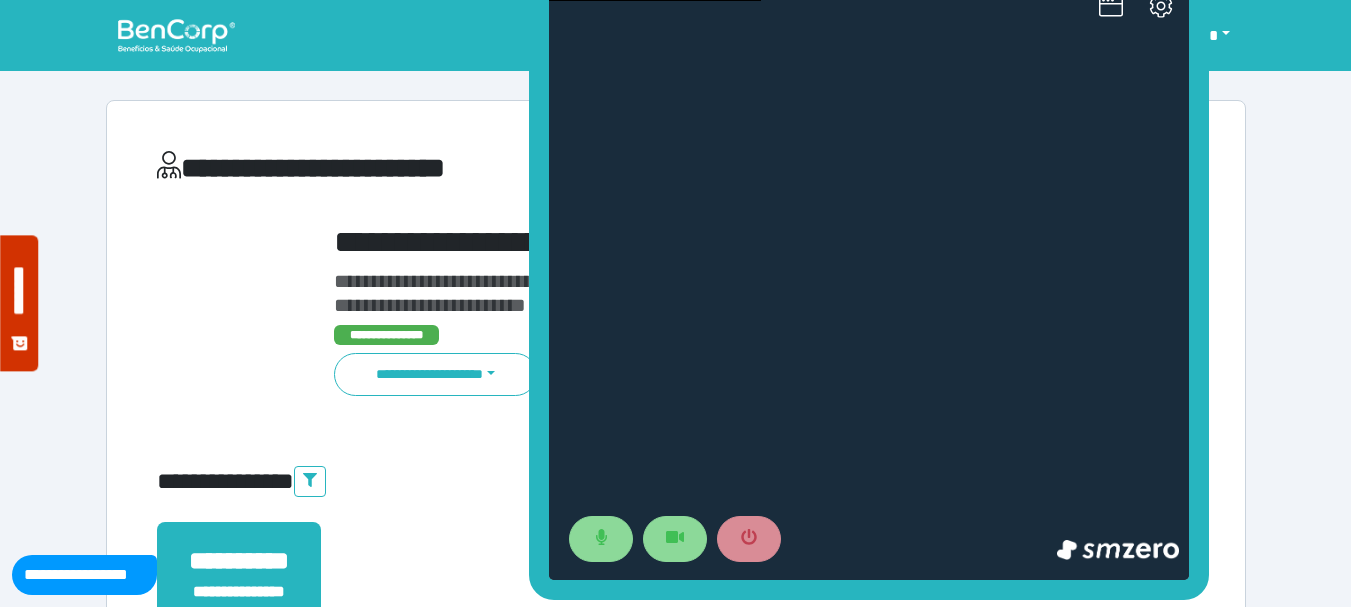 drag, startPoint x: 686, startPoint y: 171, endPoint x: 520, endPoint y: 163, distance: 166.19266 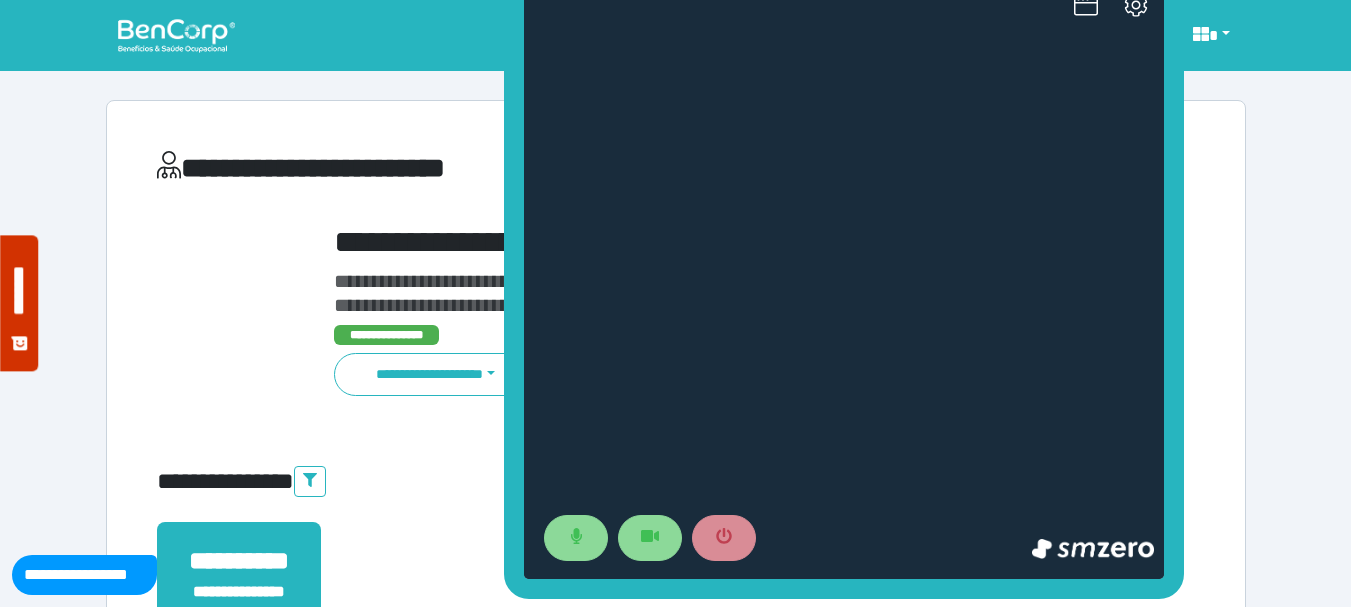 click at bounding box center (844, 279) 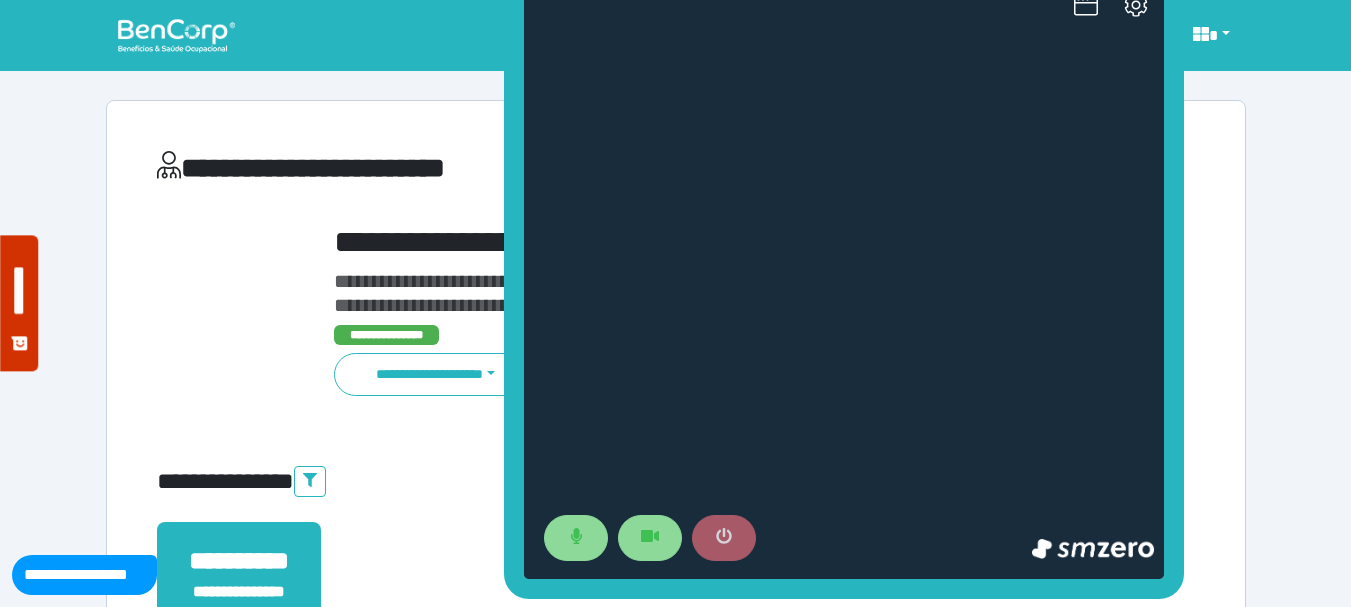 click 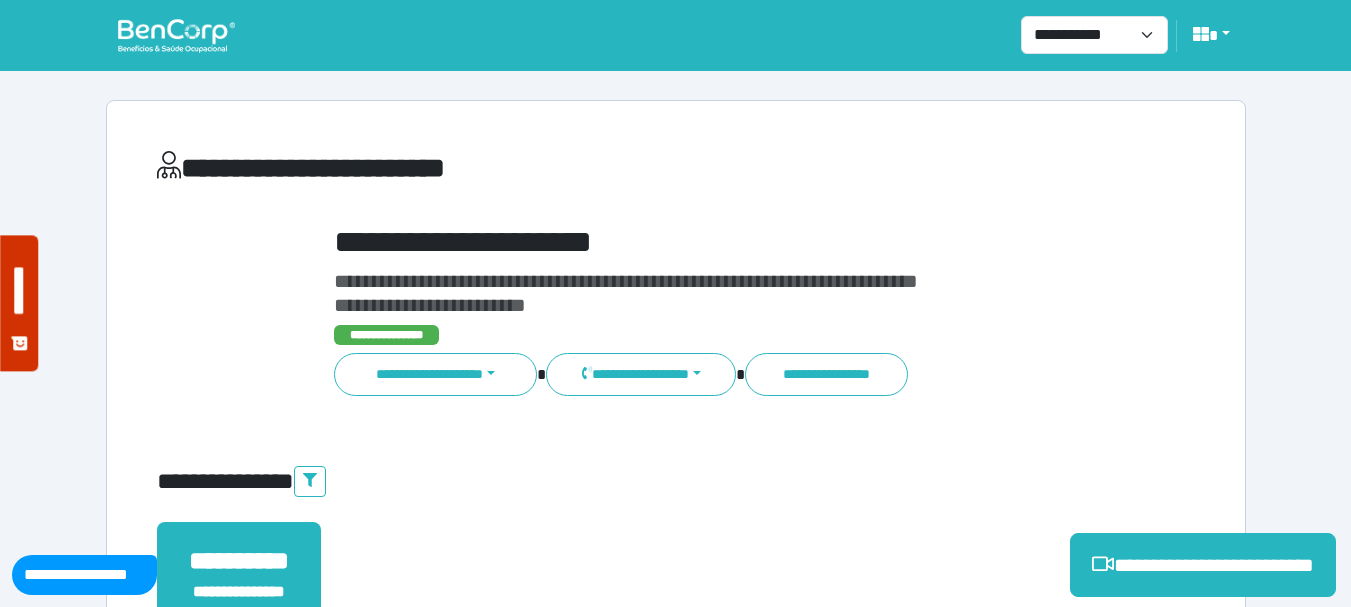 scroll, scrollTop: 500, scrollLeft: 0, axis: vertical 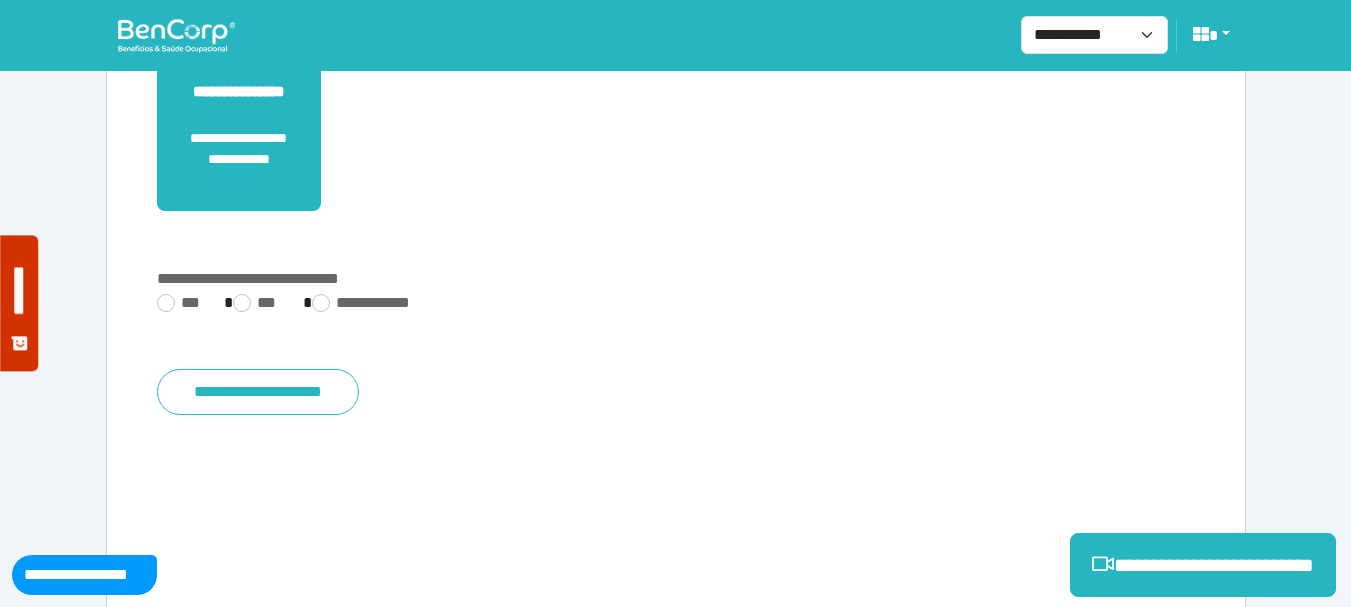 click on "**********" at bounding box center (676, 108) 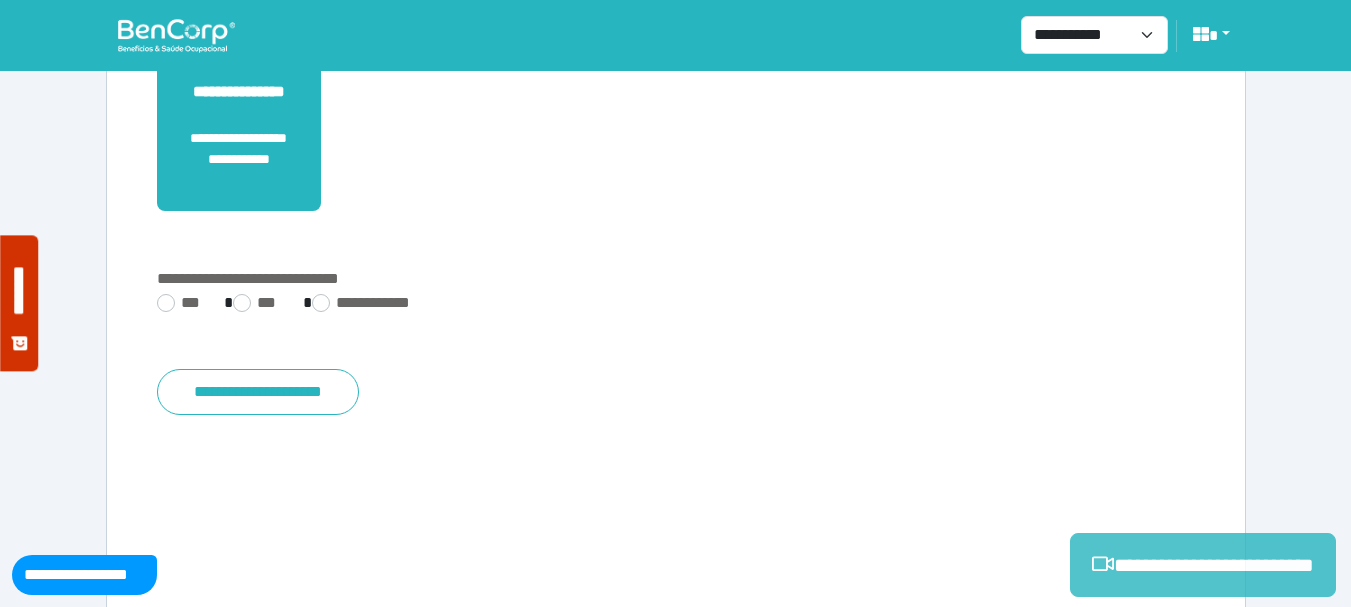 click on "**********" at bounding box center (1203, 565) 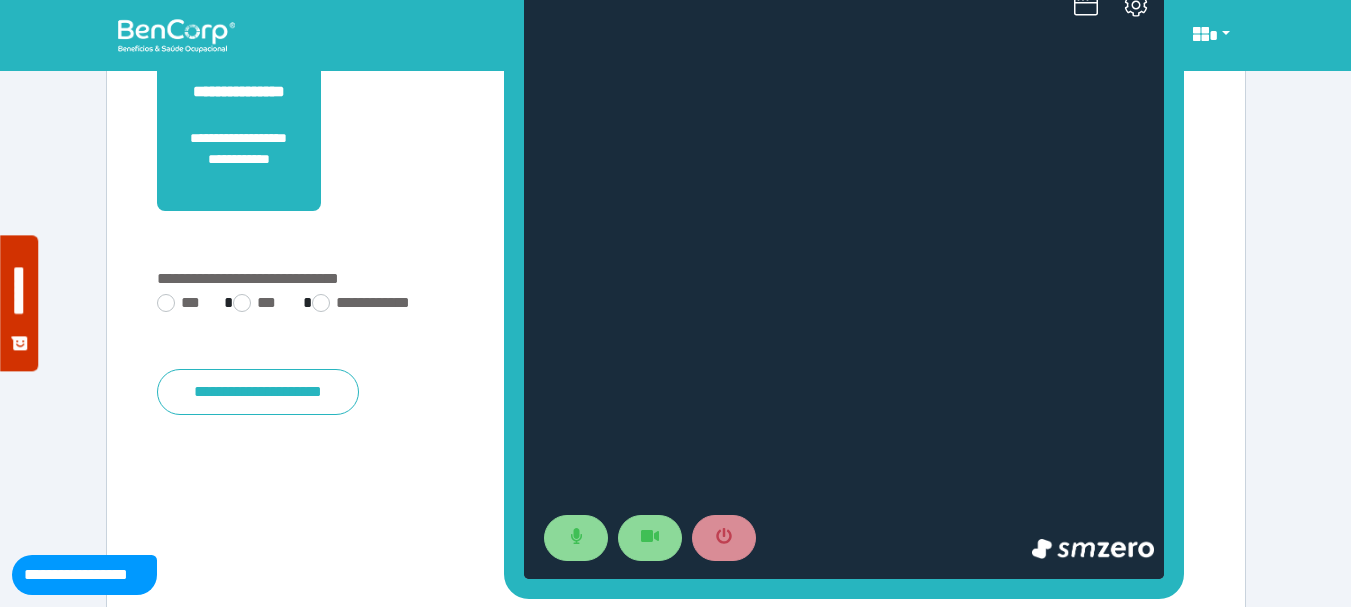 scroll, scrollTop: 0, scrollLeft: 0, axis: both 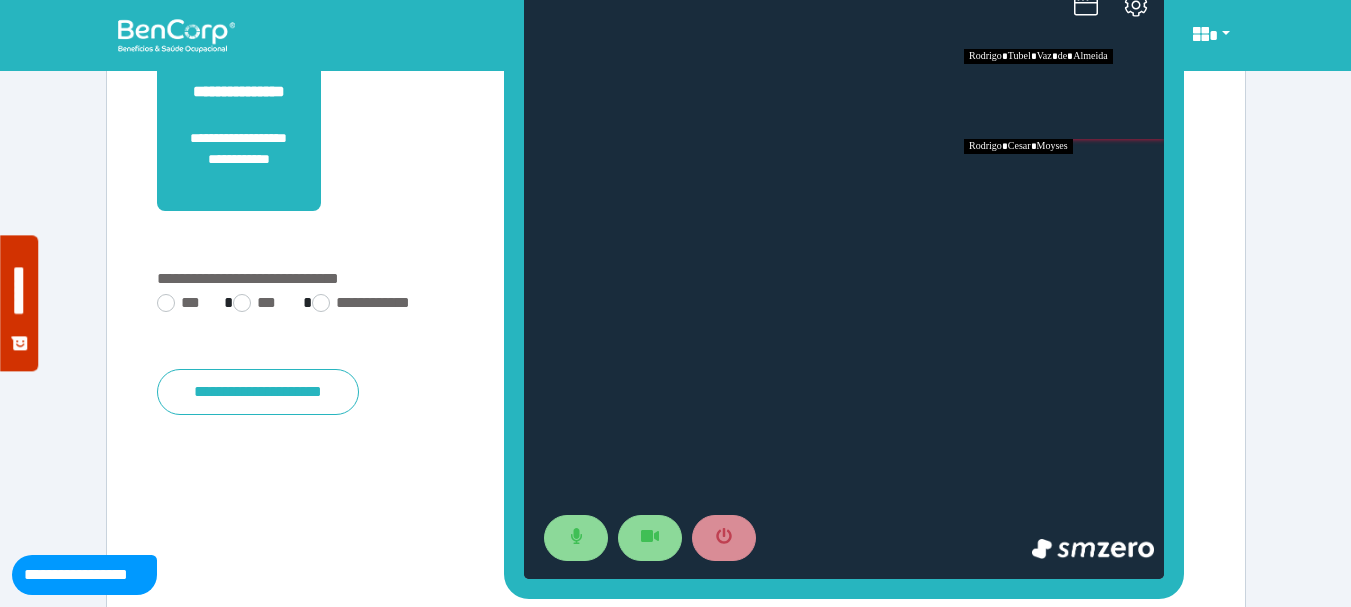 click at bounding box center [1064, 184] 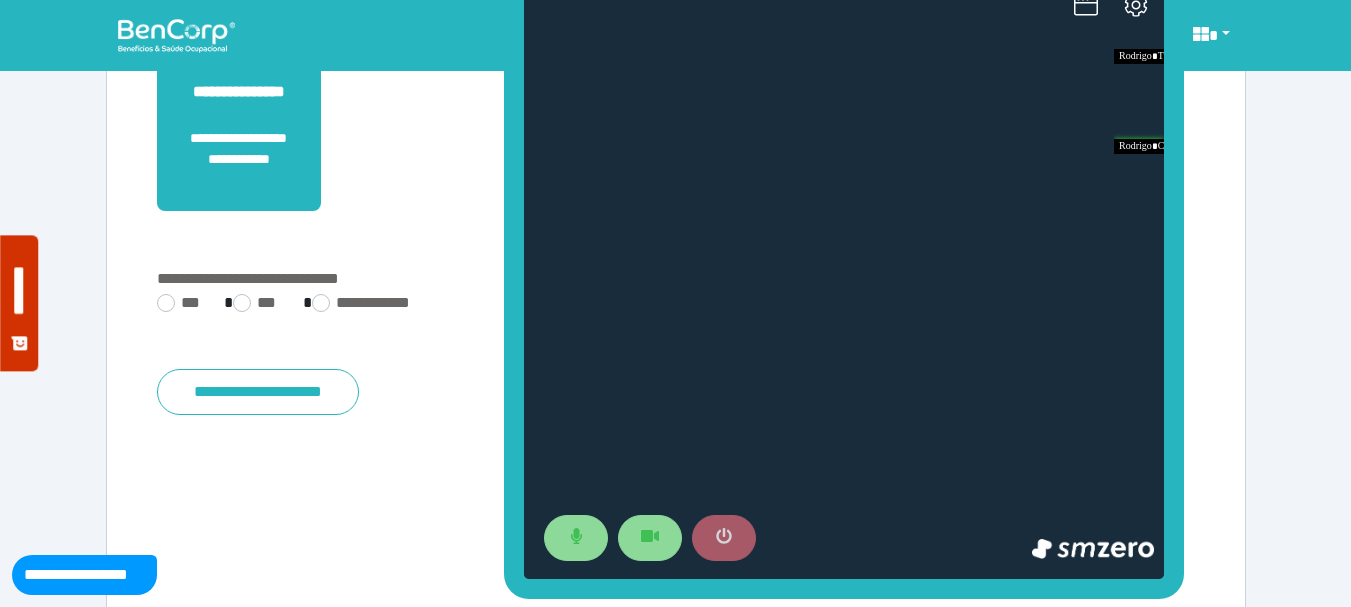 click 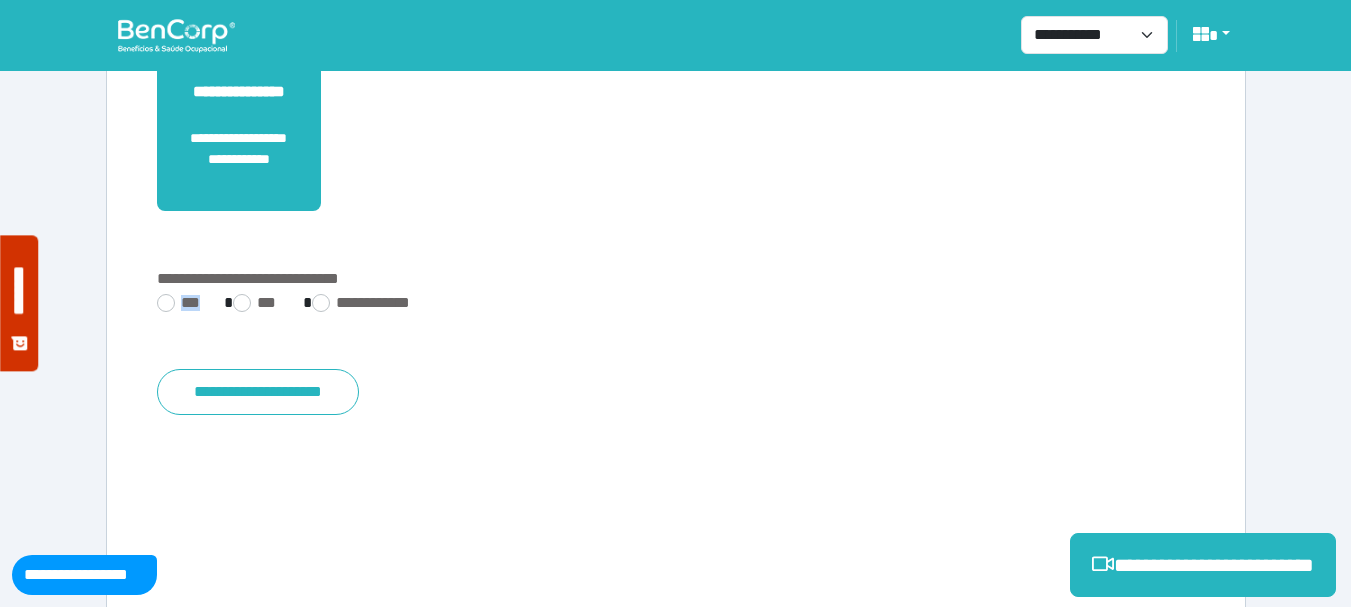 click on "**********" at bounding box center (676, 305) 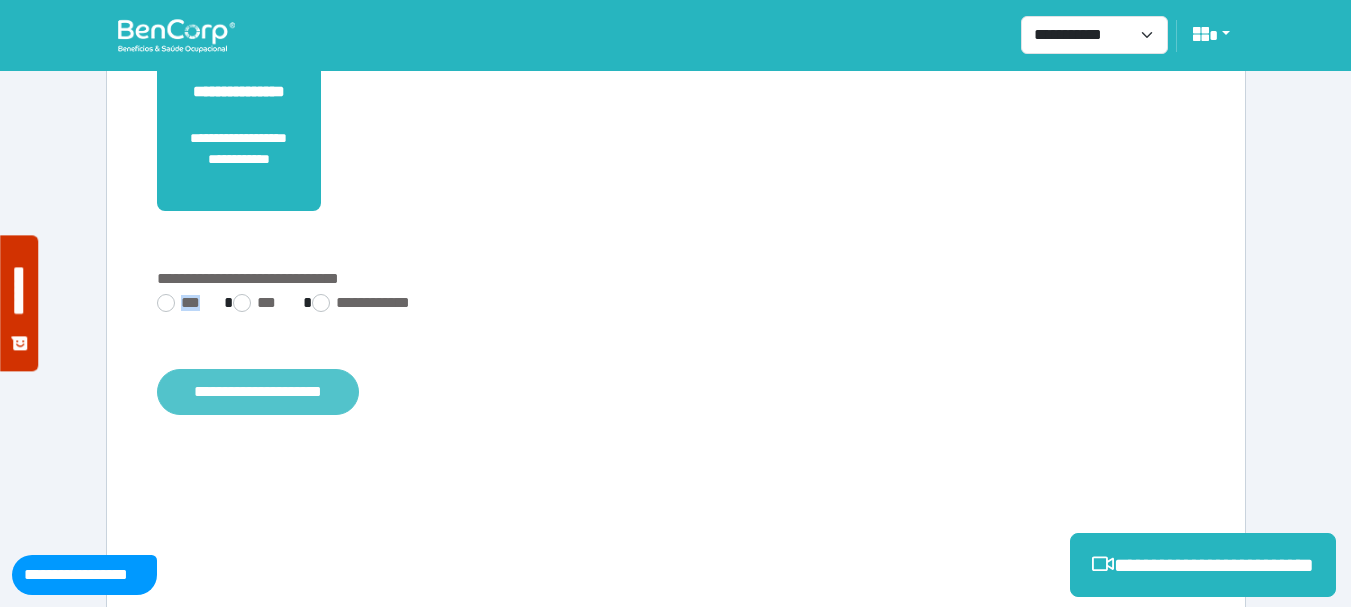 click on "**********" at bounding box center [258, 392] 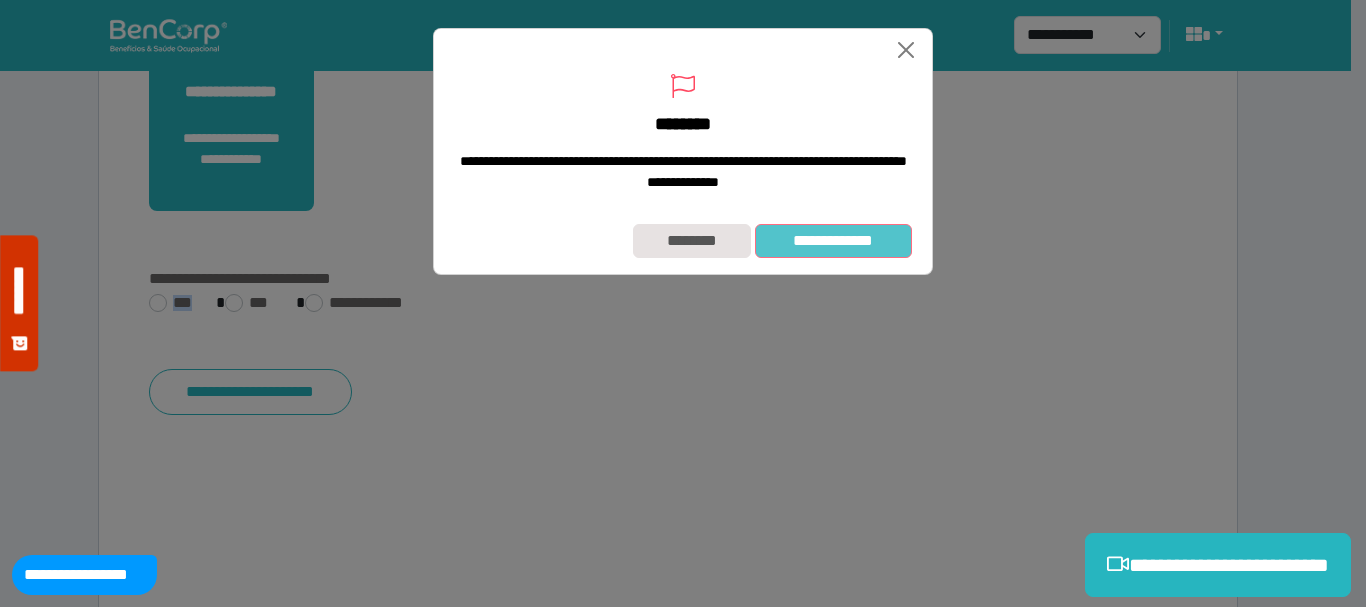 click on "**********" at bounding box center (833, 241) 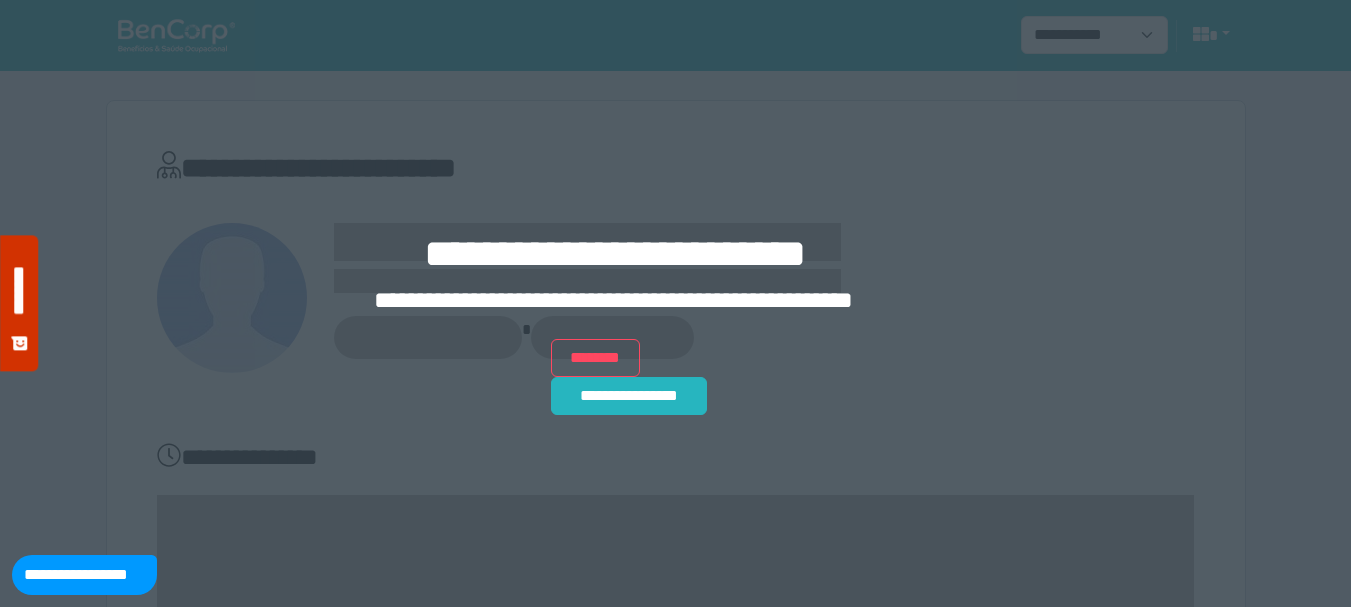 scroll, scrollTop: 0, scrollLeft: 0, axis: both 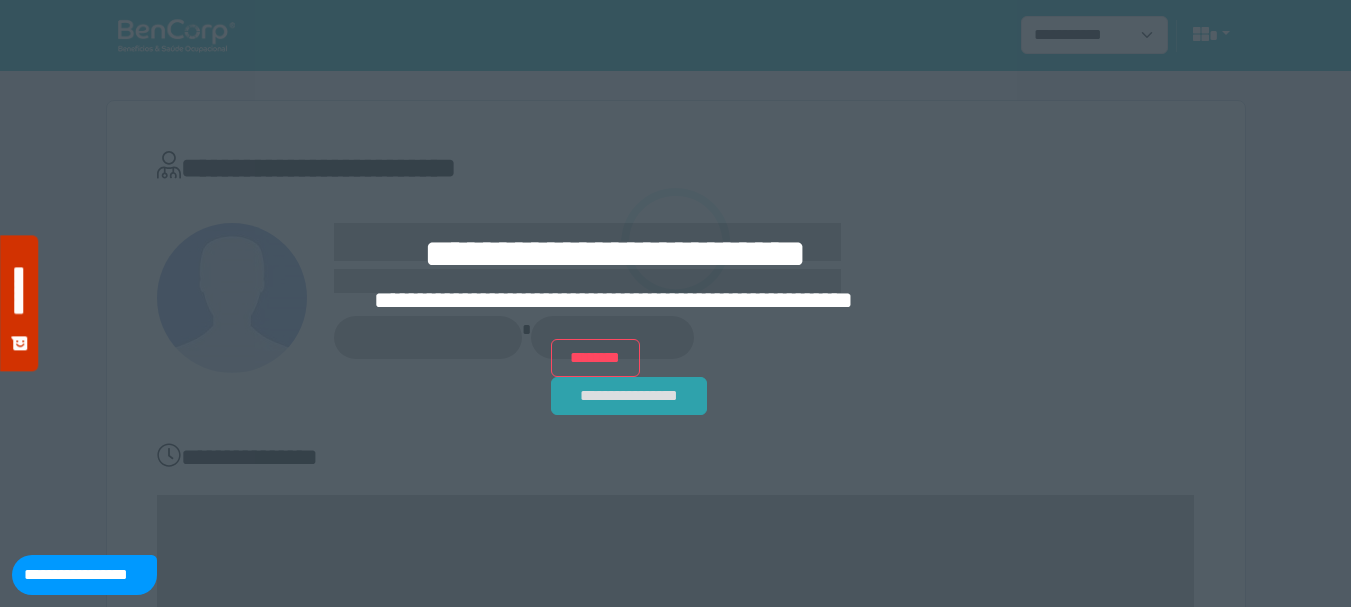 click on "**********" at bounding box center (629, 396) 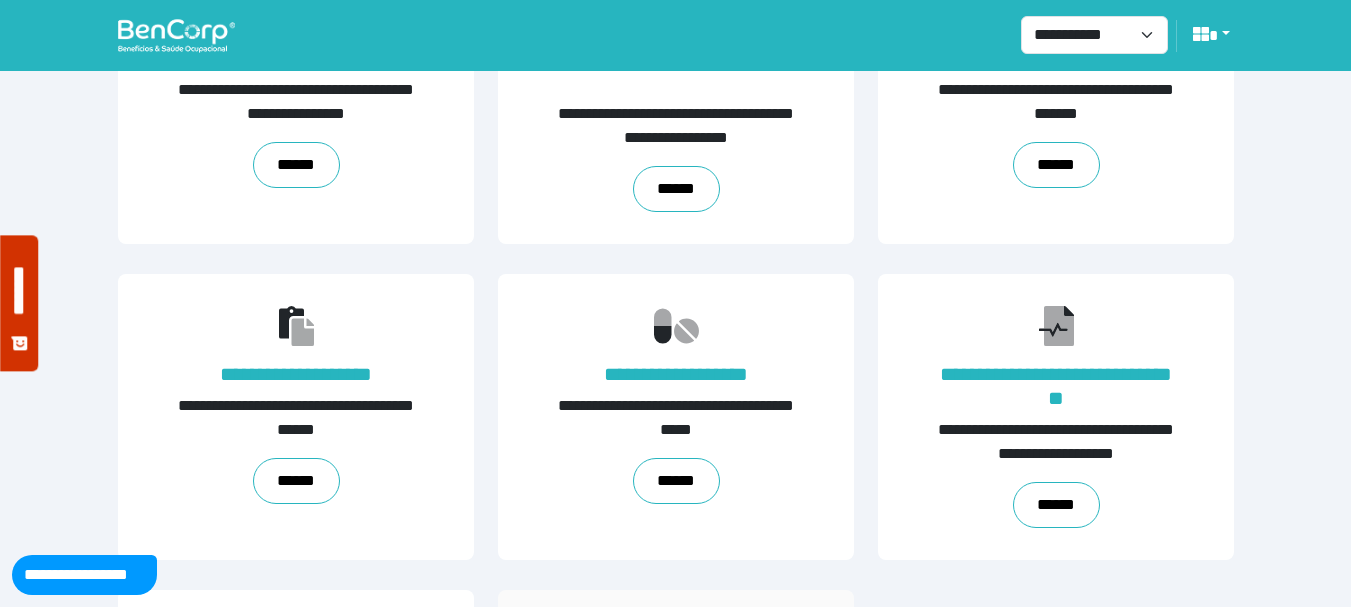 scroll, scrollTop: 489, scrollLeft: 0, axis: vertical 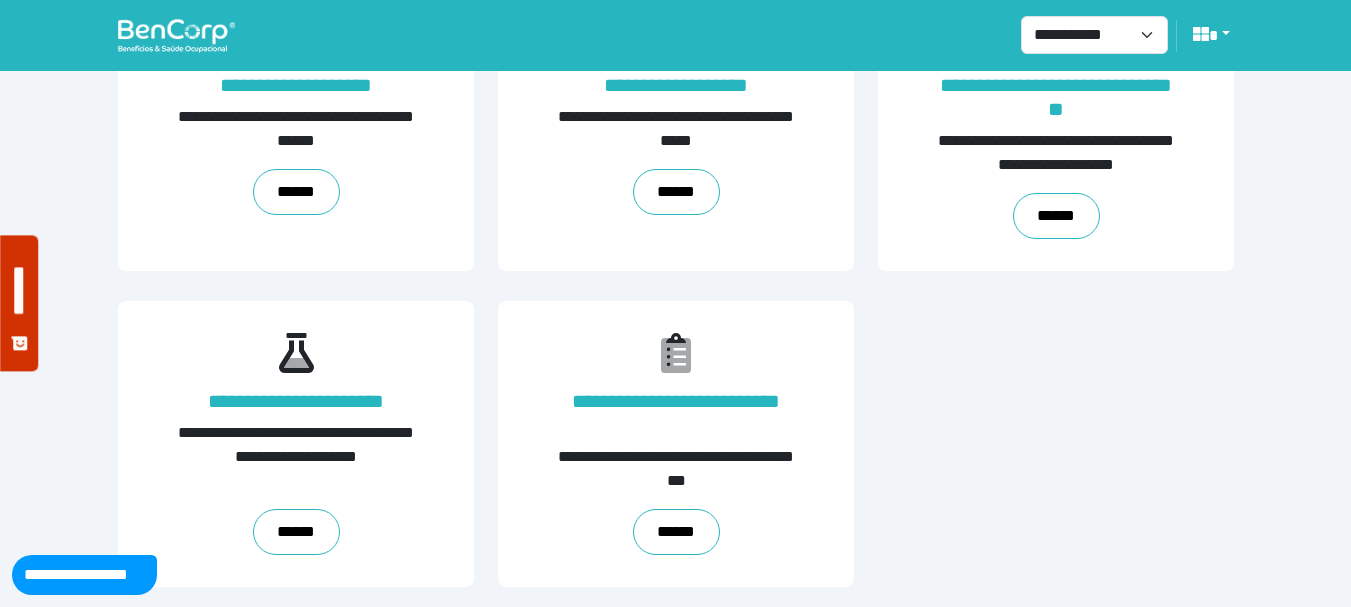 click on "**********" at bounding box center [676, 444] 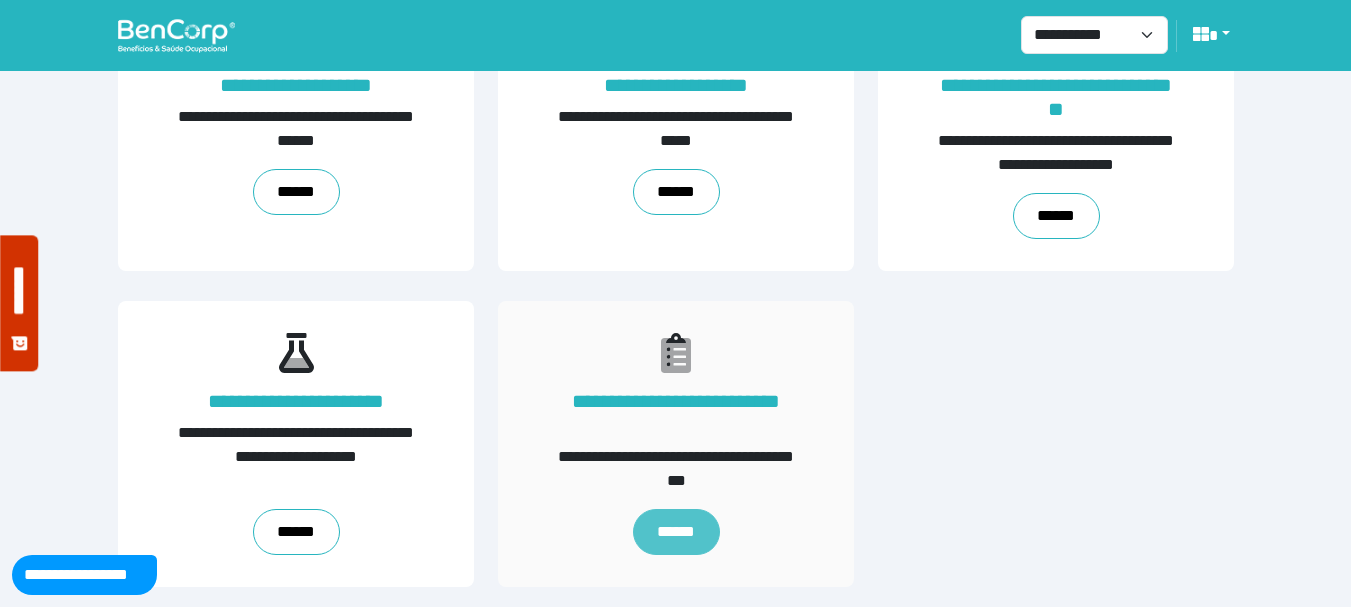click on "******" at bounding box center [675, 532] 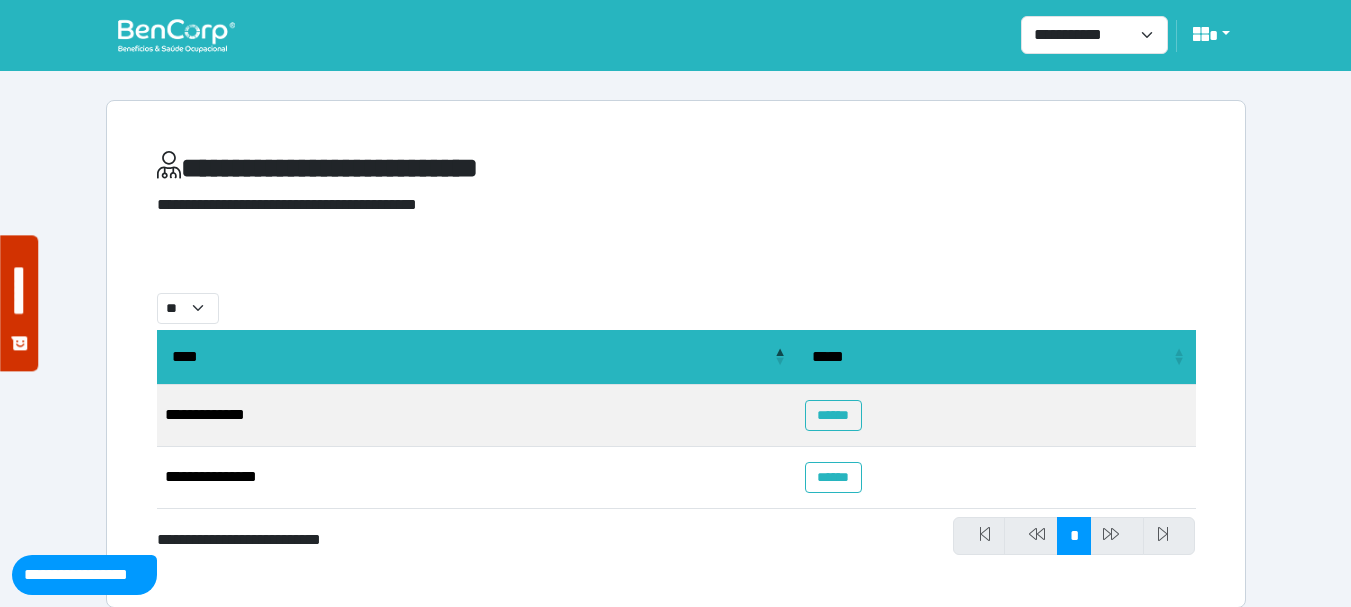 scroll, scrollTop: 21, scrollLeft: 0, axis: vertical 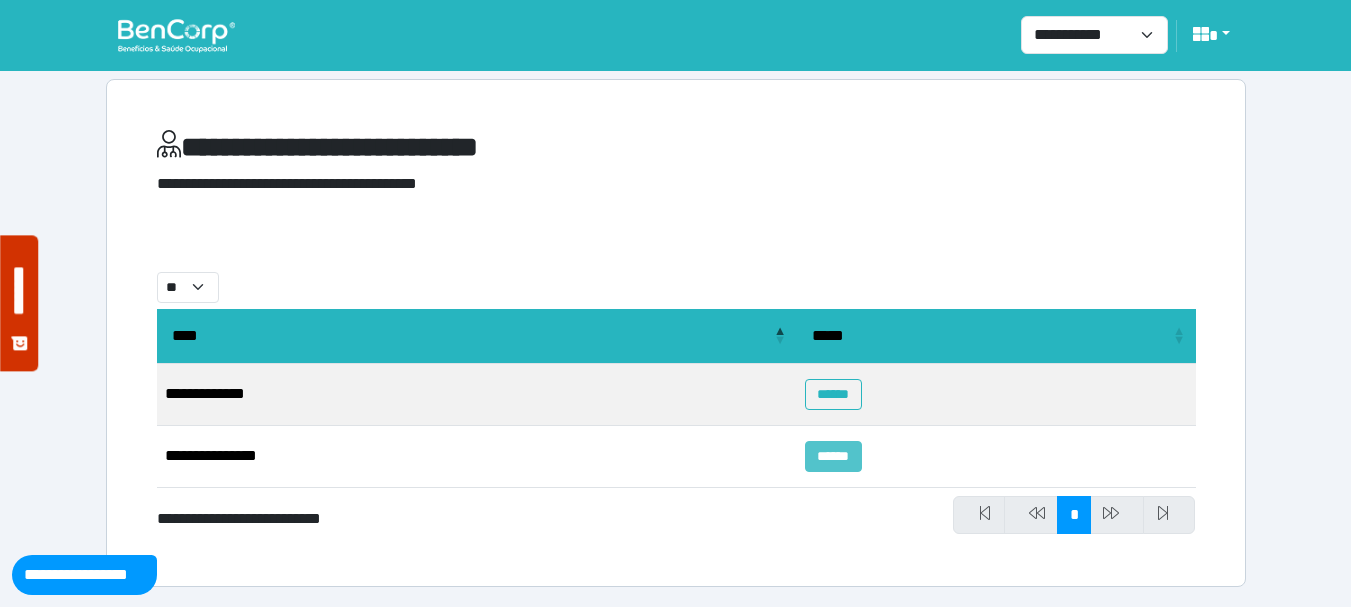 click on "******" at bounding box center (833, 456) 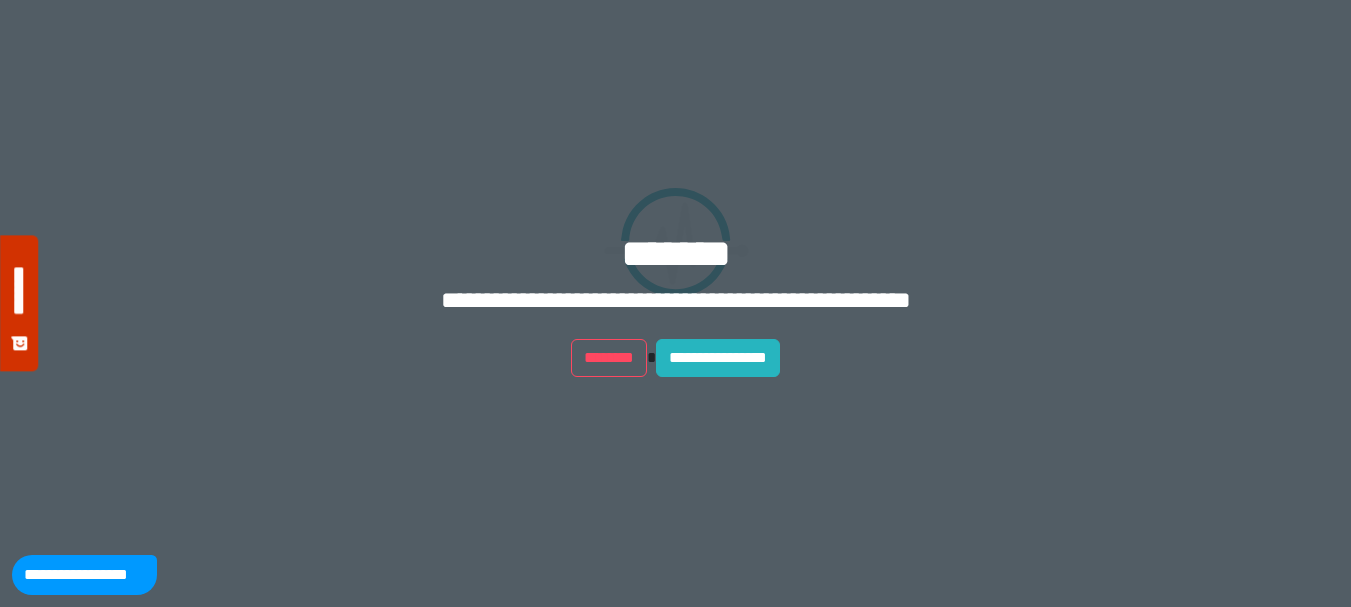 scroll, scrollTop: 0, scrollLeft: 0, axis: both 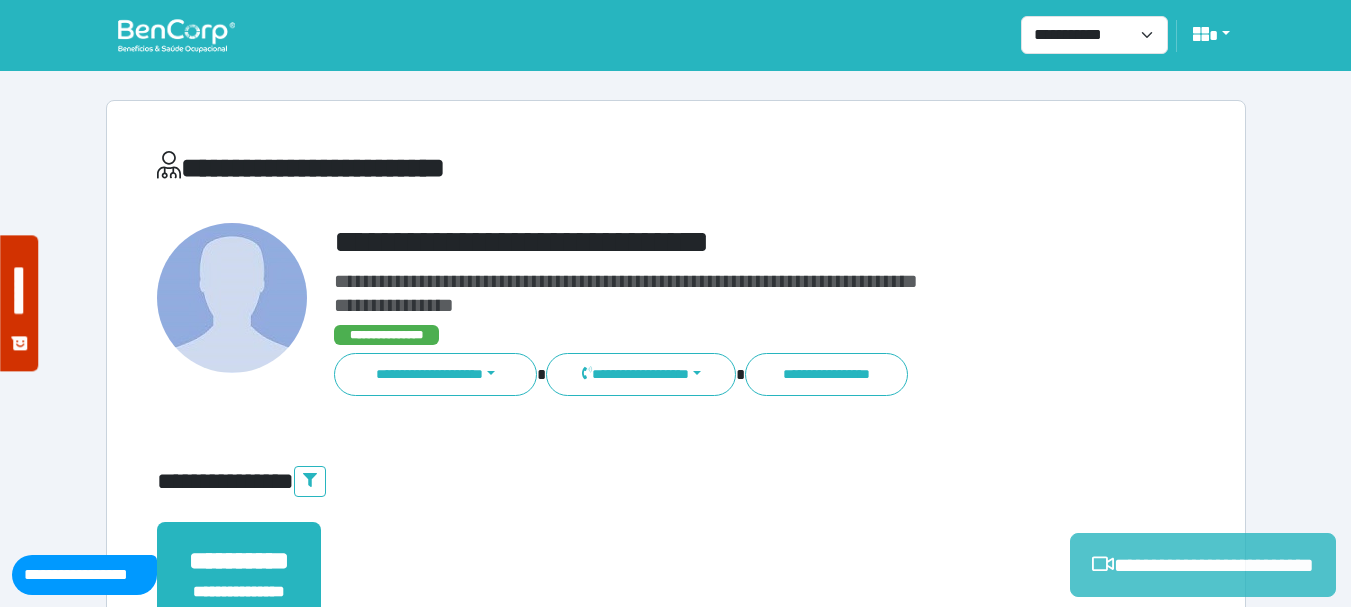 click on "**********" at bounding box center [1203, 565] 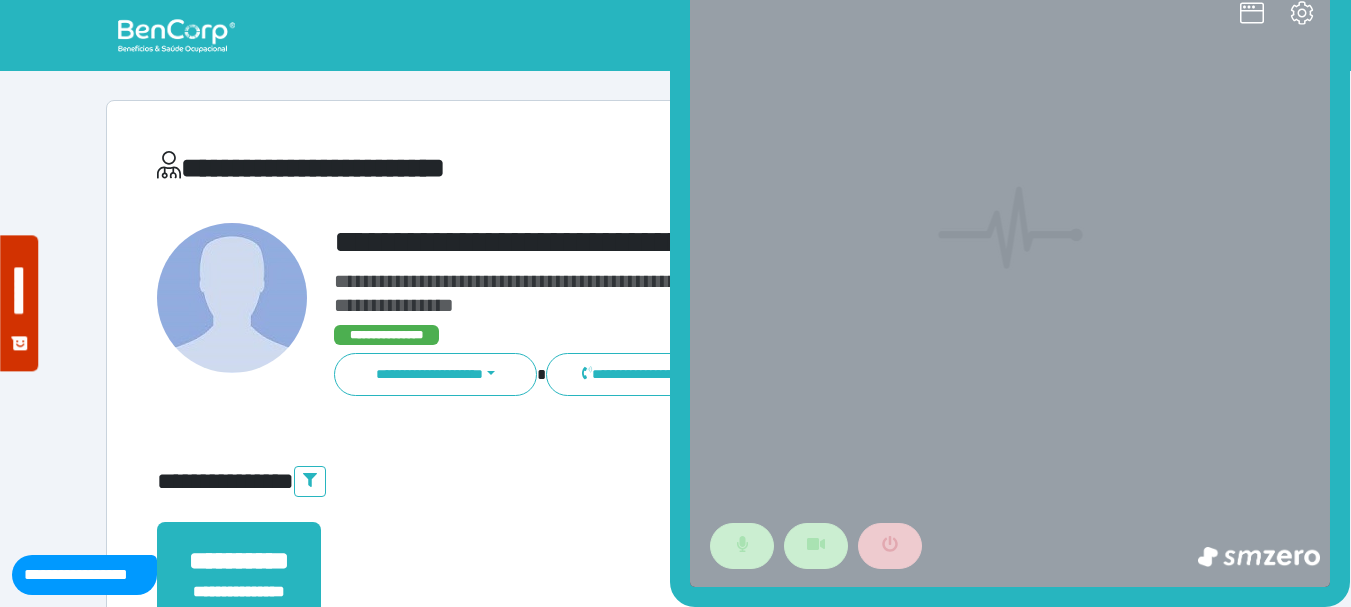 scroll, scrollTop: 0, scrollLeft: 0, axis: both 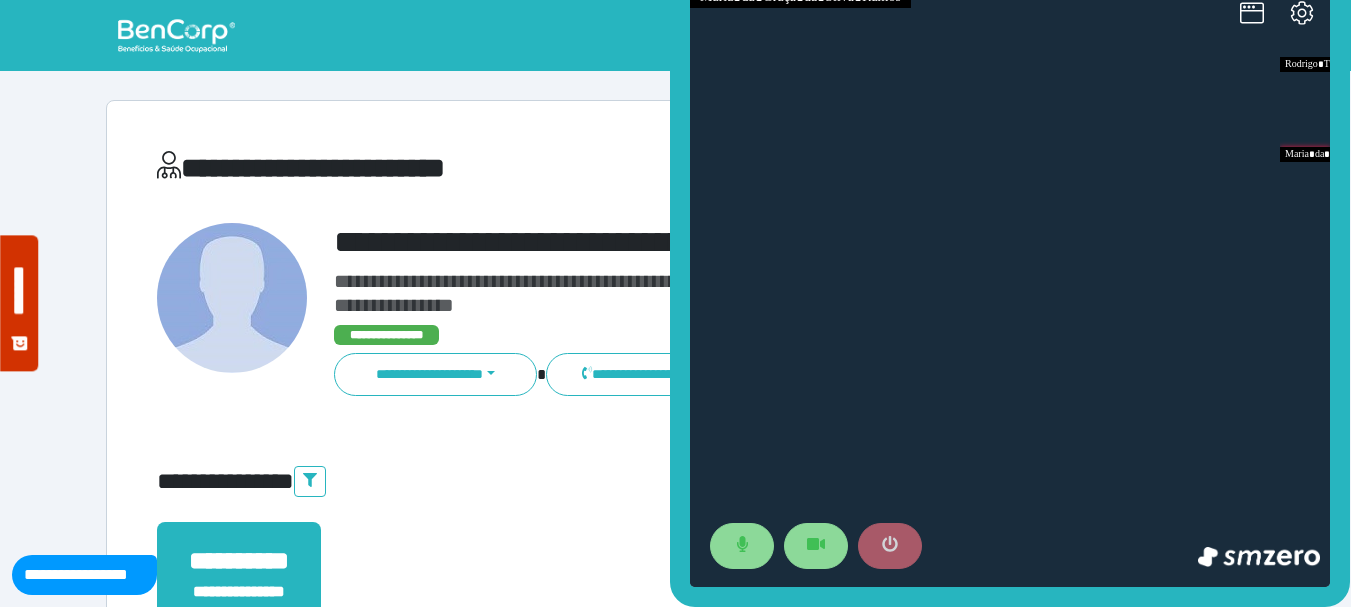 click at bounding box center [890, 546] 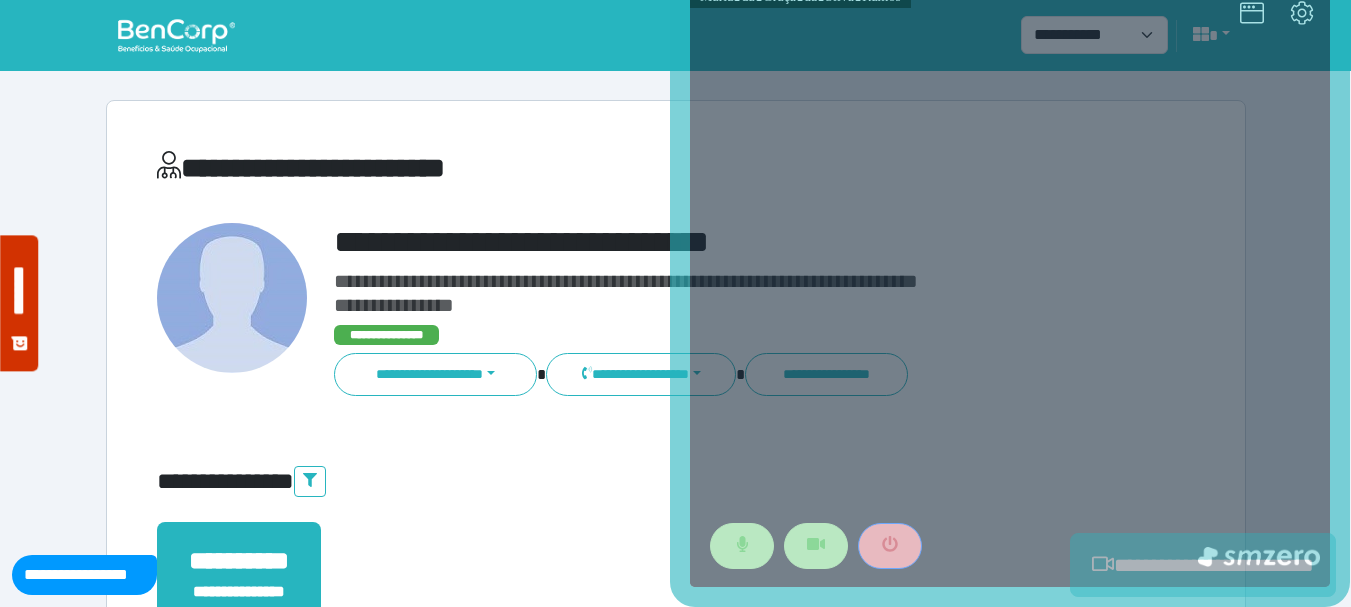 scroll, scrollTop: 500, scrollLeft: 0, axis: vertical 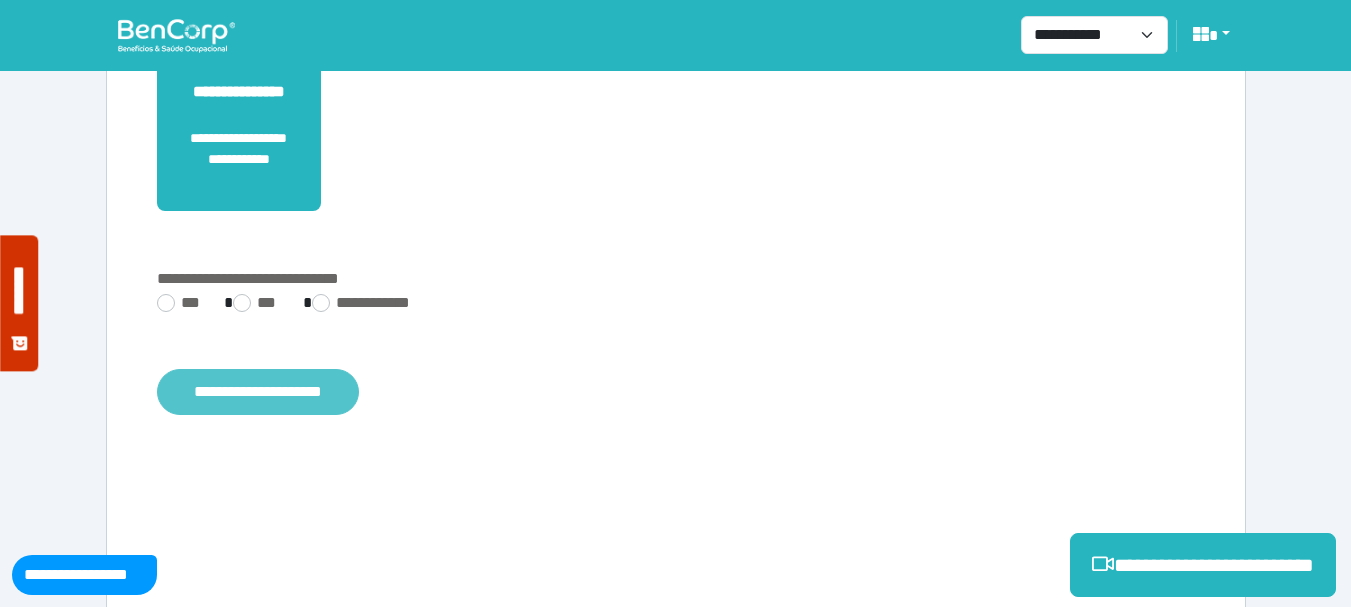 click on "**********" at bounding box center [258, 392] 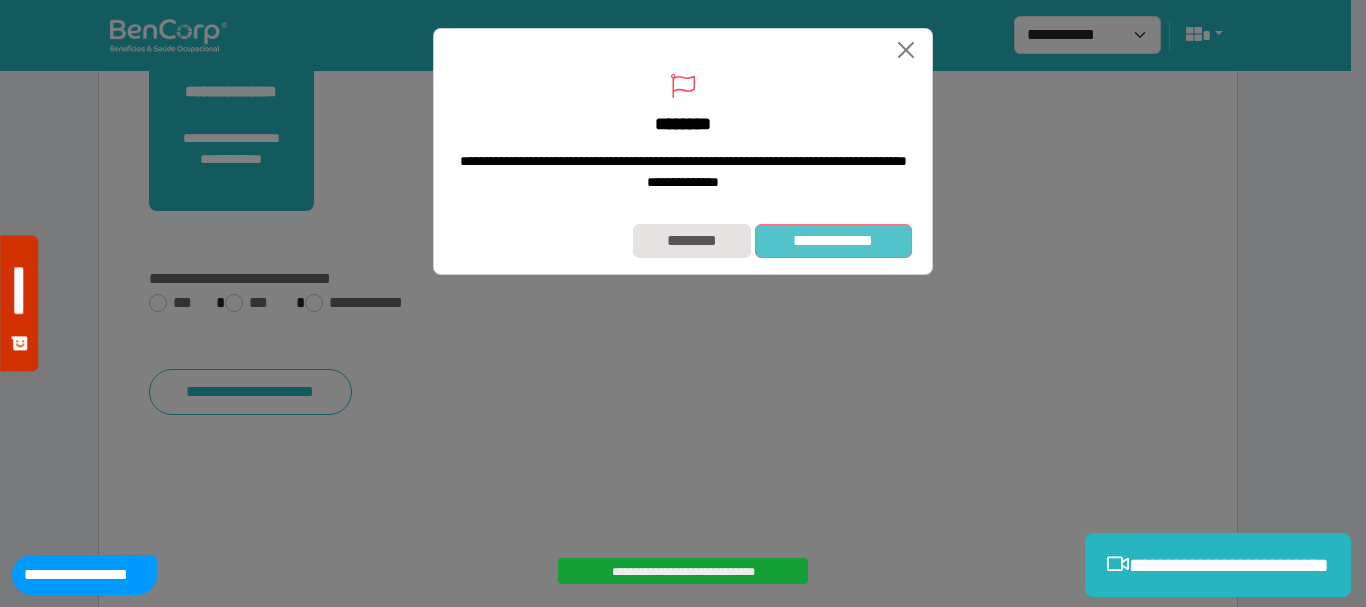 click on "**********" at bounding box center [833, 241] 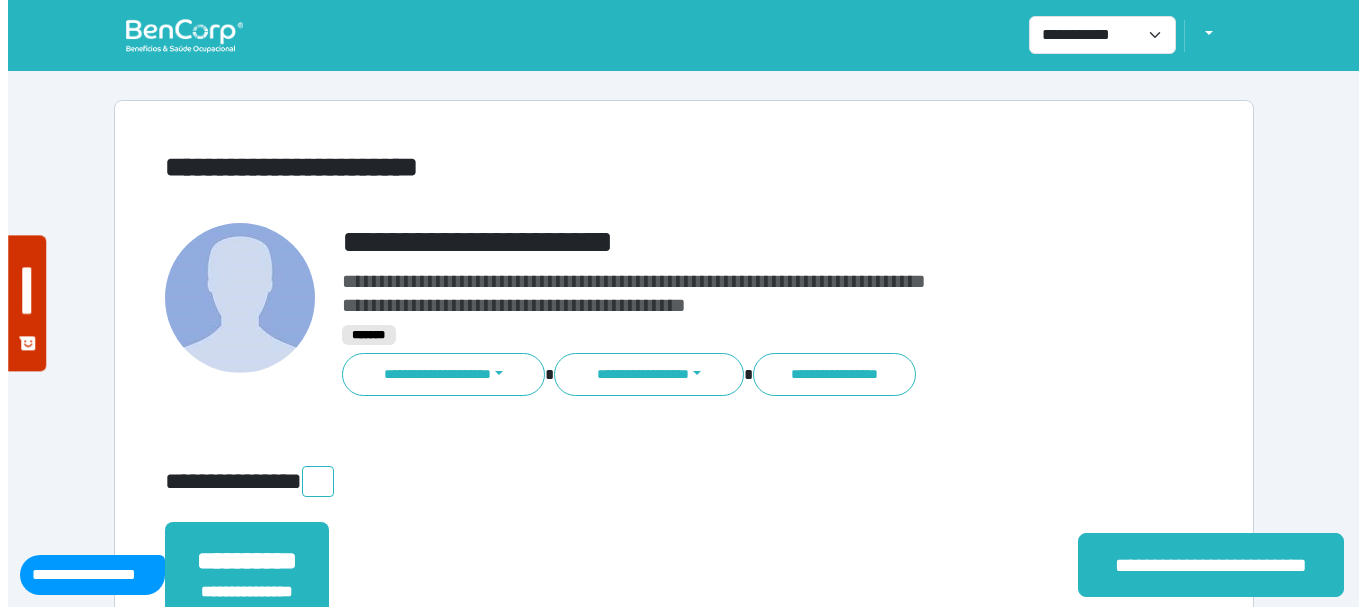 scroll, scrollTop: 0, scrollLeft: 0, axis: both 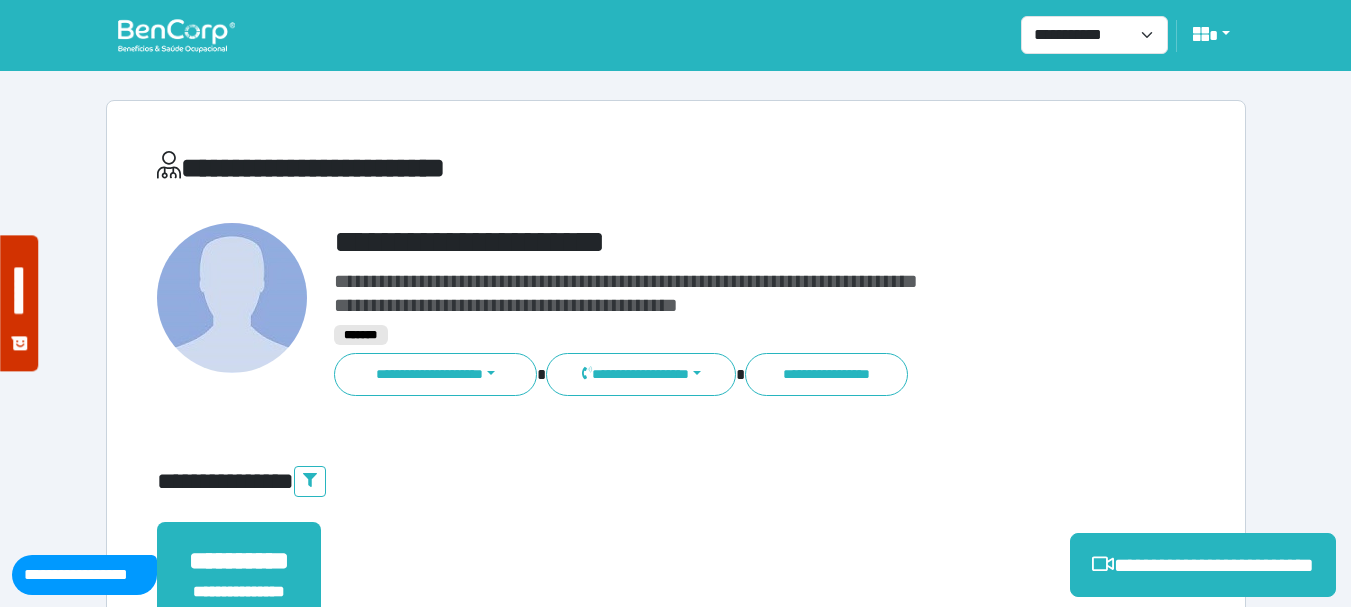 click on "*******" at bounding box center (720, 335) 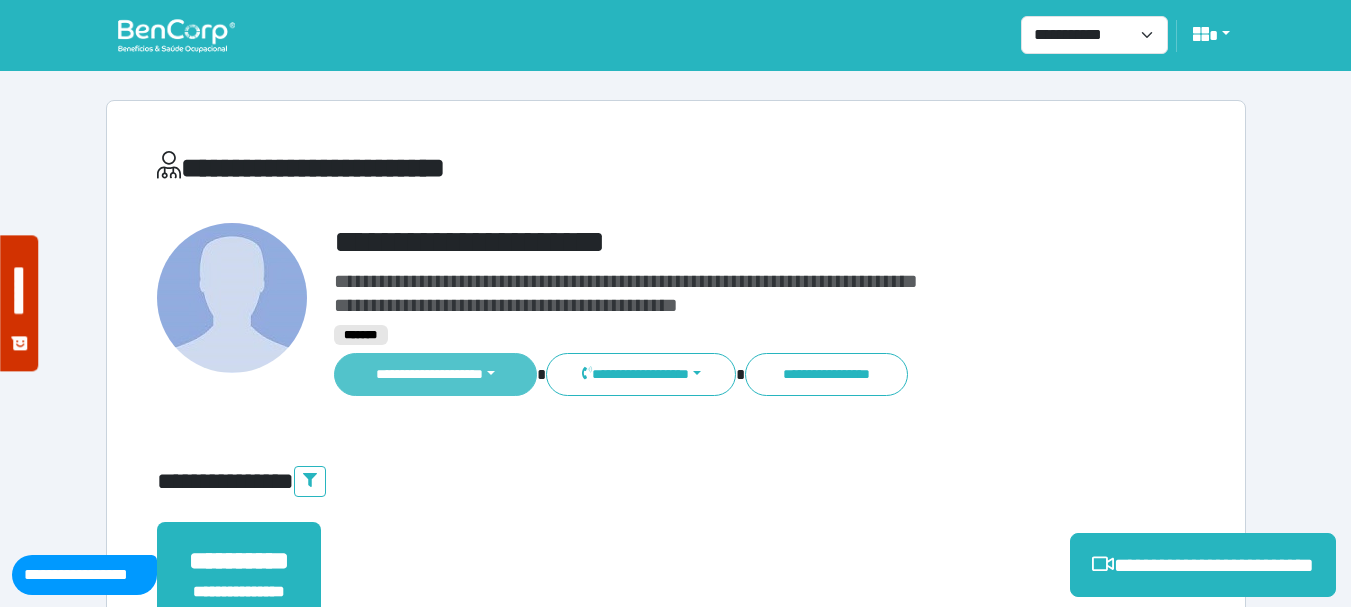 click on "**********" at bounding box center (436, 374) 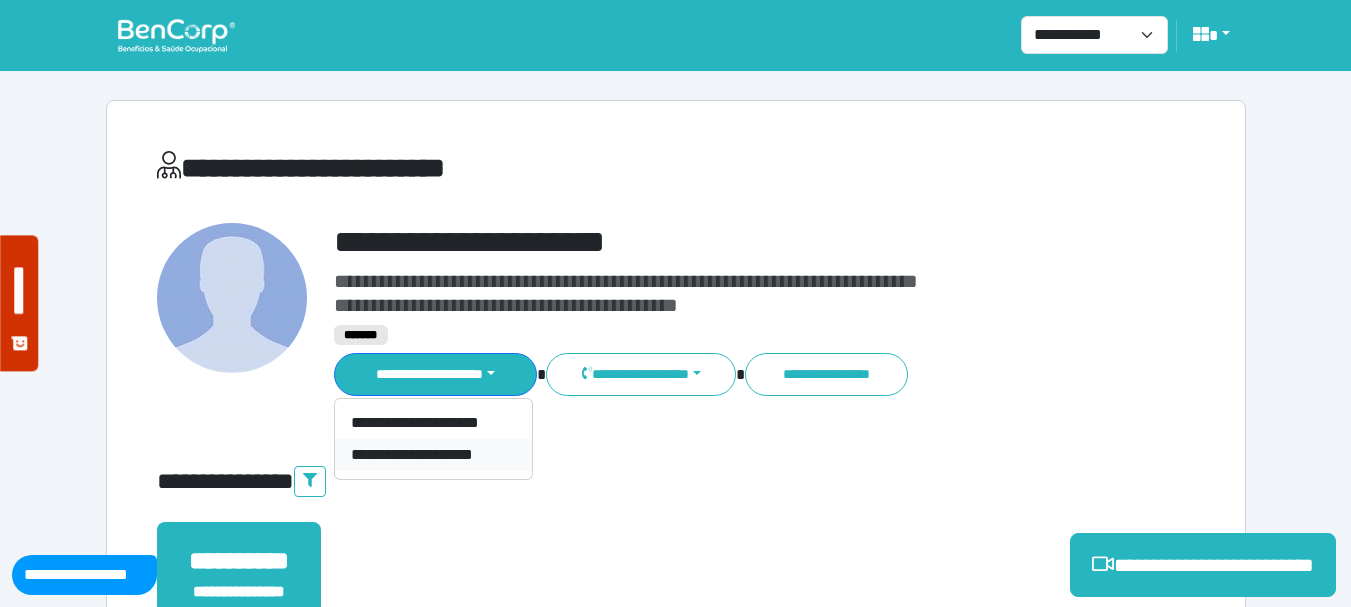 click on "**********" at bounding box center (433, 455) 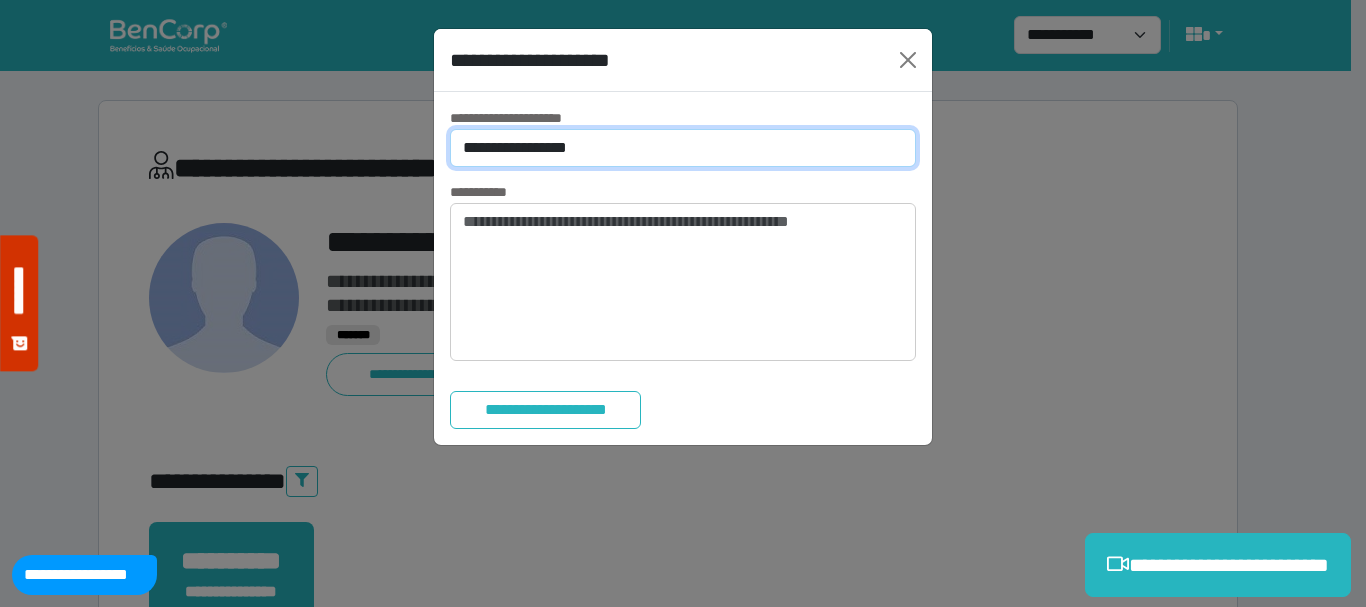 click on "**********" at bounding box center (683, 148) 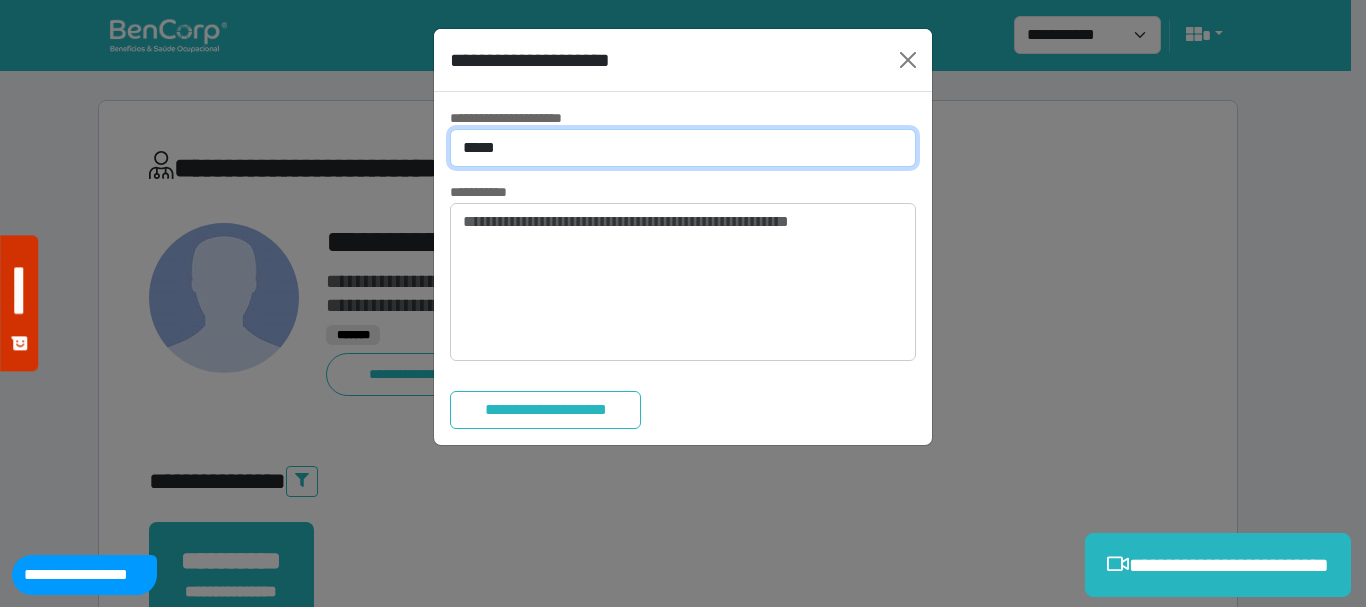 click on "**********" at bounding box center [683, 148] 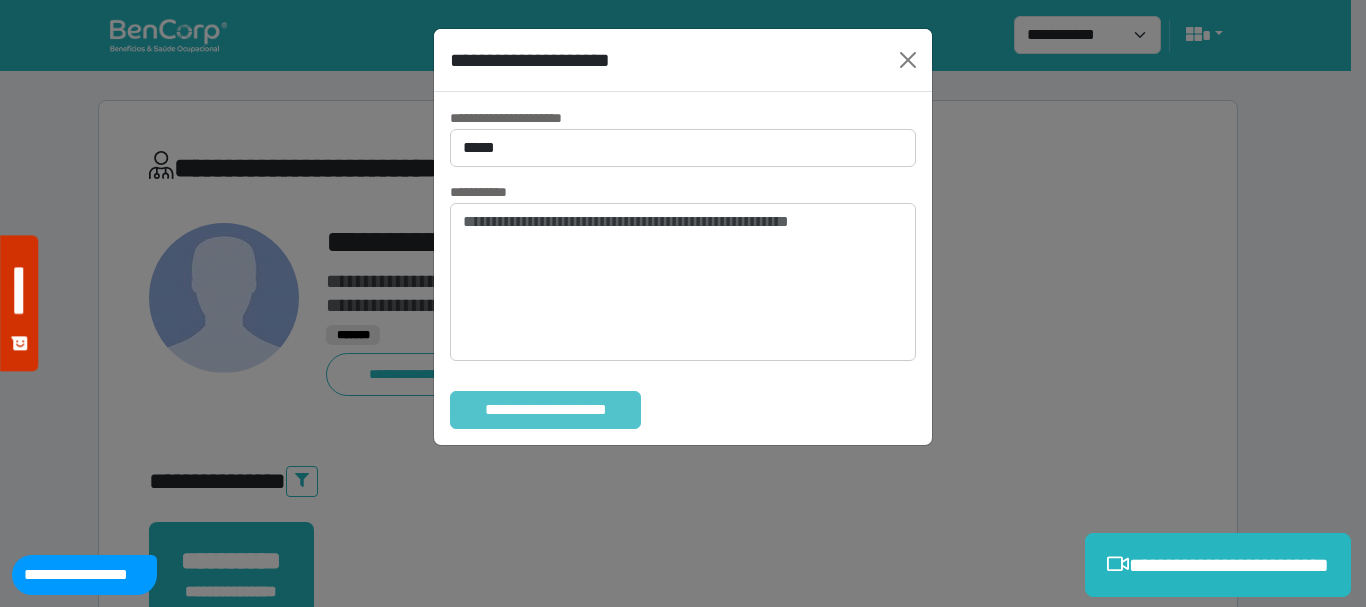 click on "**********" at bounding box center [545, 410] 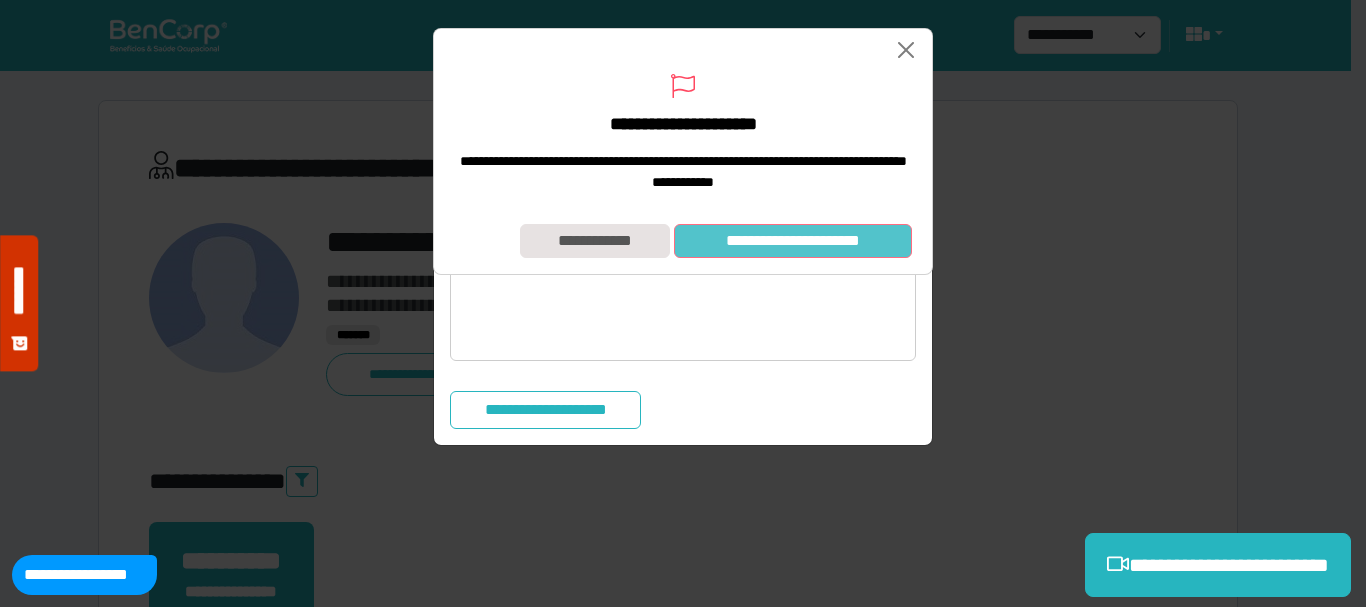 click on "**********" at bounding box center [793, 241] 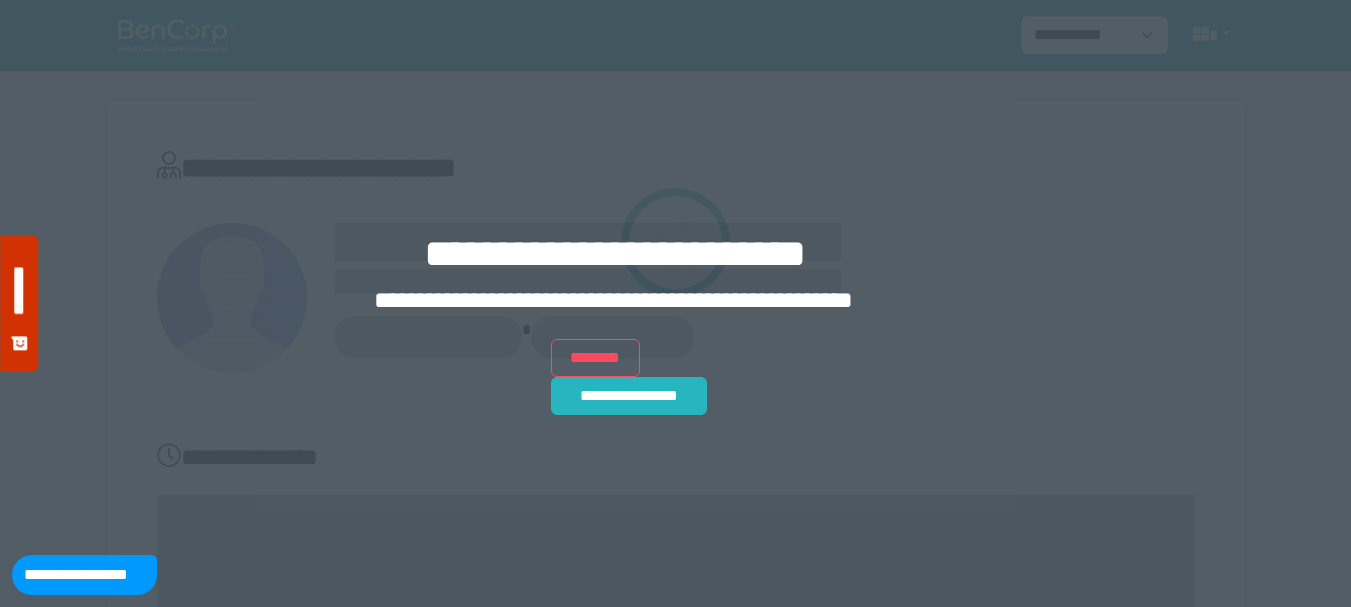 scroll, scrollTop: 0, scrollLeft: 0, axis: both 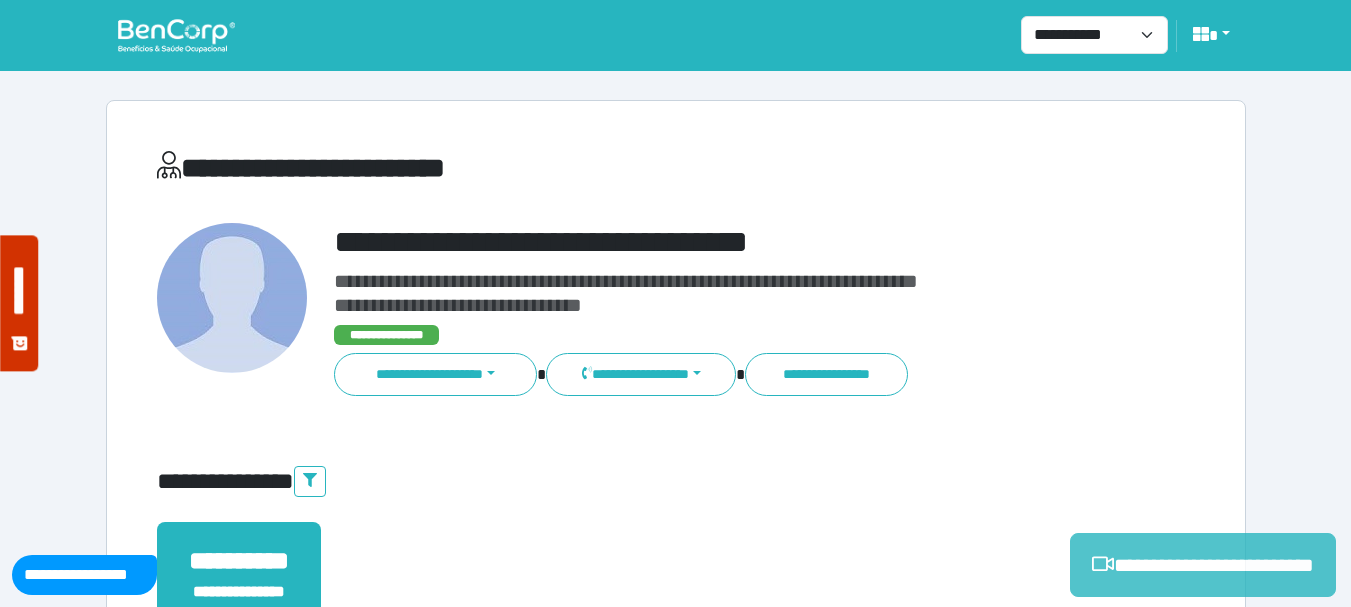 click on "**********" at bounding box center [1203, 565] 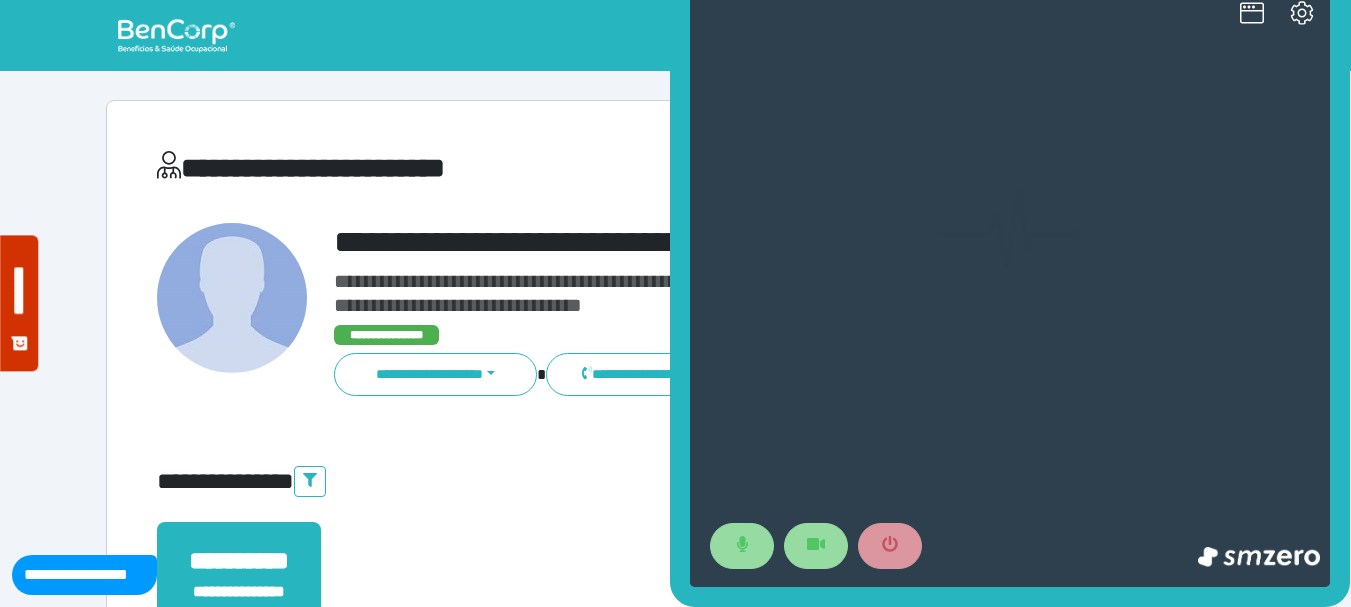scroll, scrollTop: 0, scrollLeft: 0, axis: both 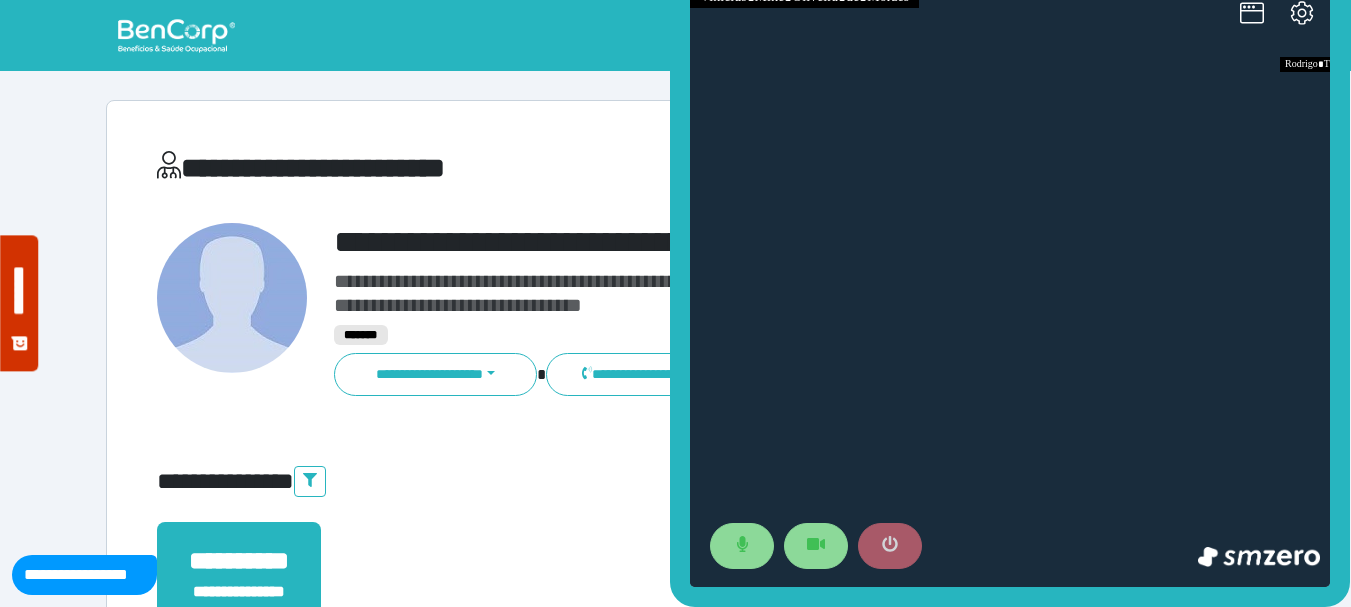 click at bounding box center [890, 546] 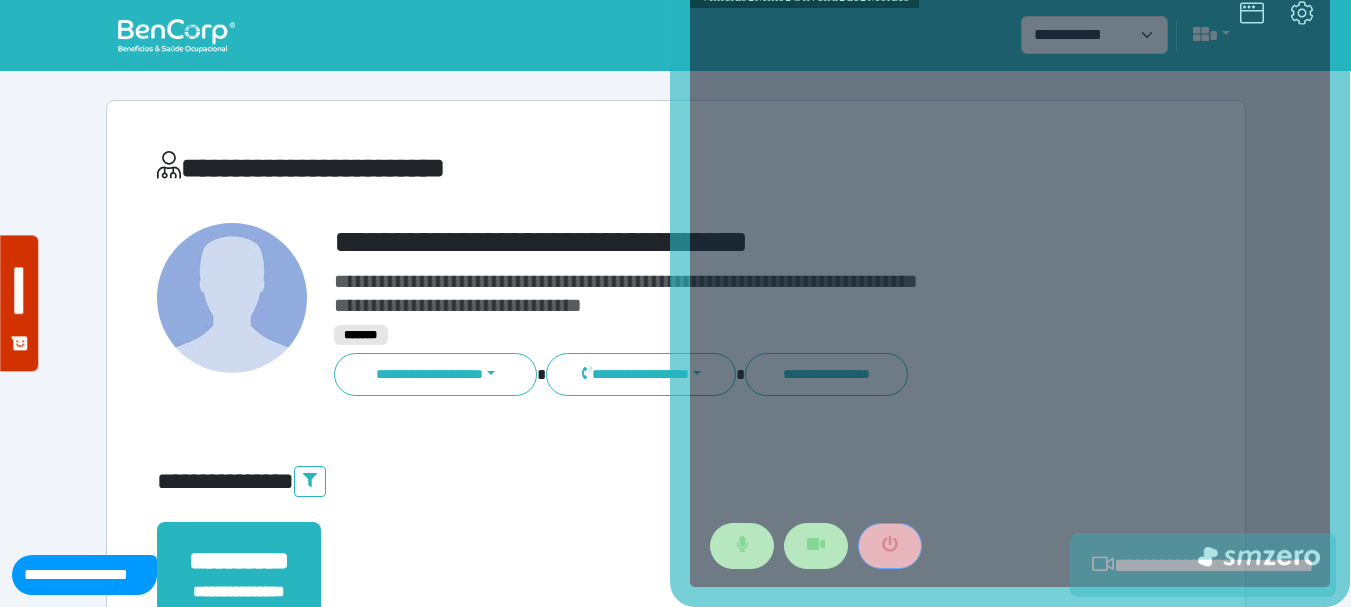 scroll, scrollTop: 400, scrollLeft: 0, axis: vertical 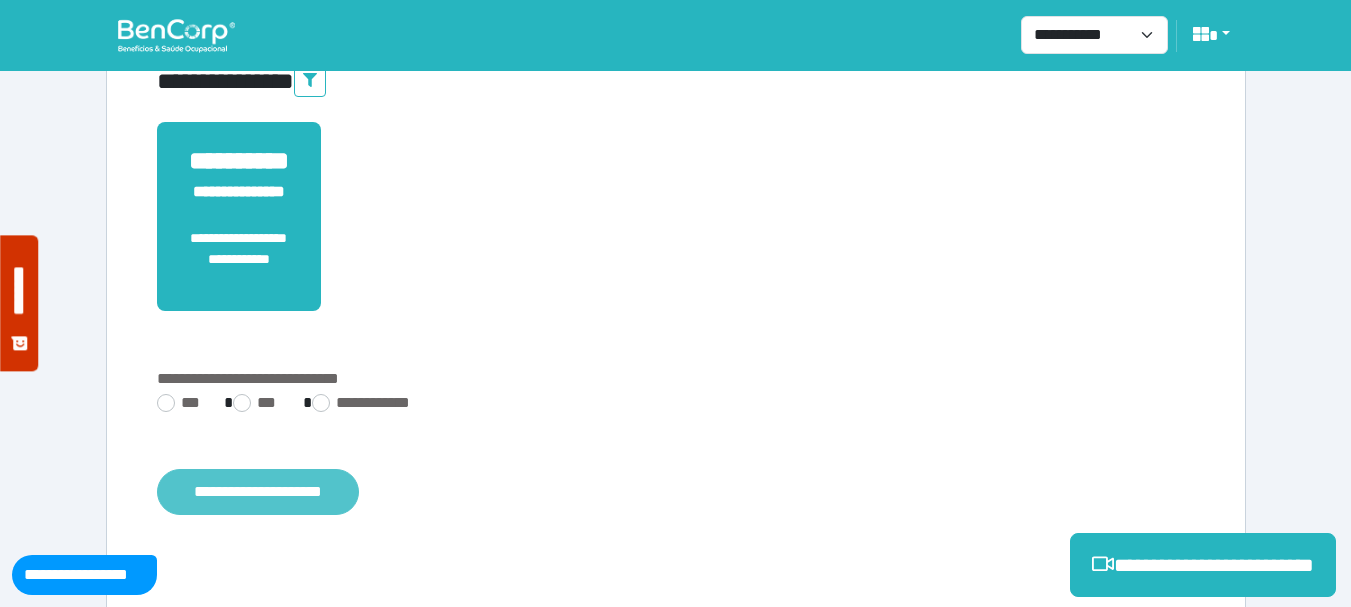 click on "**********" at bounding box center [258, 492] 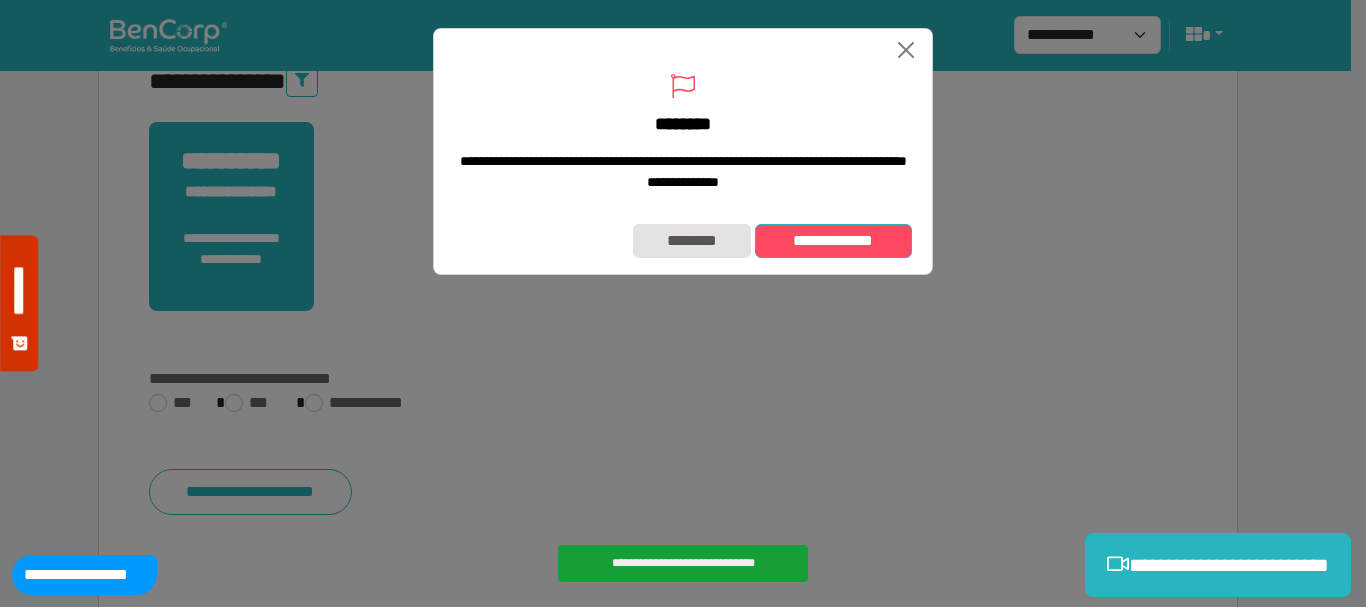 click on "**********" at bounding box center (833, 241) 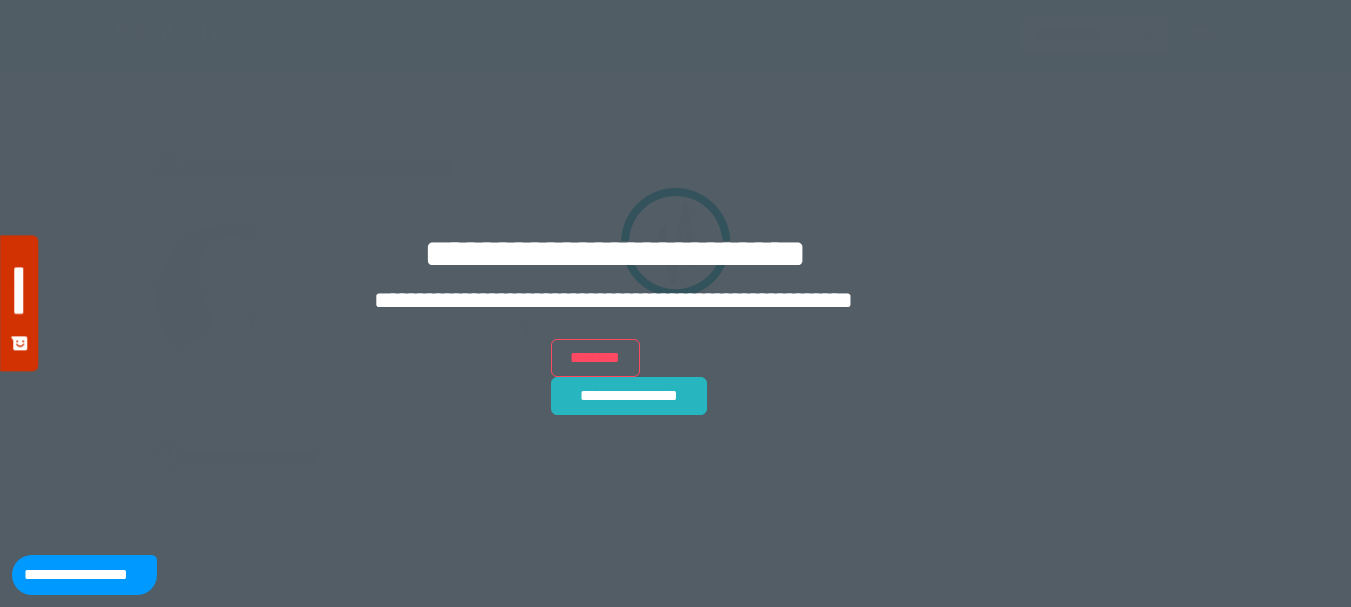 scroll, scrollTop: 0, scrollLeft: 0, axis: both 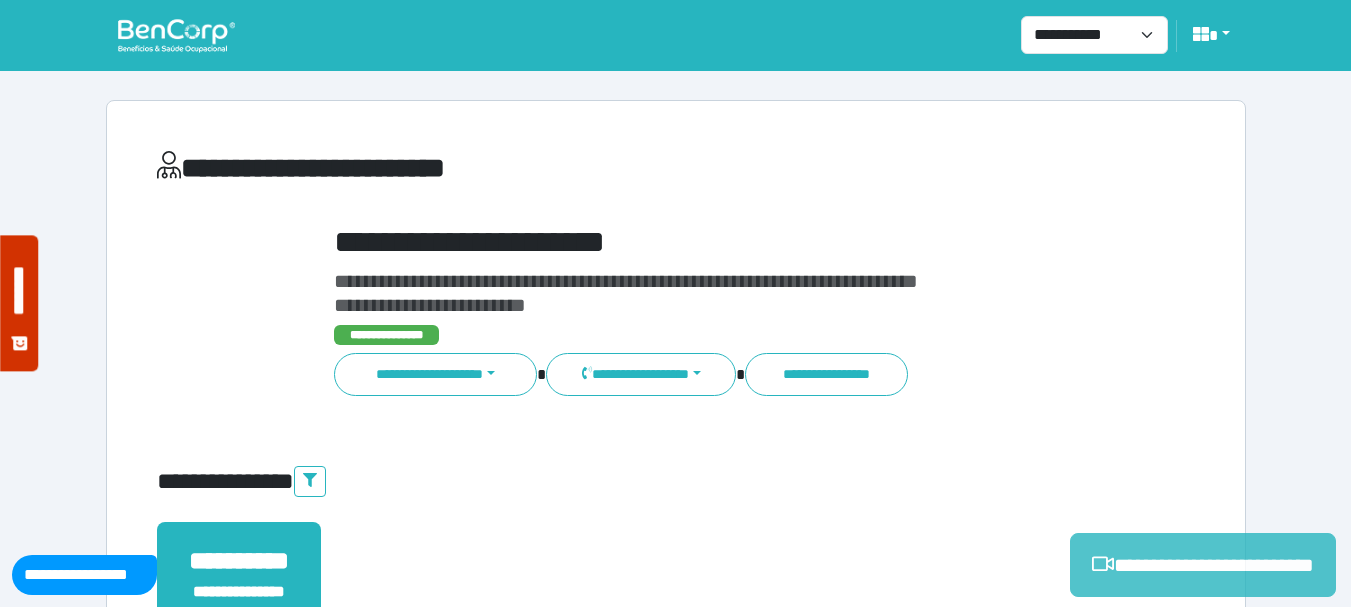 click on "**********" at bounding box center [1203, 565] 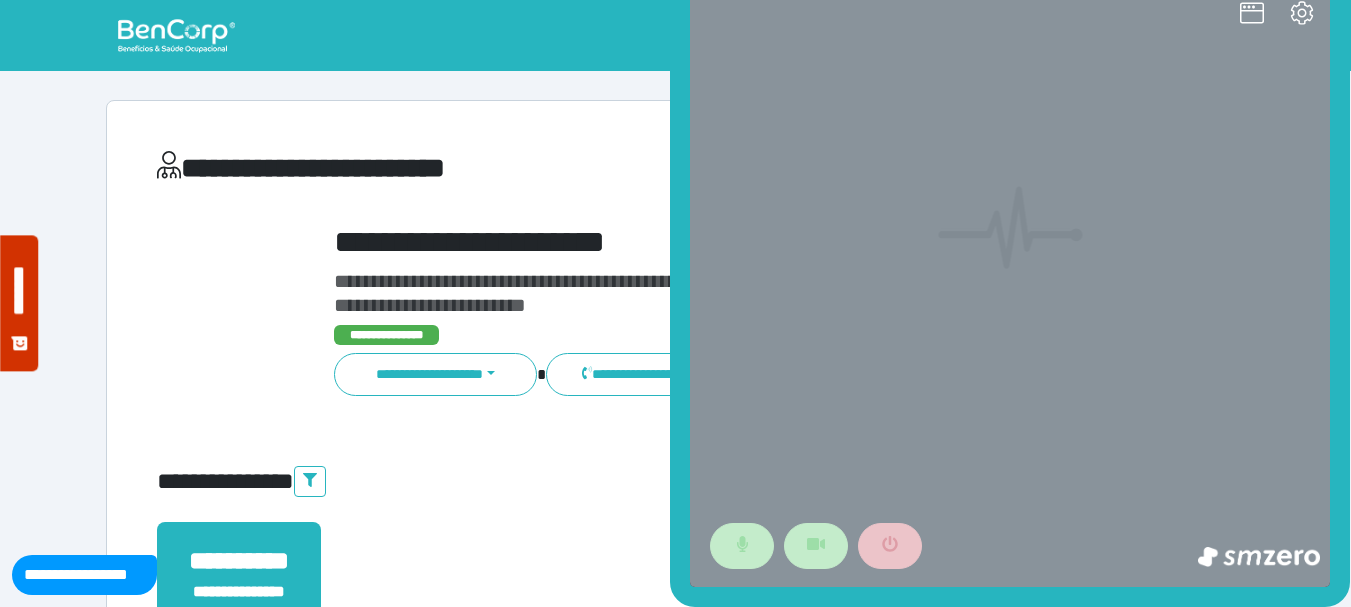 scroll, scrollTop: 0, scrollLeft: 0, axis: both 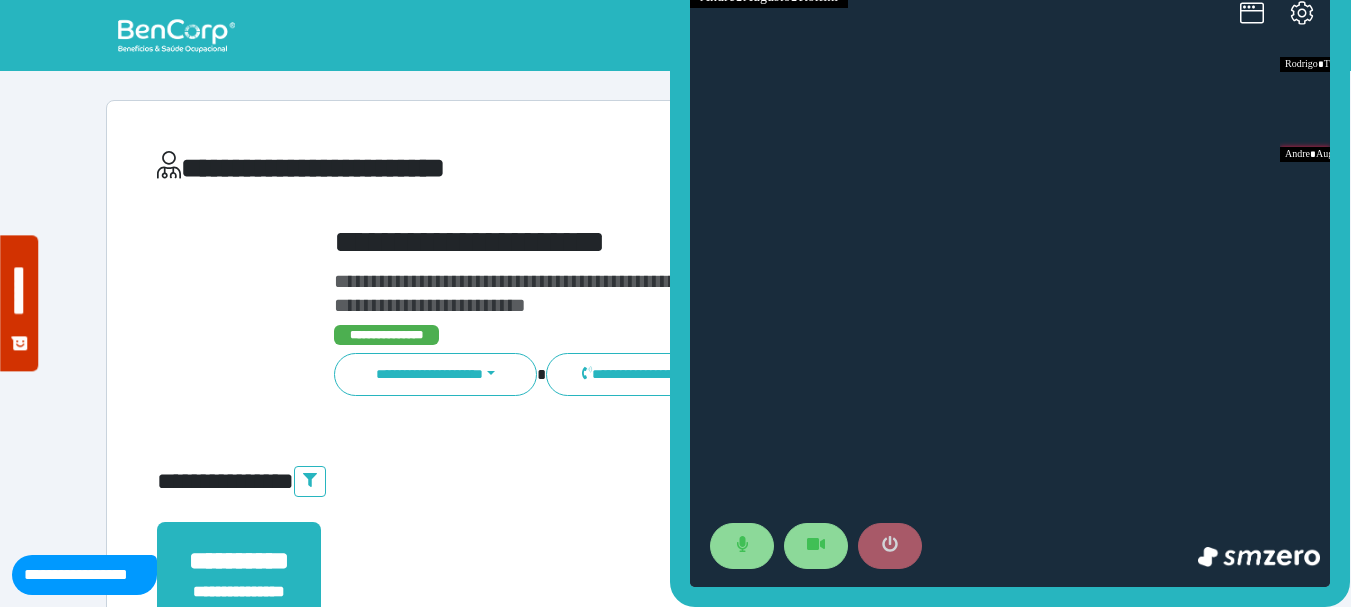 click 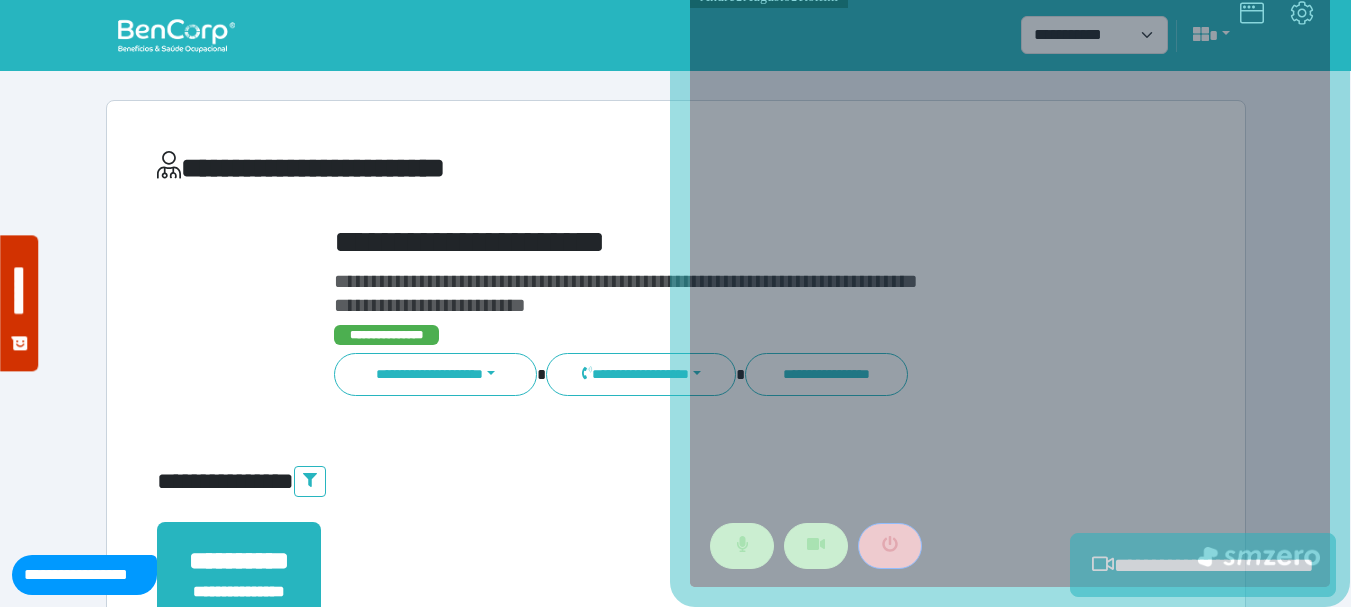 scroll, scrollTop: 400, scrollLeft: 0, axis: vertical 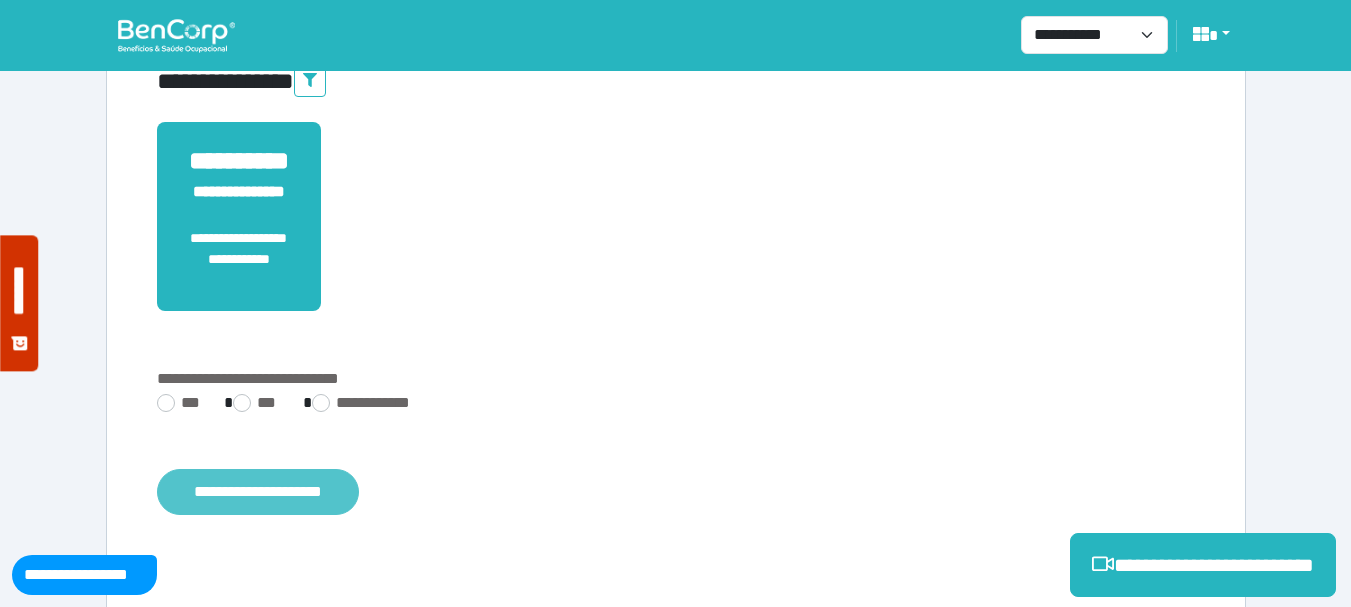 click on "**********" at bounding box center (258, 492) 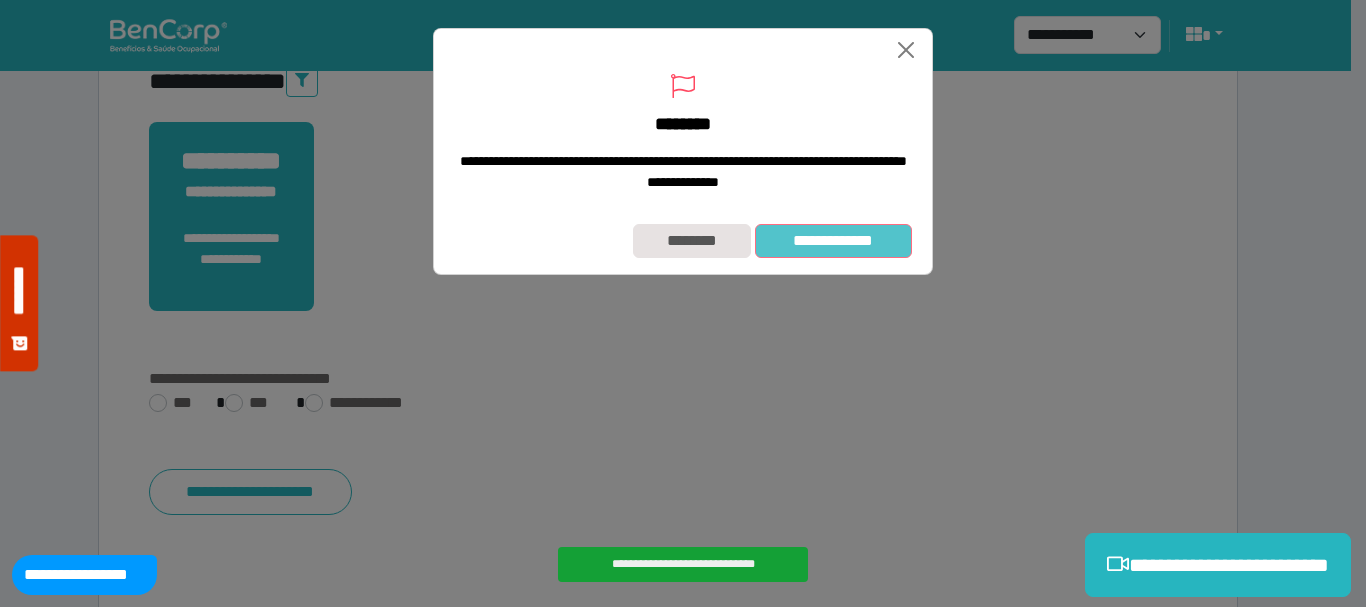 click on "**********" at bounding box center [833, 241] 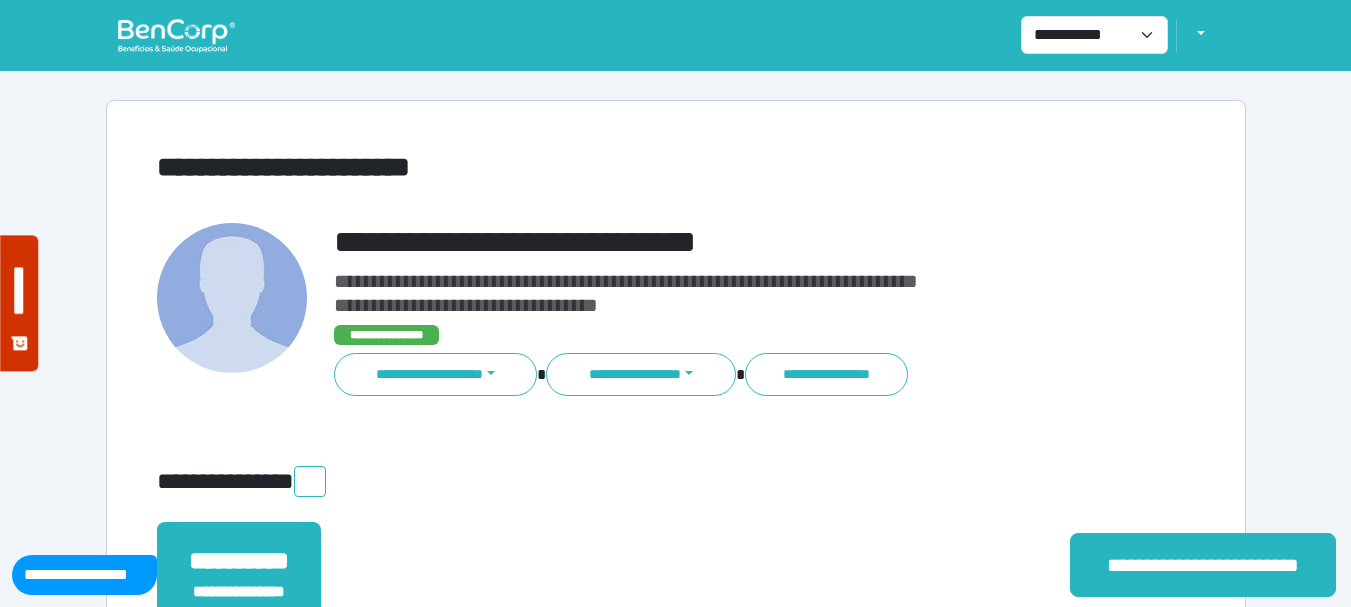 scroll, scrollTop: 0, scrollLeft: 0, axis: both 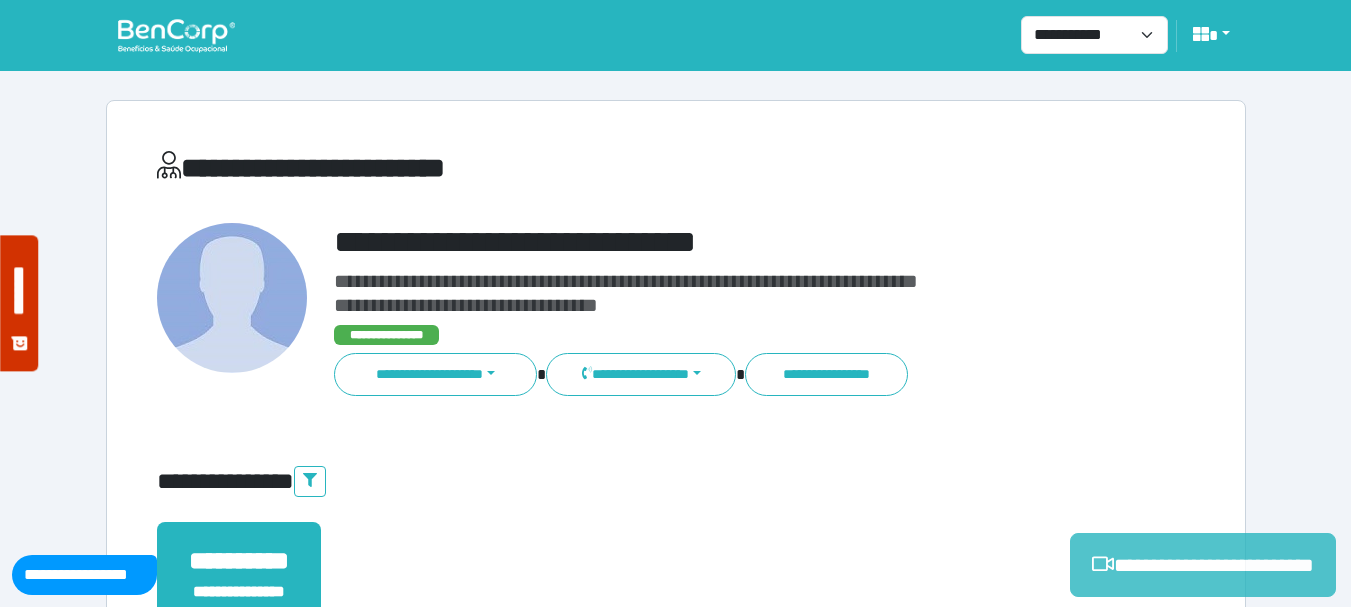 click on "**********" at bounding box center [1203, 565] 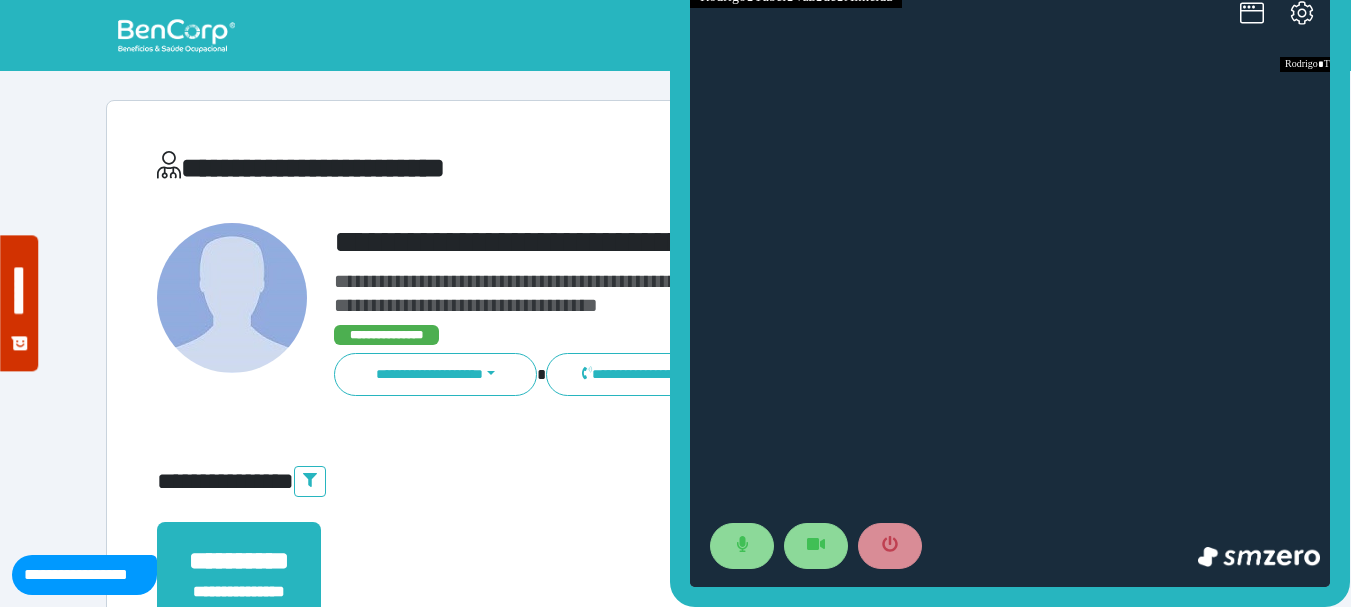 scroll, scrollTop: 0, scrollLeft: 0, axis: both 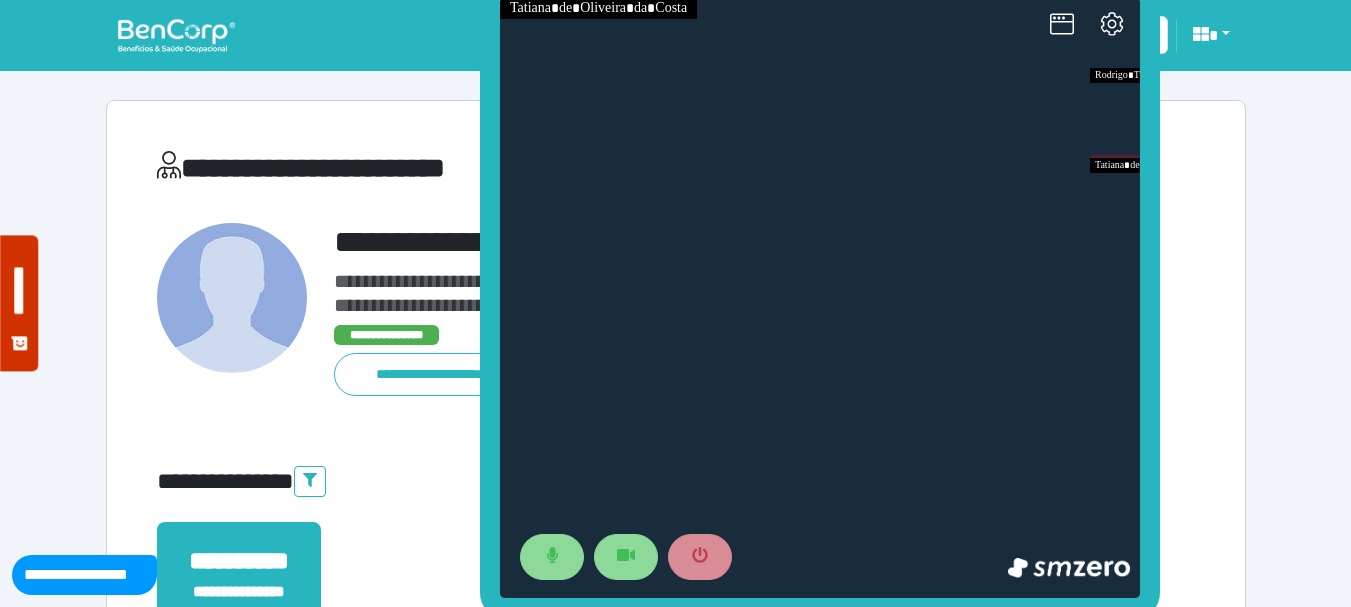 drag, startPoint x: 675, startPoint y: 156, endPoint x: 485, endPoint y: 167, distance: 190.31816 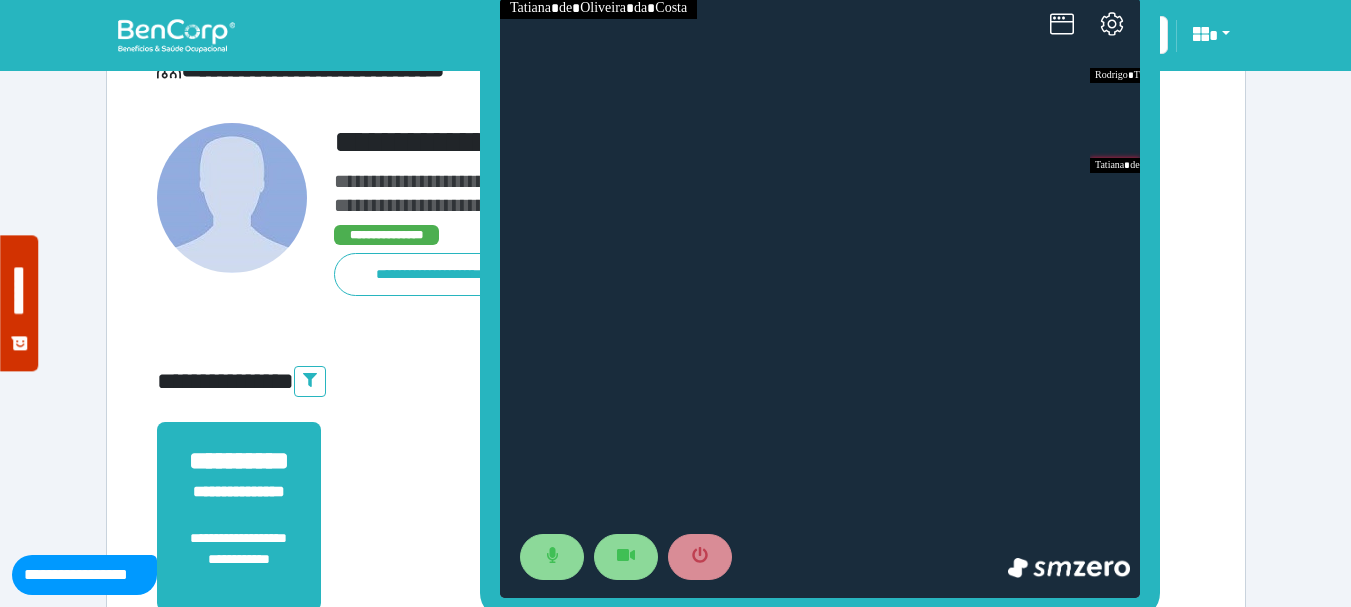 scroll, scrollTop: 200, scrollLeft: 0, axis: vertical 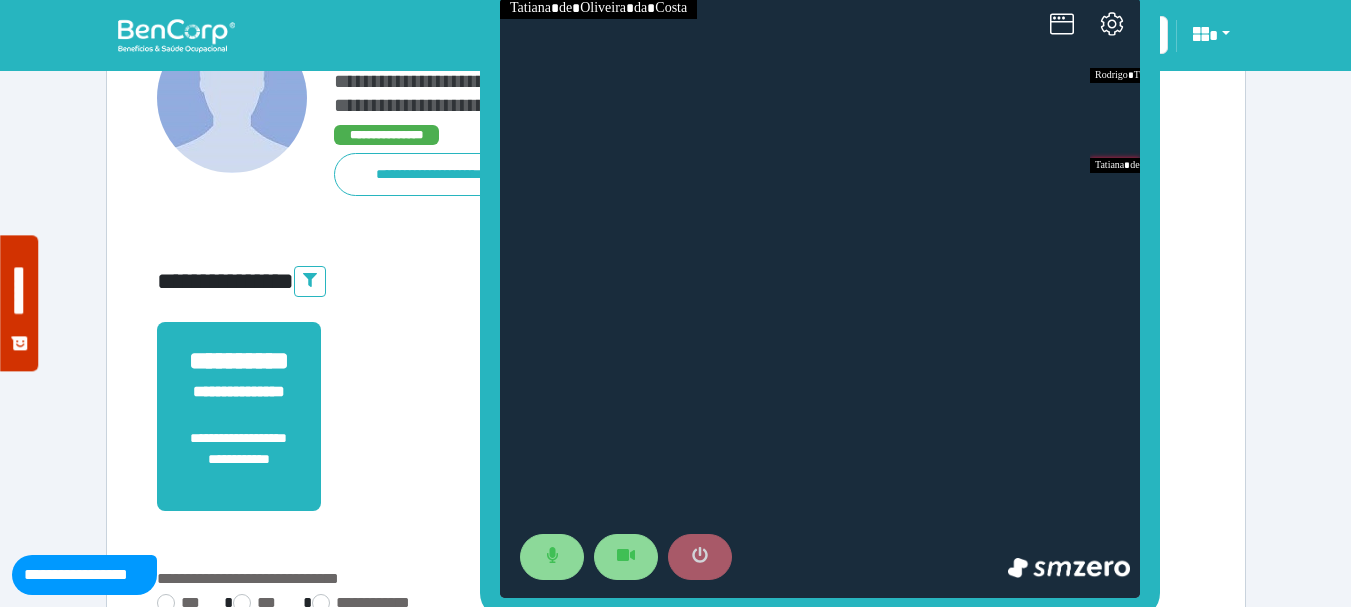 click at bounding box center [700, 557] 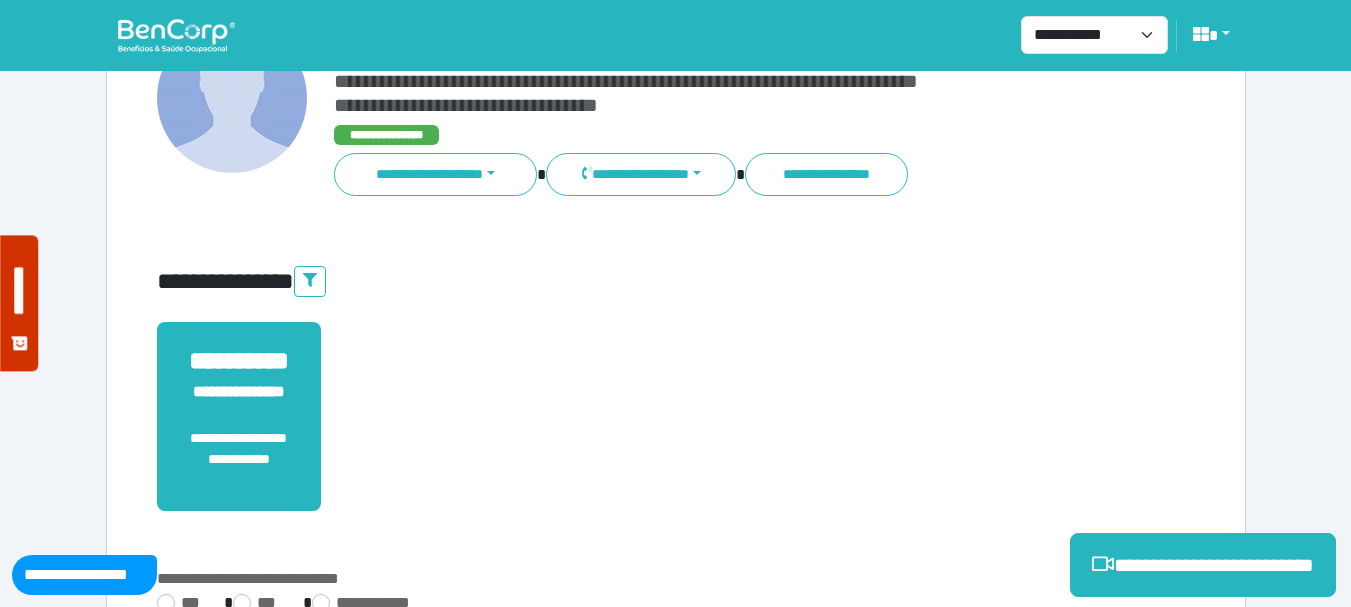 scroll, scrollTop: 529, scrollLeft: 0, axis: vertical 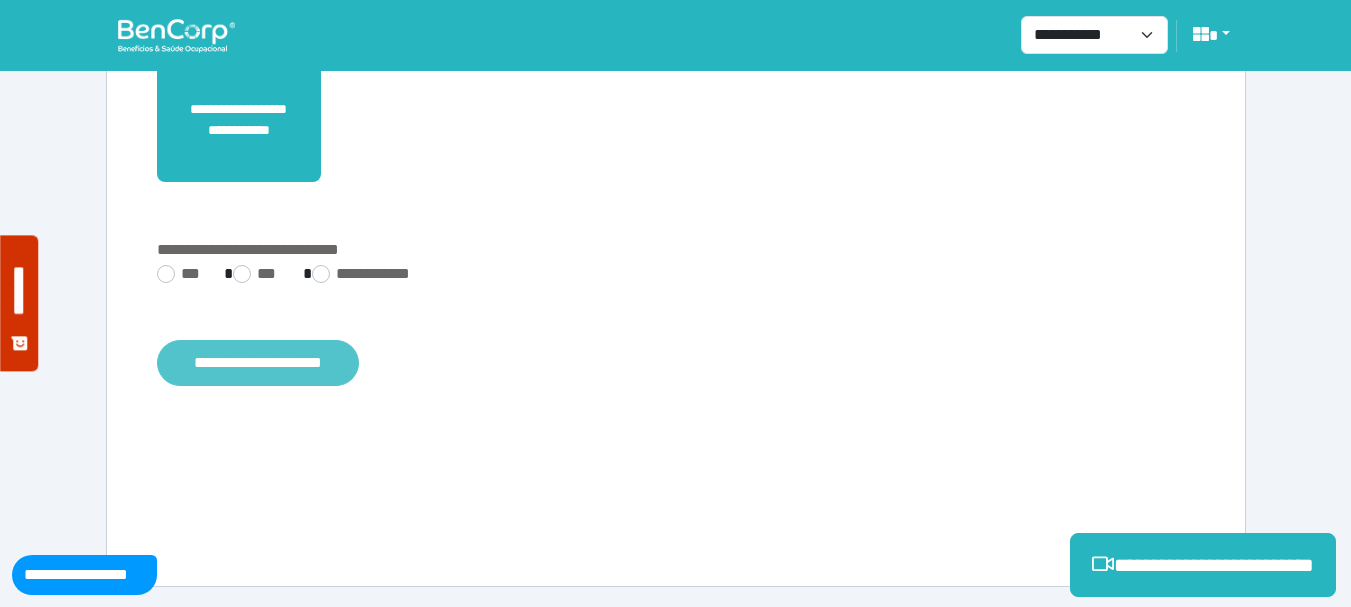 click on "**********" at bounding box center [258, 363] 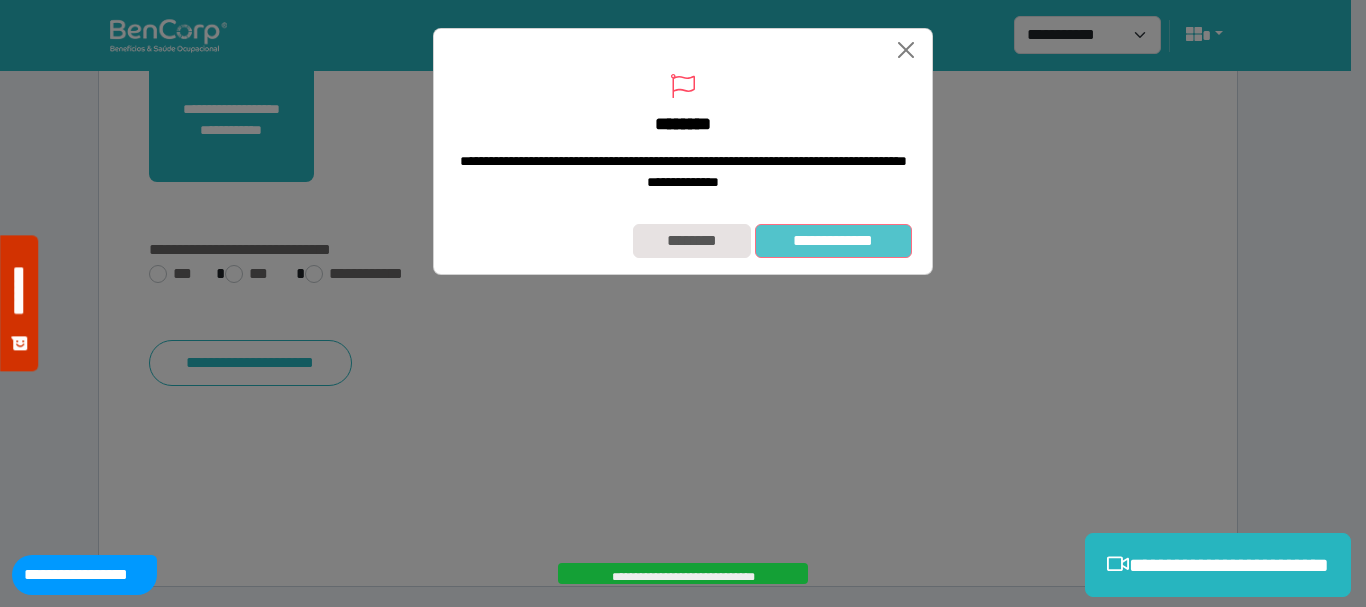 click on "**********" at bounding box center [833, 241] 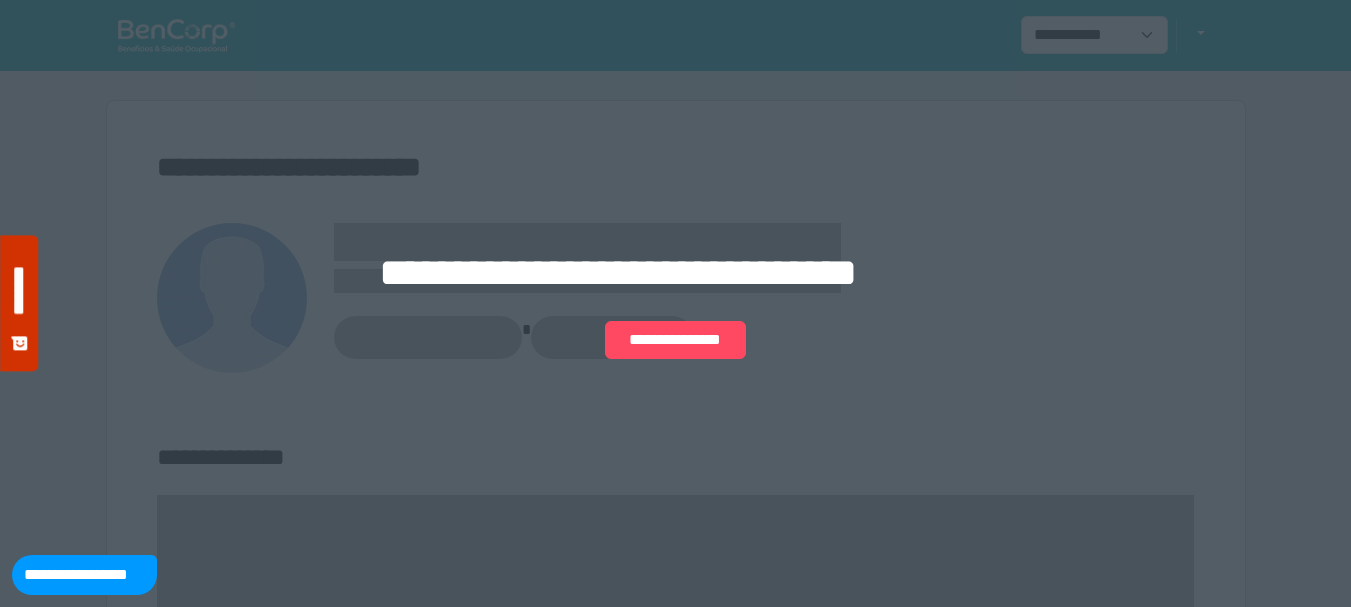 scroll, scrollTop: 0, scrollLeft: 0, axis: both 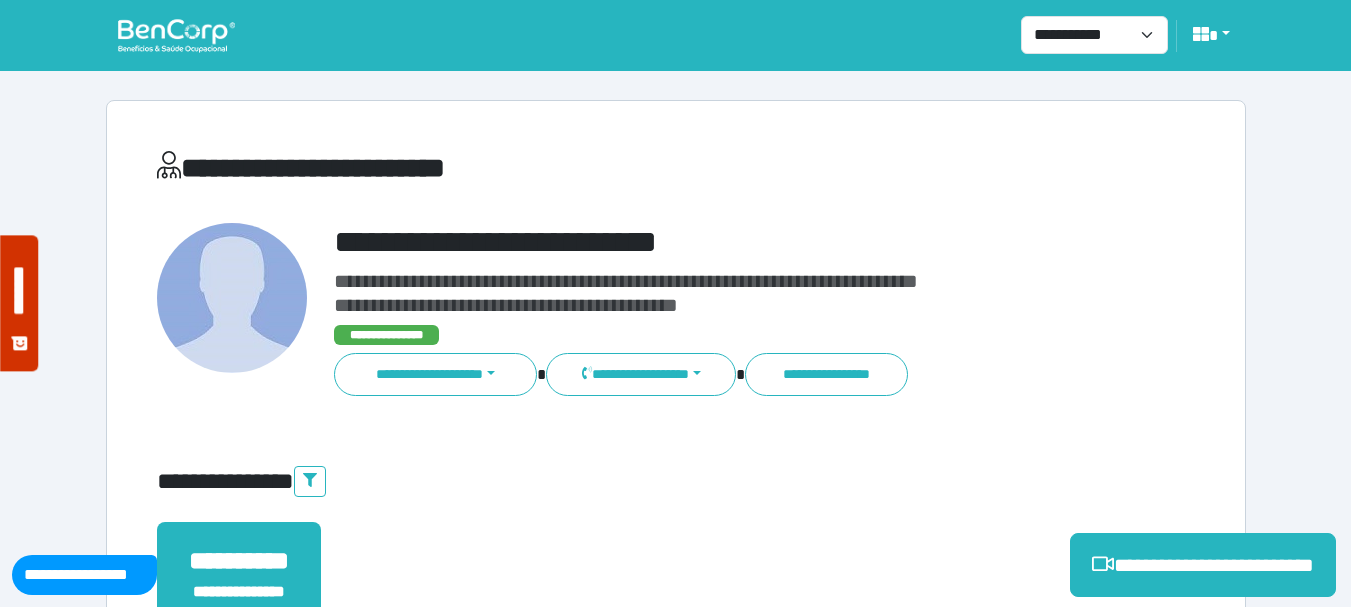 click on "**********" at bounding box center (676, 628) 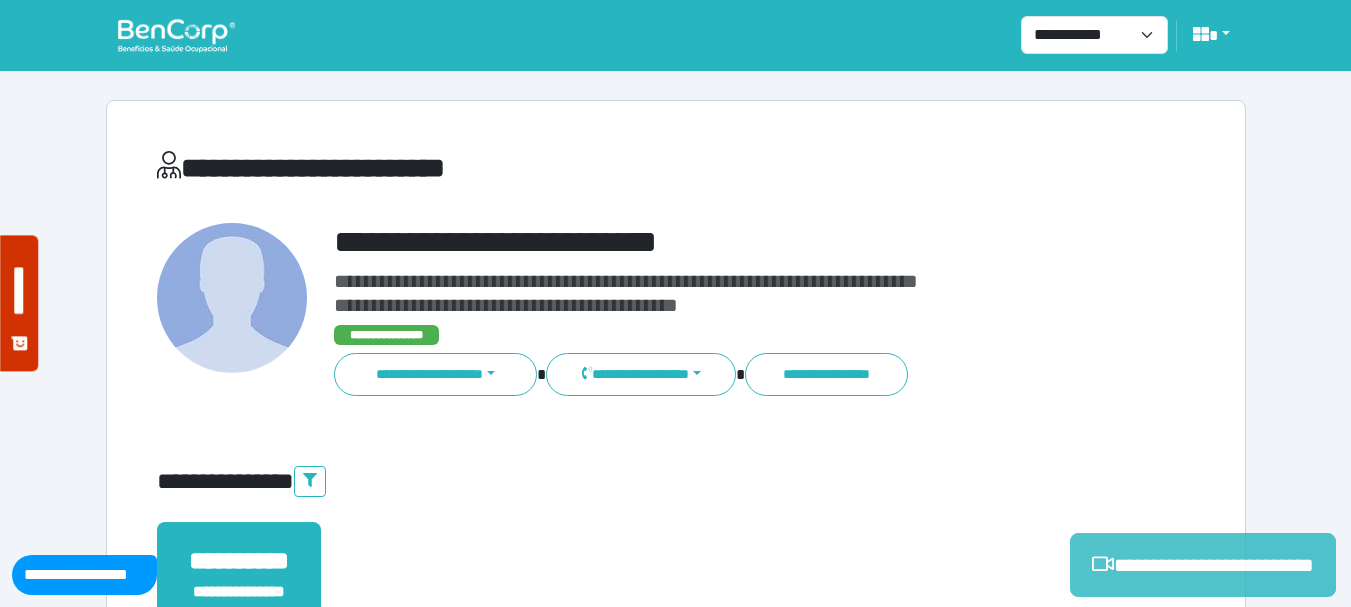 click on "**********" at bounding box center (1203, 565) 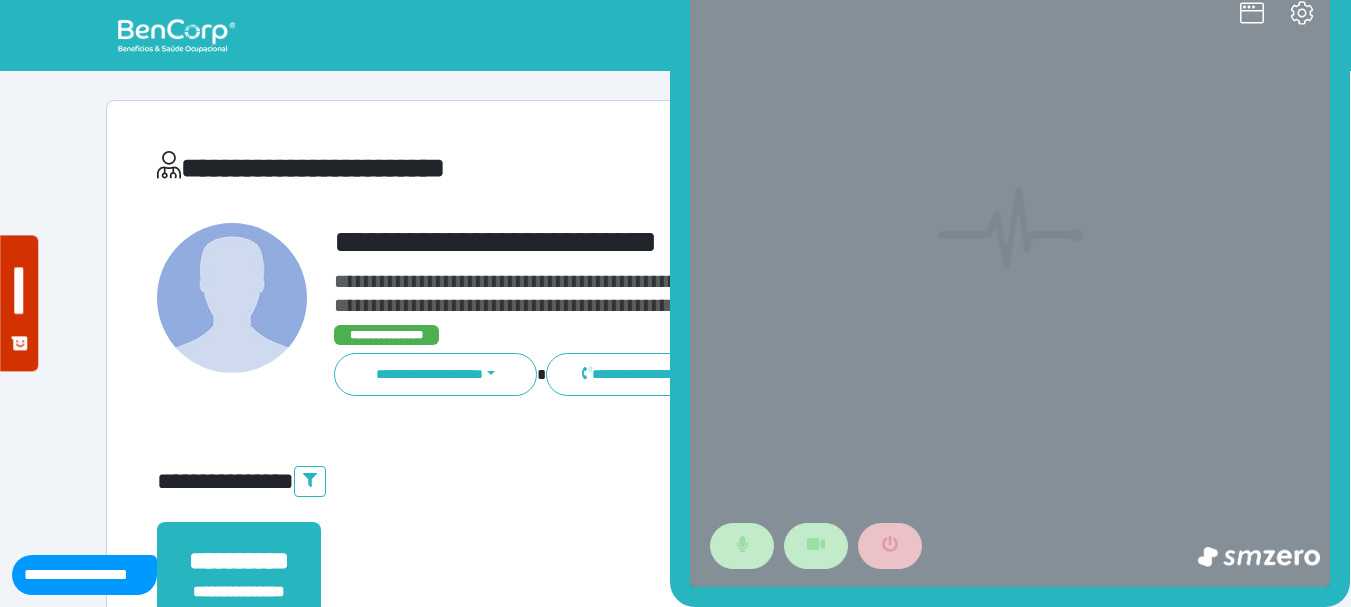 scroll, scrollTop: 0, scrollLeft: 0, axis: both 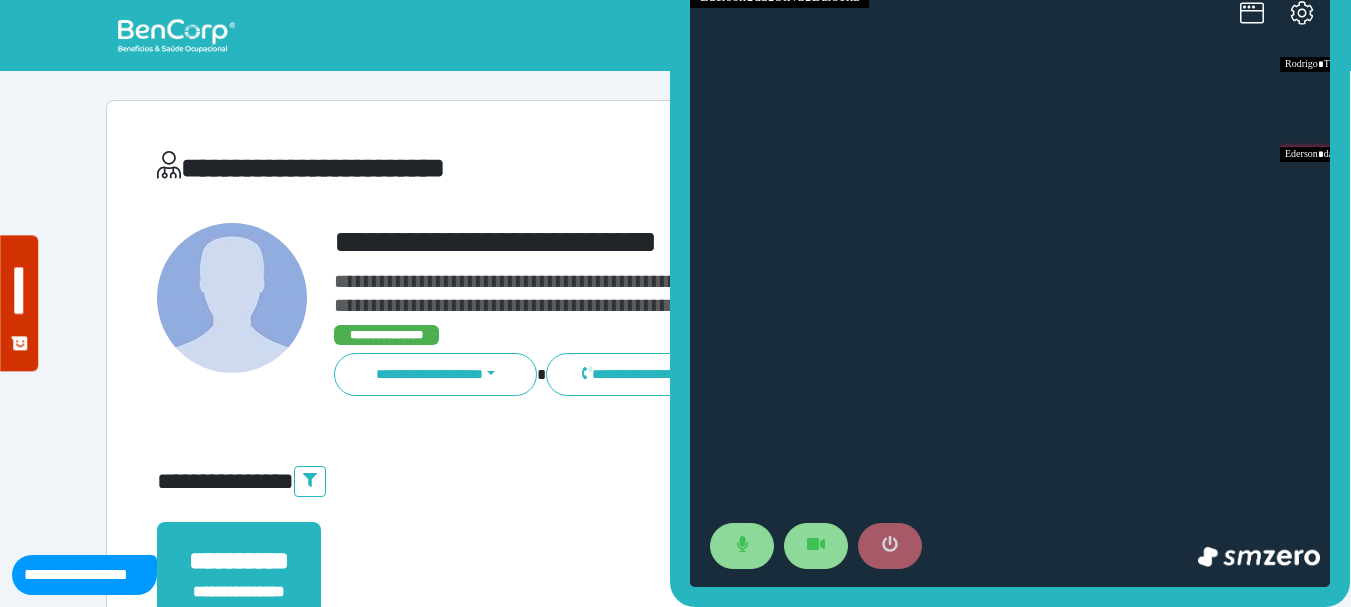 drag, startPoint x: 896, startPoint y: 545, endPoint x: 874, endPoint y: 542, distance: 22.203604 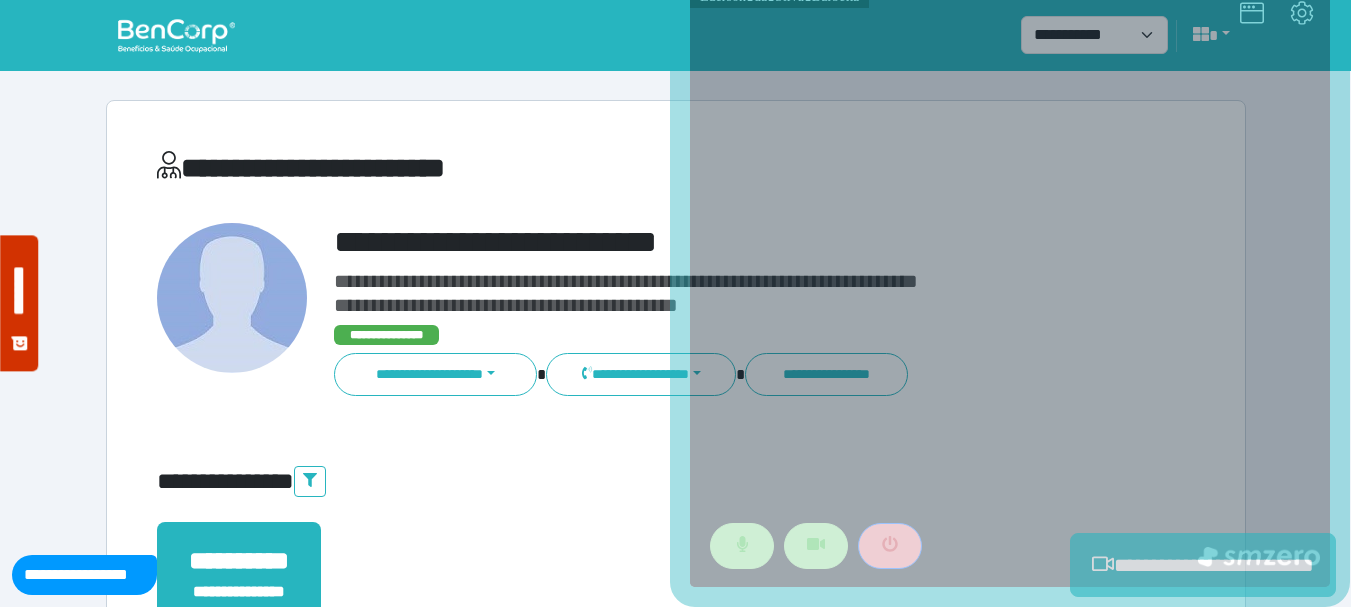 scroll, scrollTop: 500, scrollLeft: 0, axis: vertical 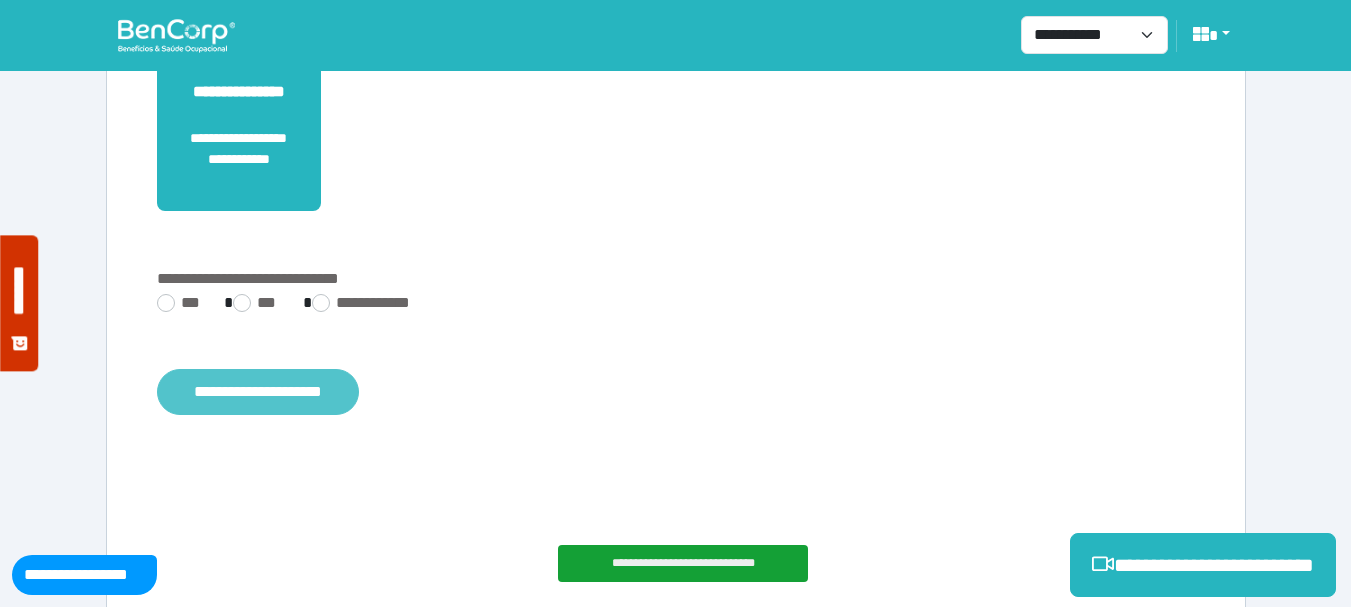 click on "**********" at bounding box center [258, 392] 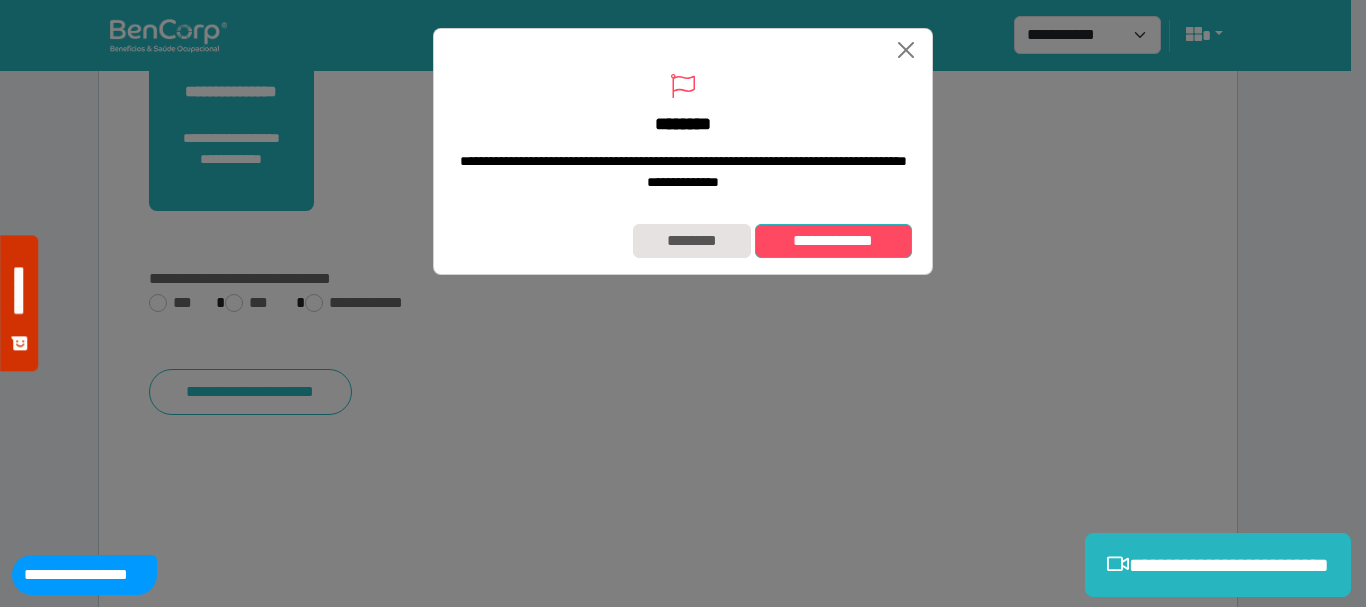 click on "**********" at bounding box center [833, 241] 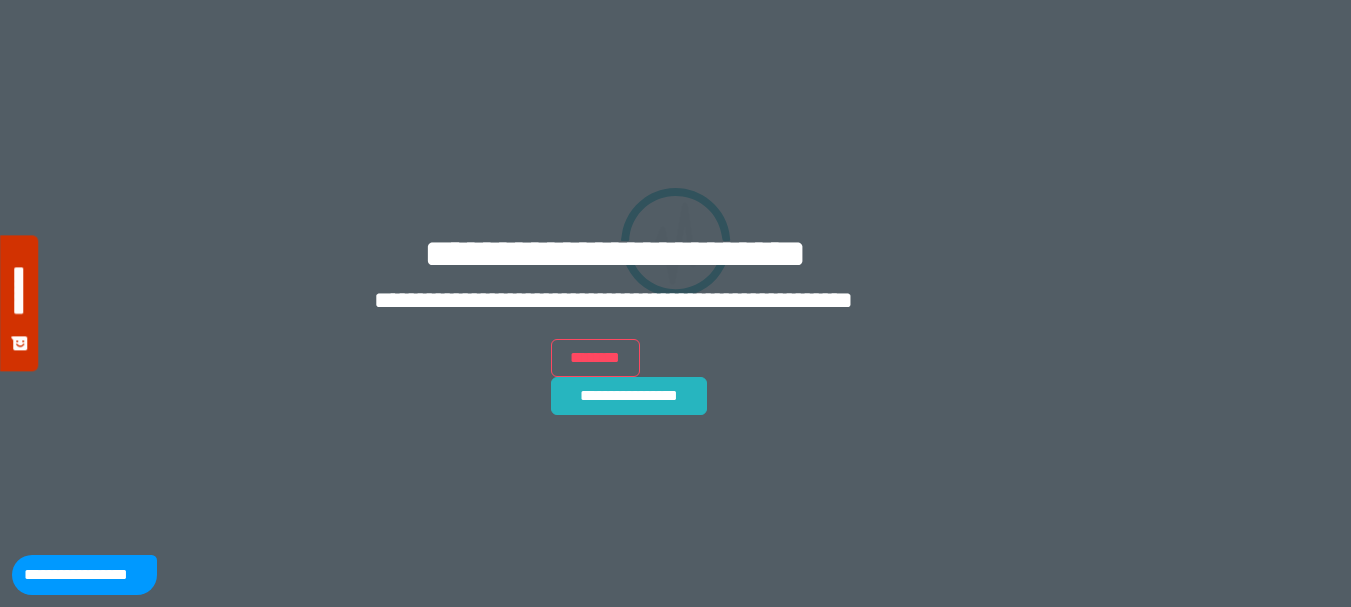 scroll, scrollTop: 0, scrollLeft: 0, axis: both 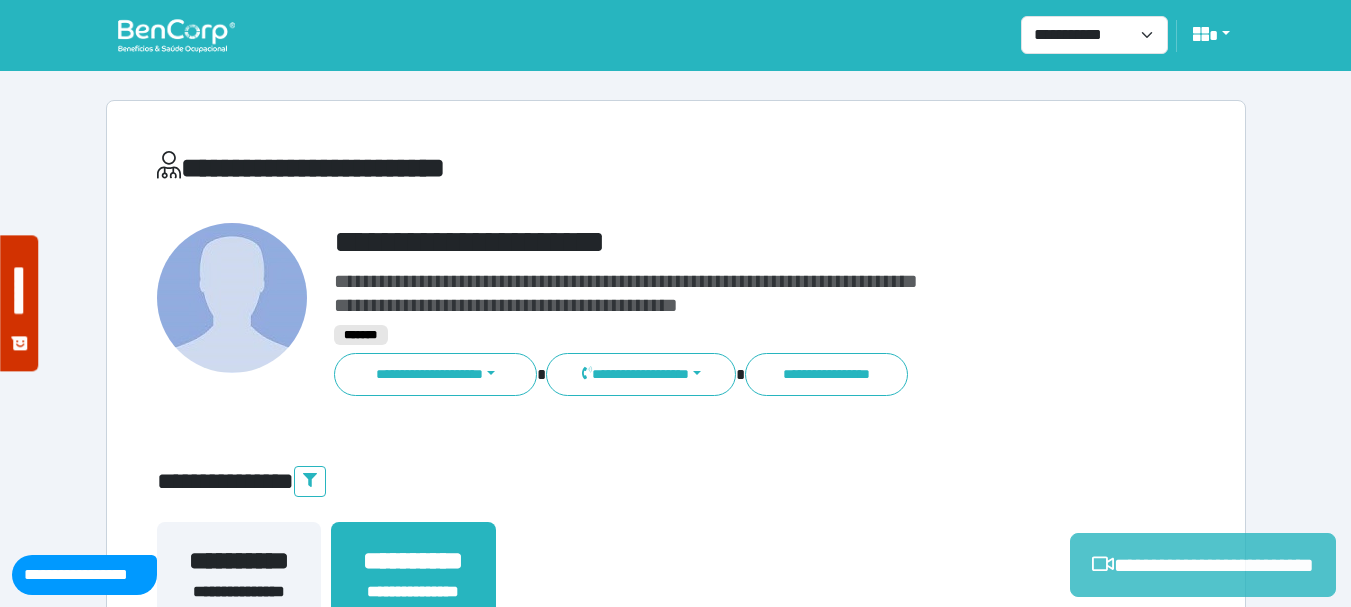 drag, startPoint x: 1159, startPoint y: 558, endPoint x: 1128, endPoint y: 568, distance: 32.572994 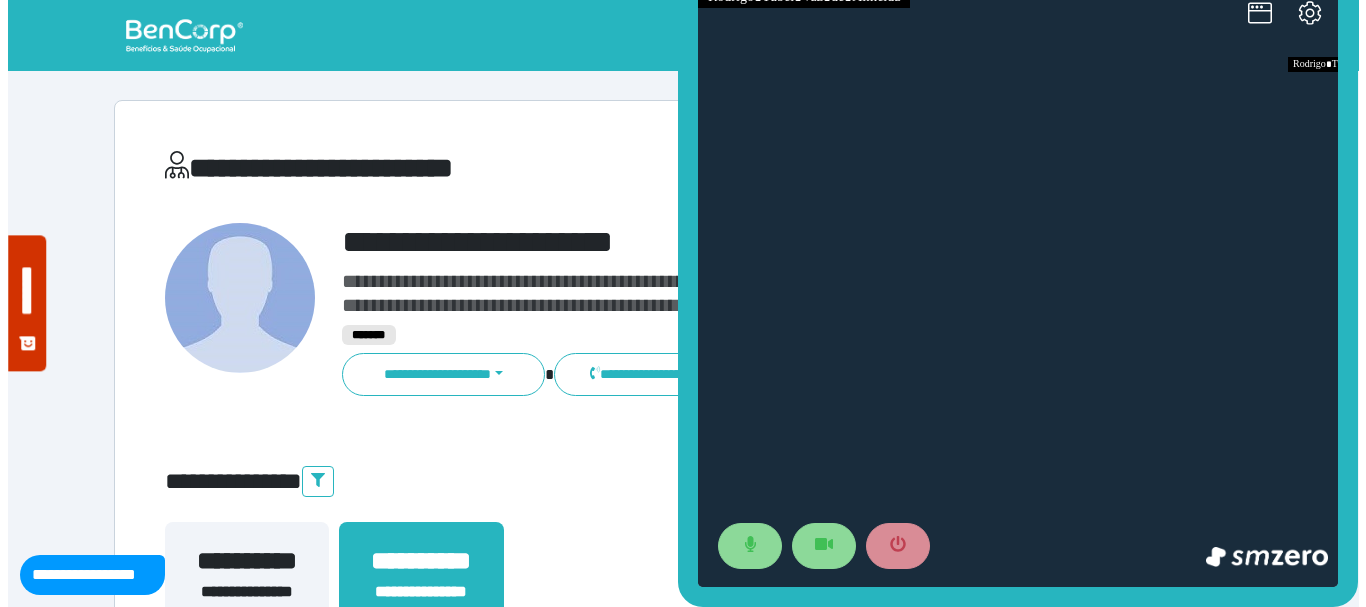 scroll, scrollTop: 0, scrollLeft: 0, axis: both 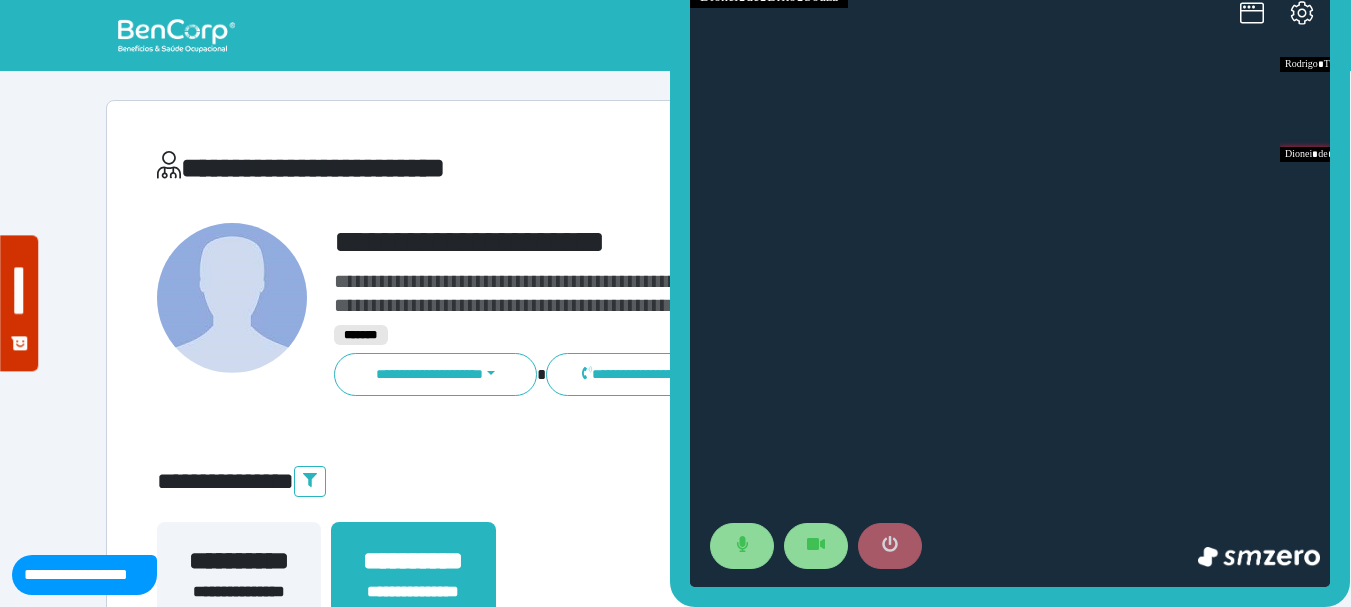 click at bounding box center [890, 546] 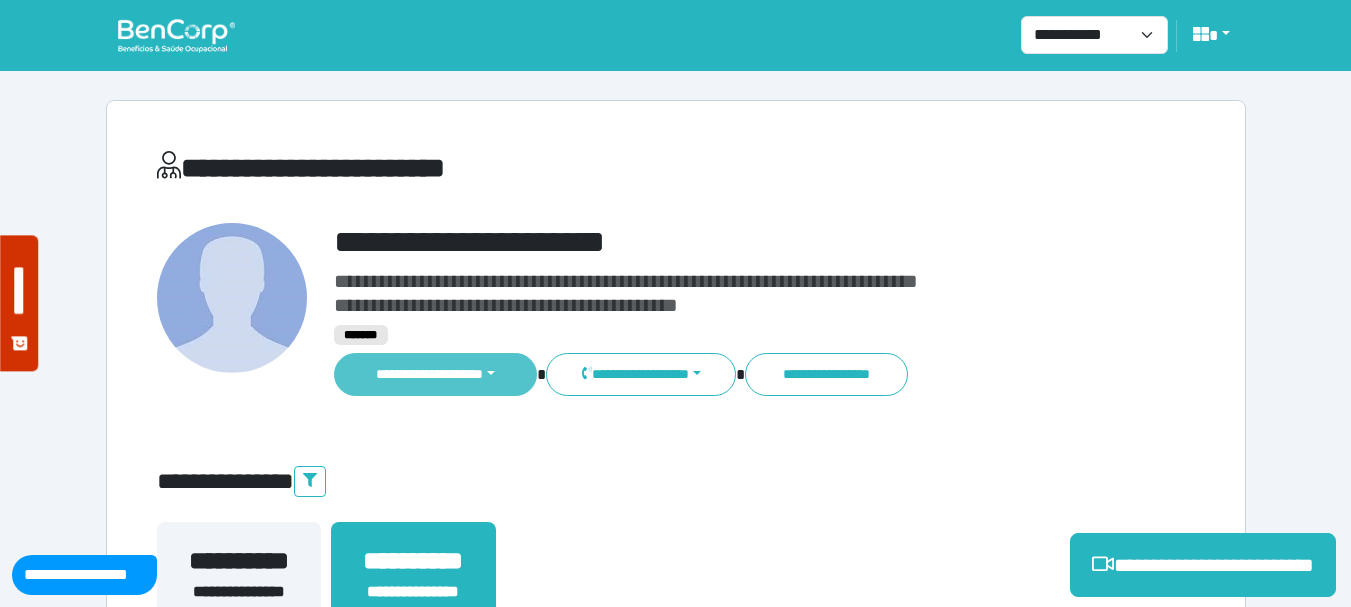 click on "**********" at bounding box center [436, 374] 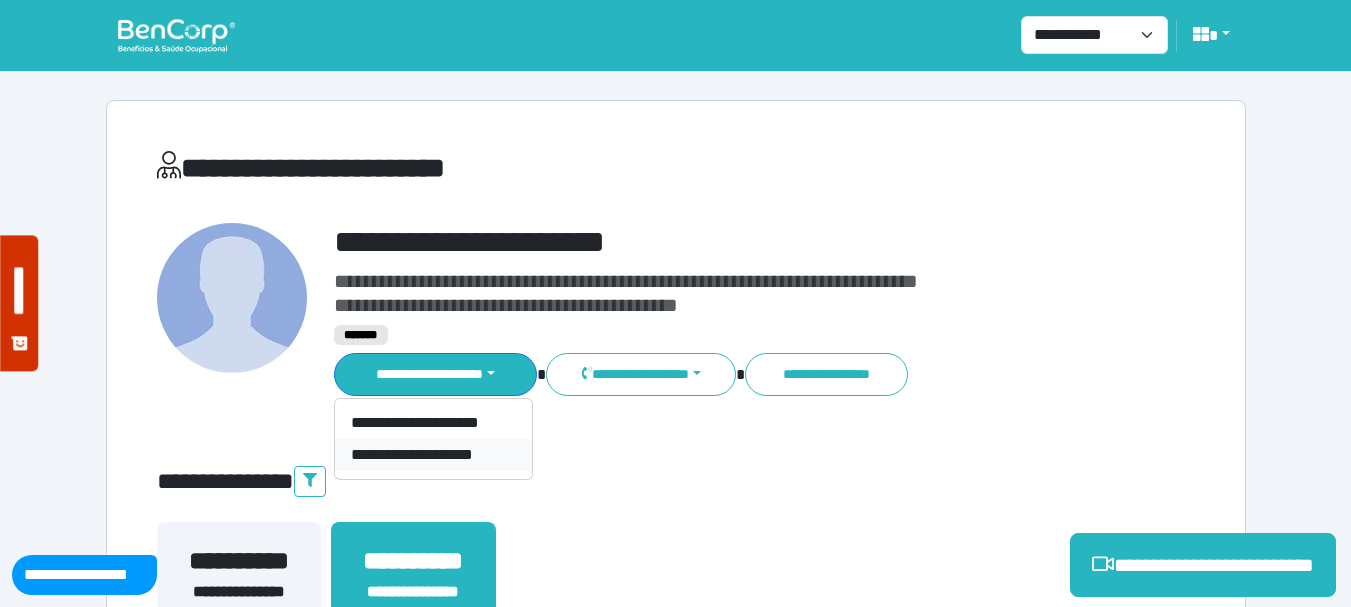 click on "**********" at bounding box center [433, 455] 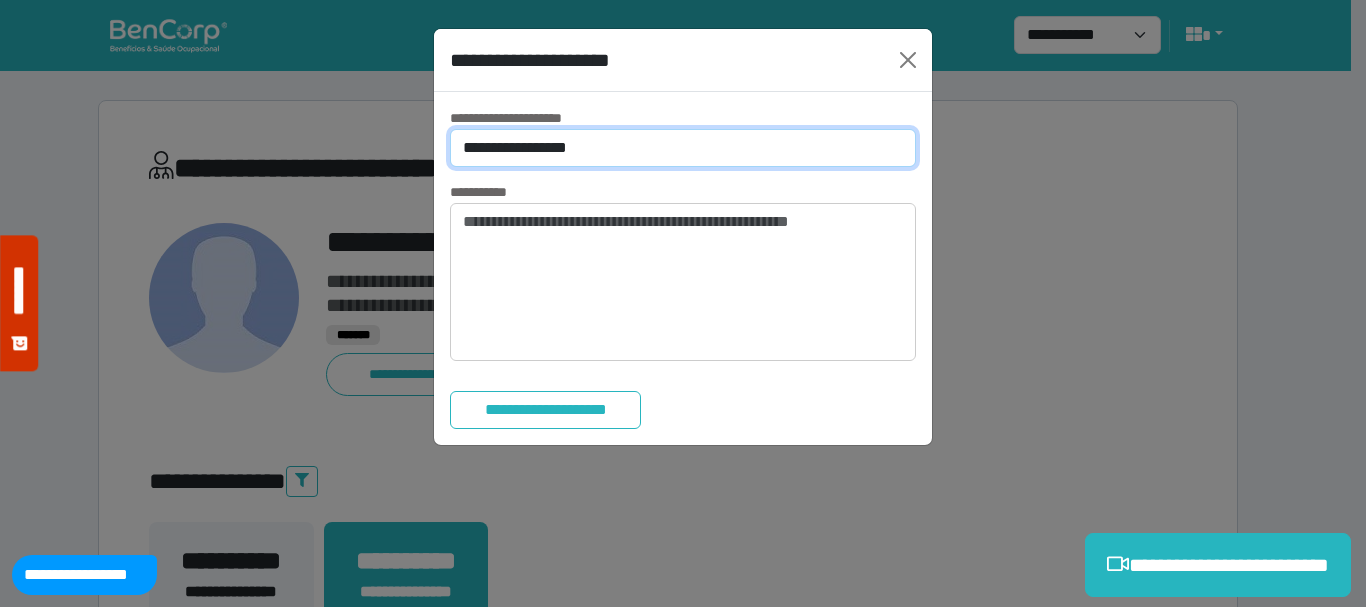 click on "**********" at bounding box center [683, 148] 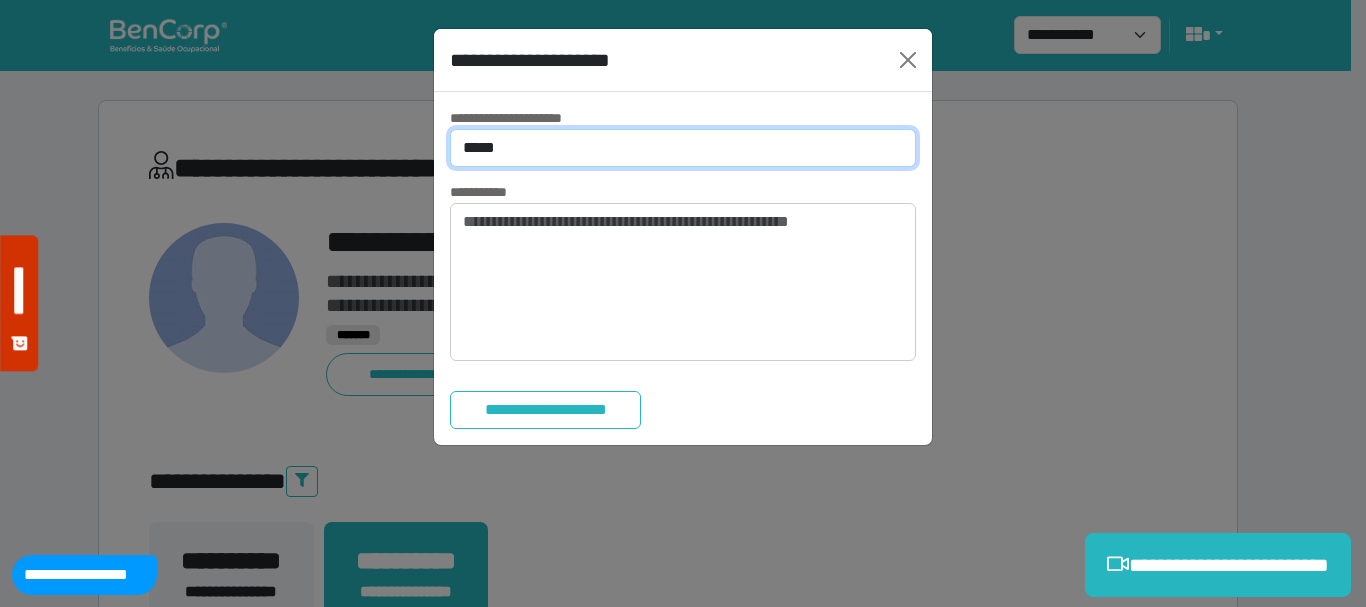 click on "**********" at bounding box center [683, 148] 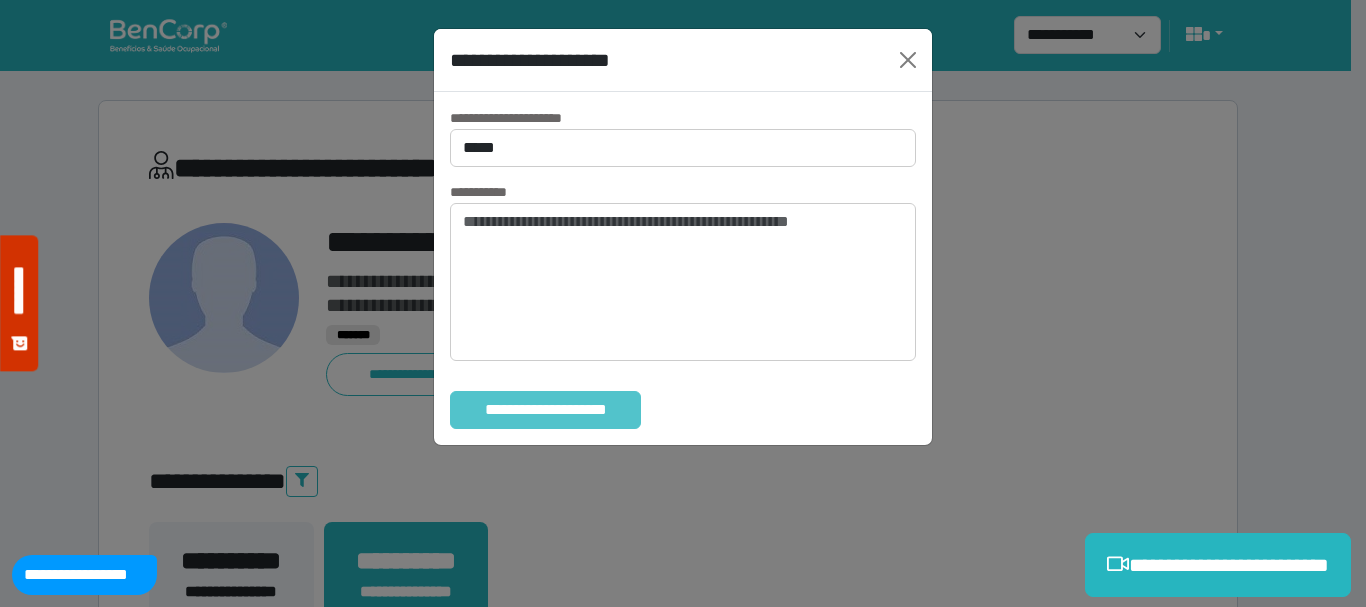 click on "**********" at bounding box center [545, 410] 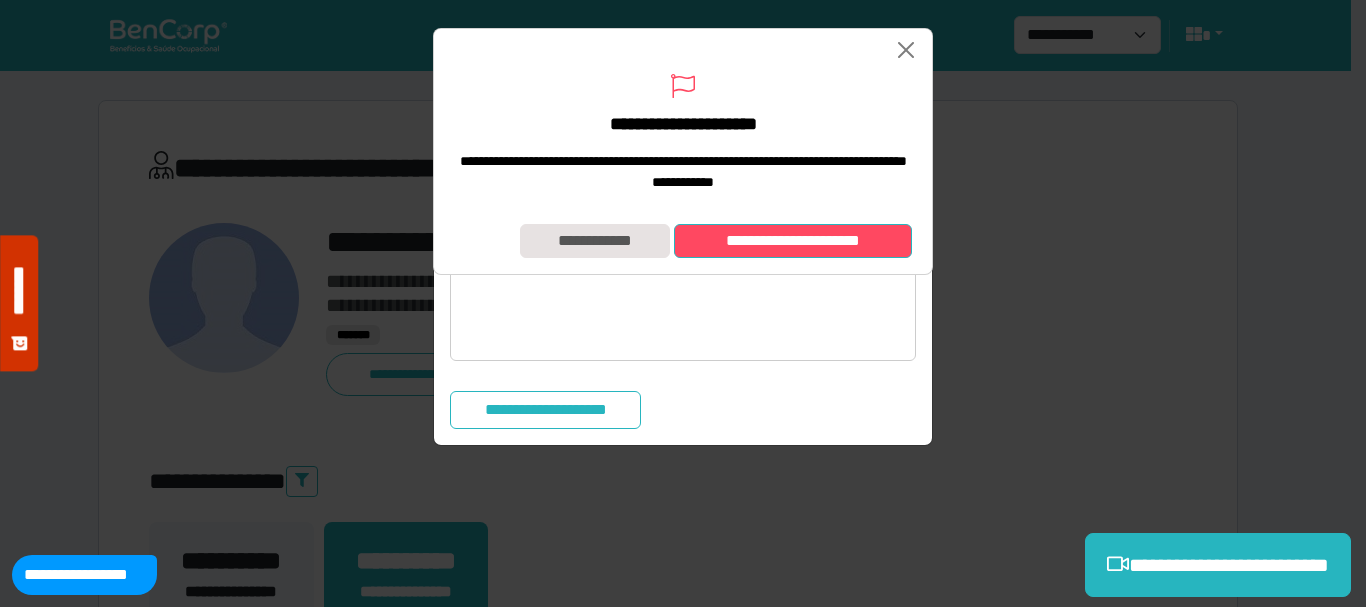 click on "**********" at bounding box center [793, 241] 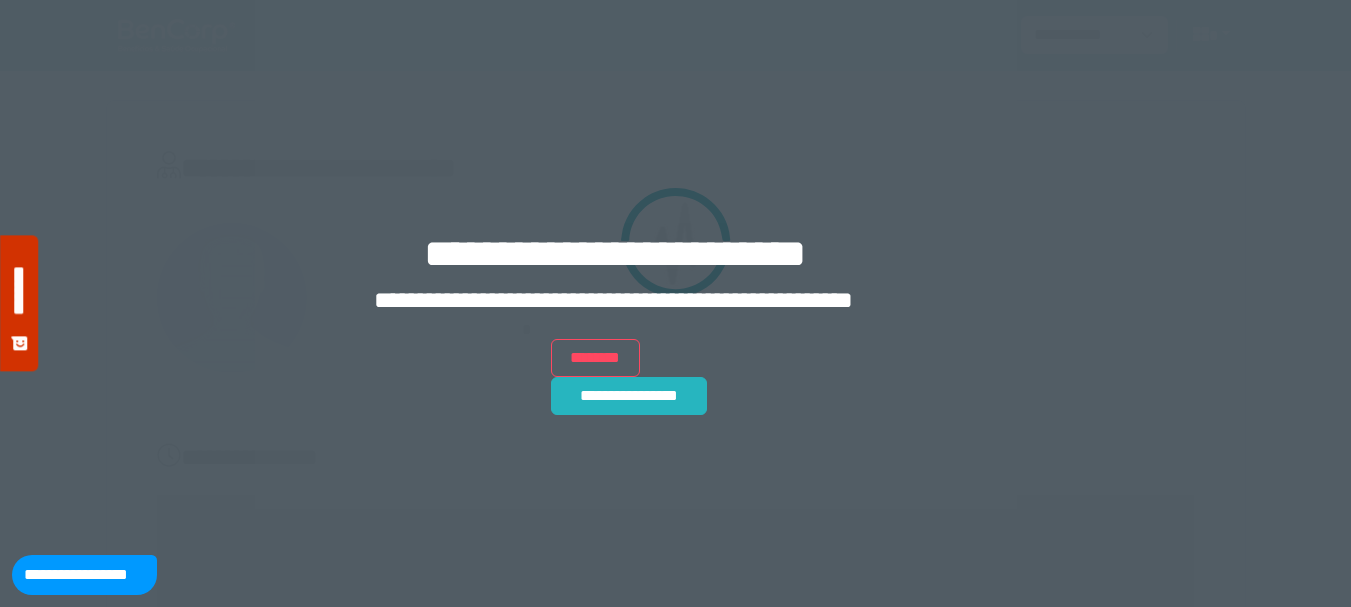 scroll, scrollTop: 0, scrollLeft: 0, axis: both 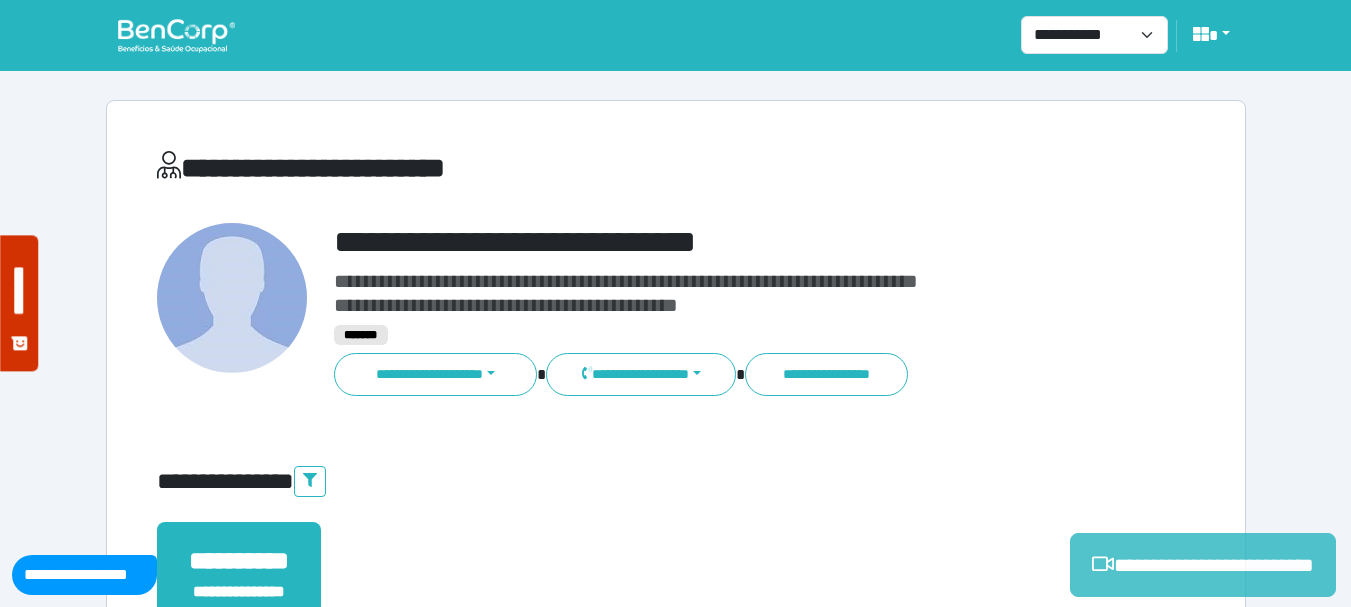 click on "**********" at bounding box center [1203, 565] 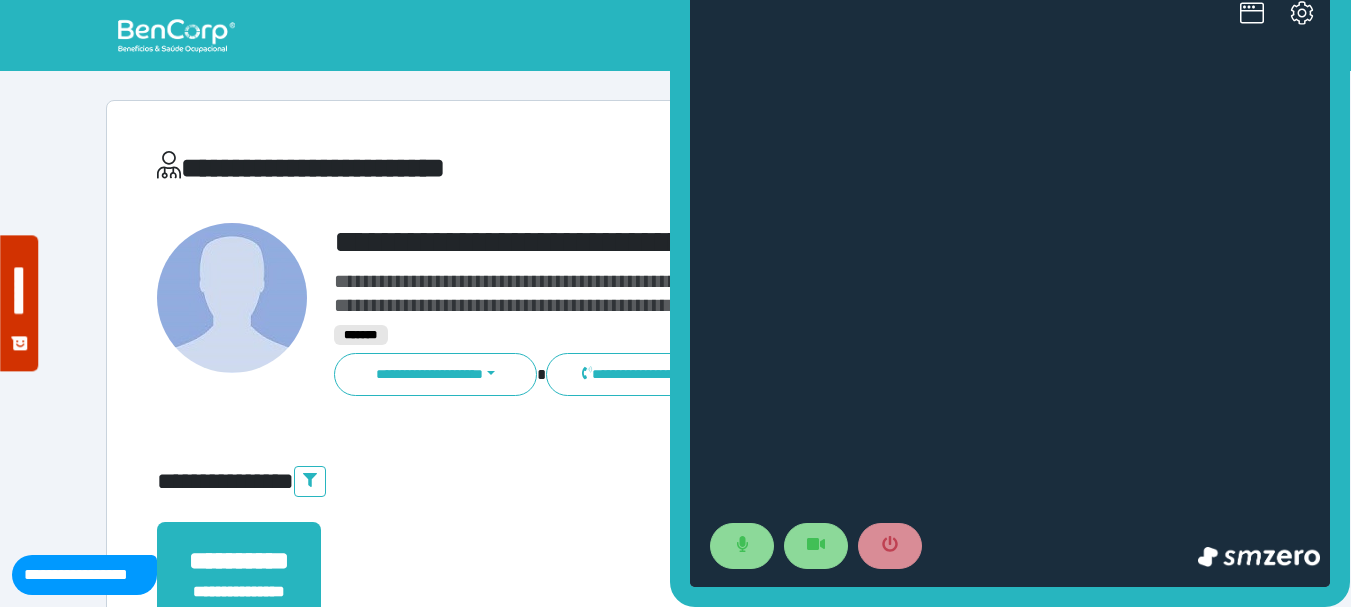 scroll, scrollTop: 0, scrollLeft: 0, axis: both 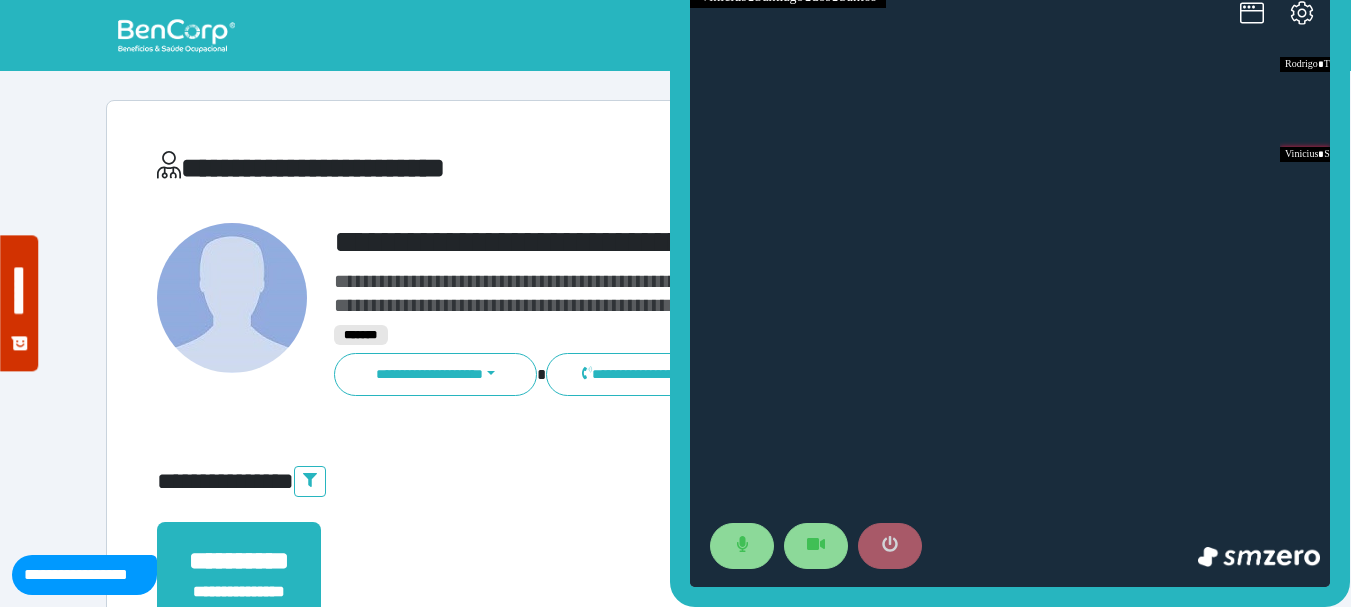 click at bounding box center (890, 546) 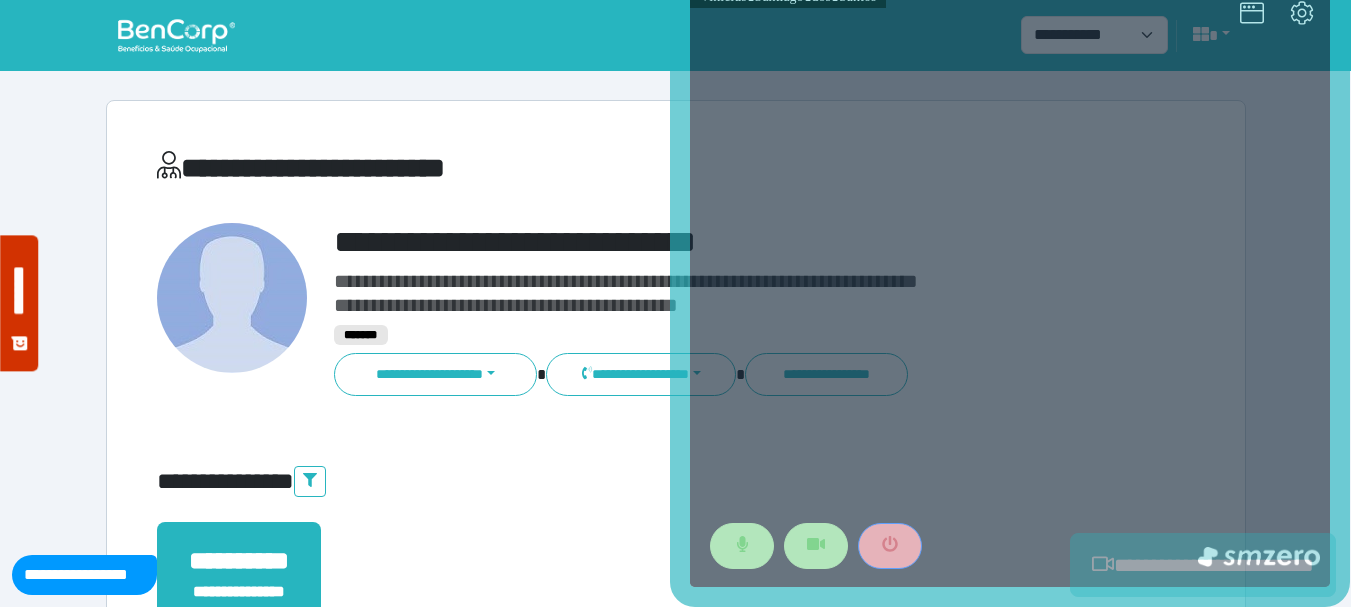 scroll, scrollTop: 500, scrollLeft: 0, axis: vertical 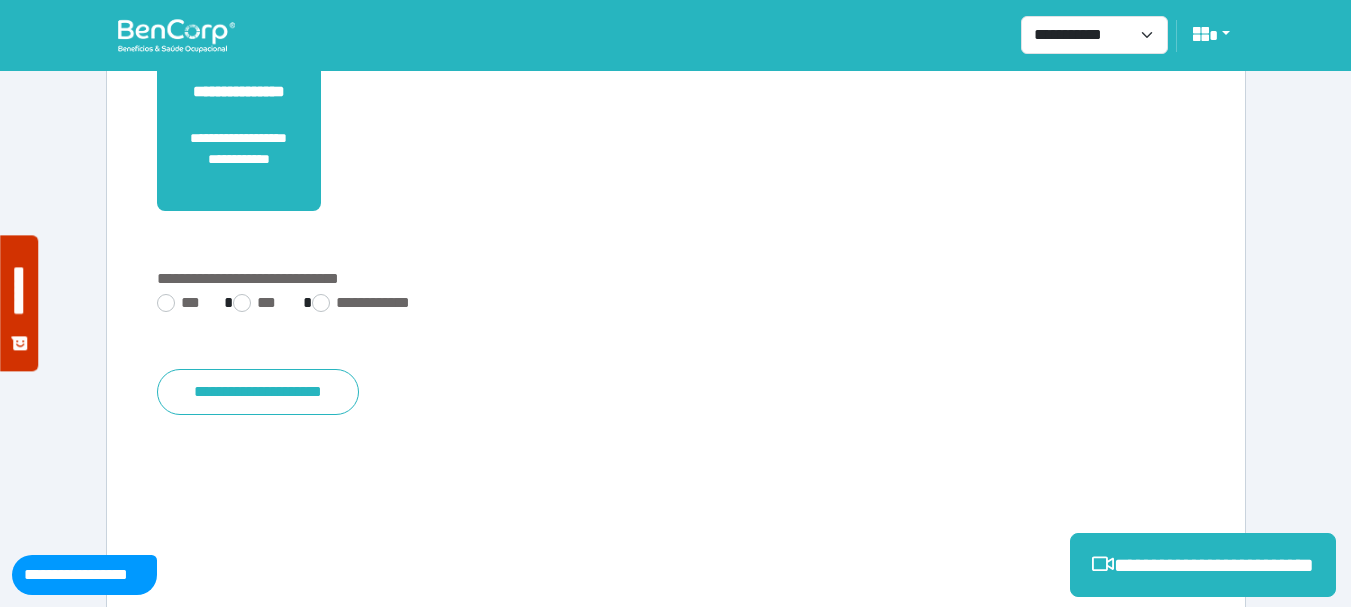 click on "**********" at bounding box center [676, 305] 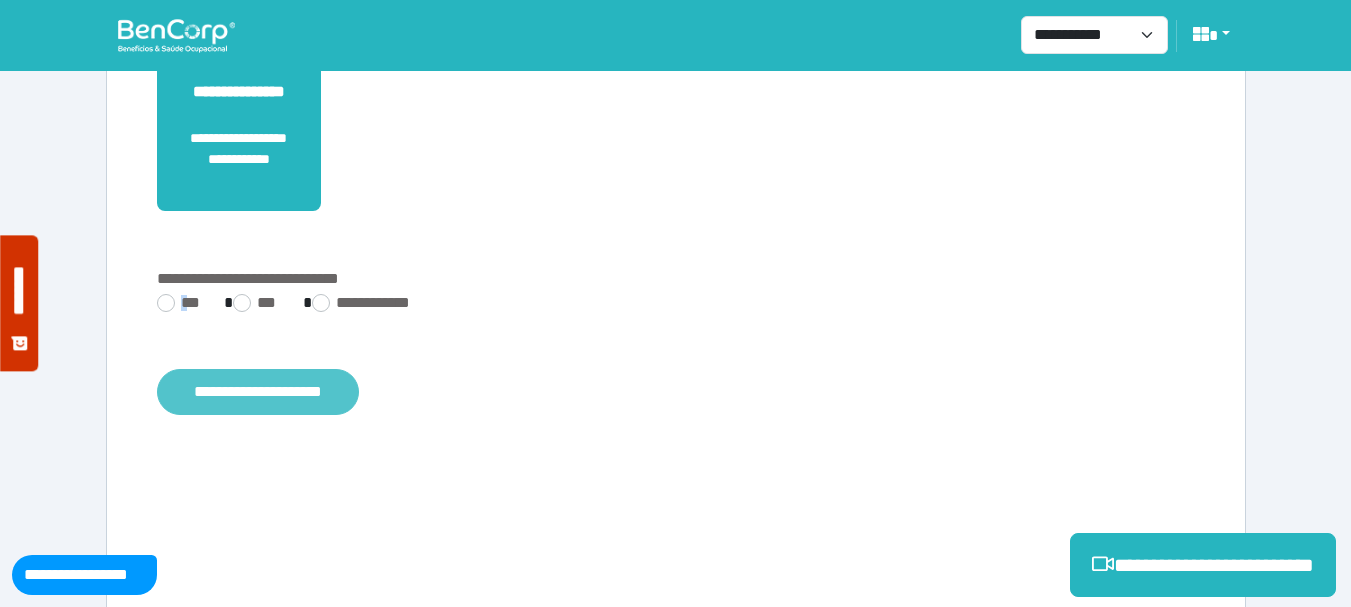 click on "**********" at bounding box center (258, 392) 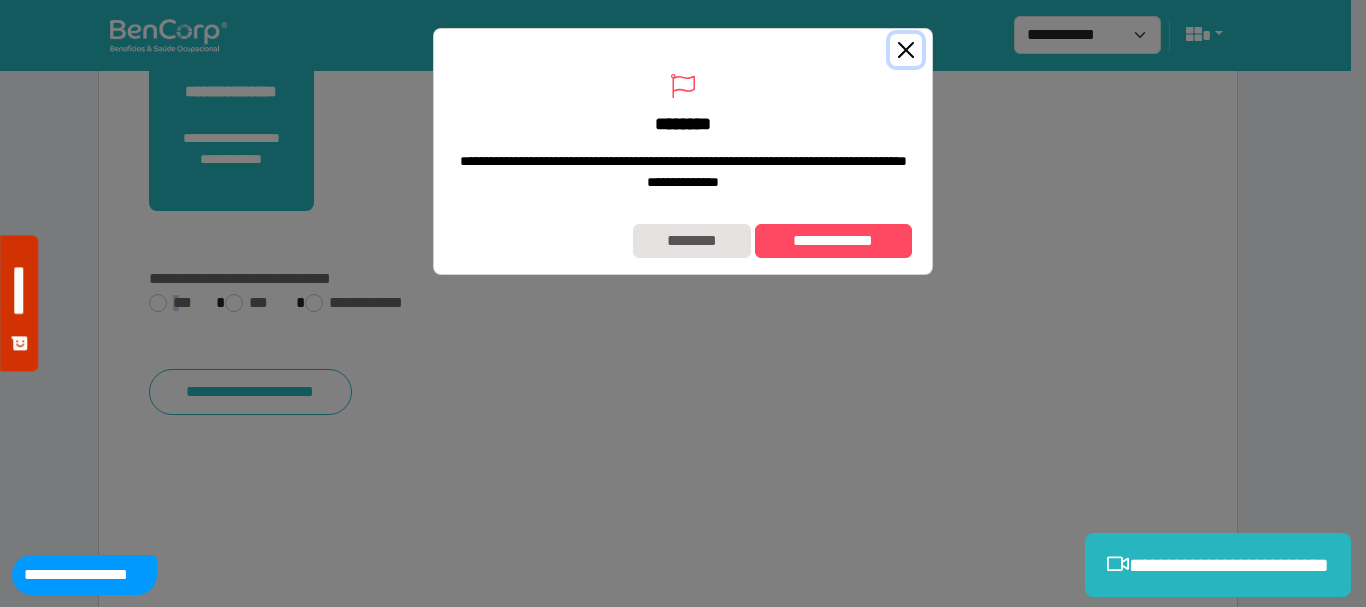 click at bounding box center [906, 50] 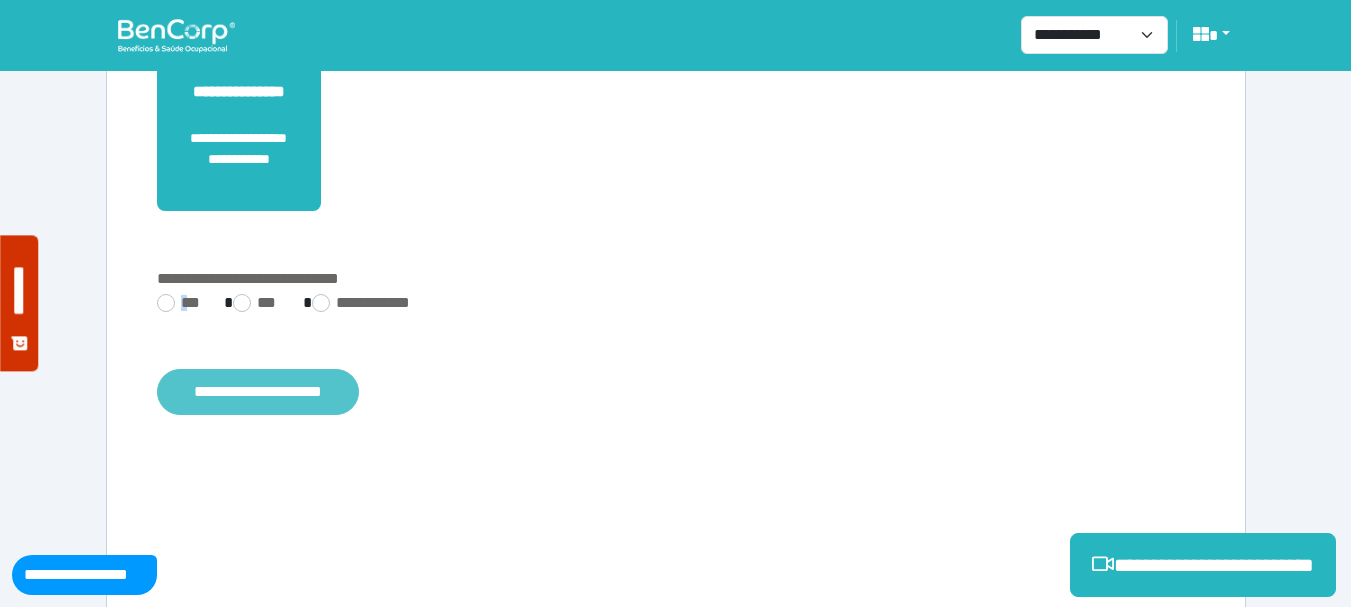 click on "**********" at bounding box center [258, 392] 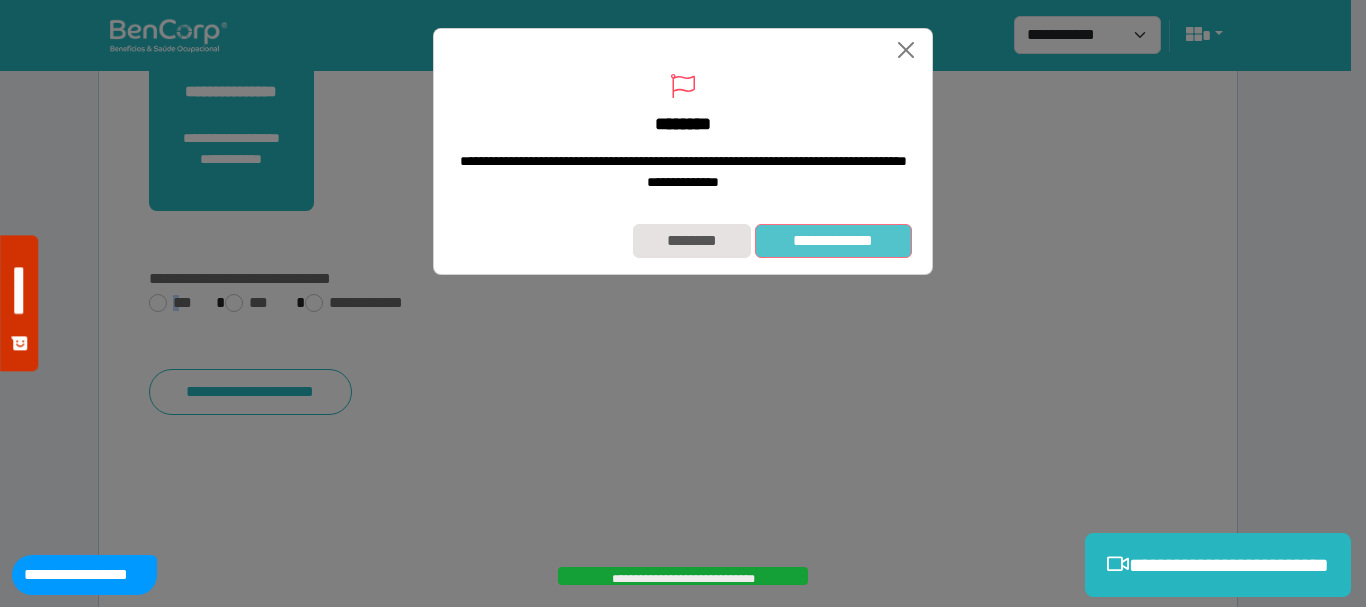 click on "**********" at bounding box center [833, 241] 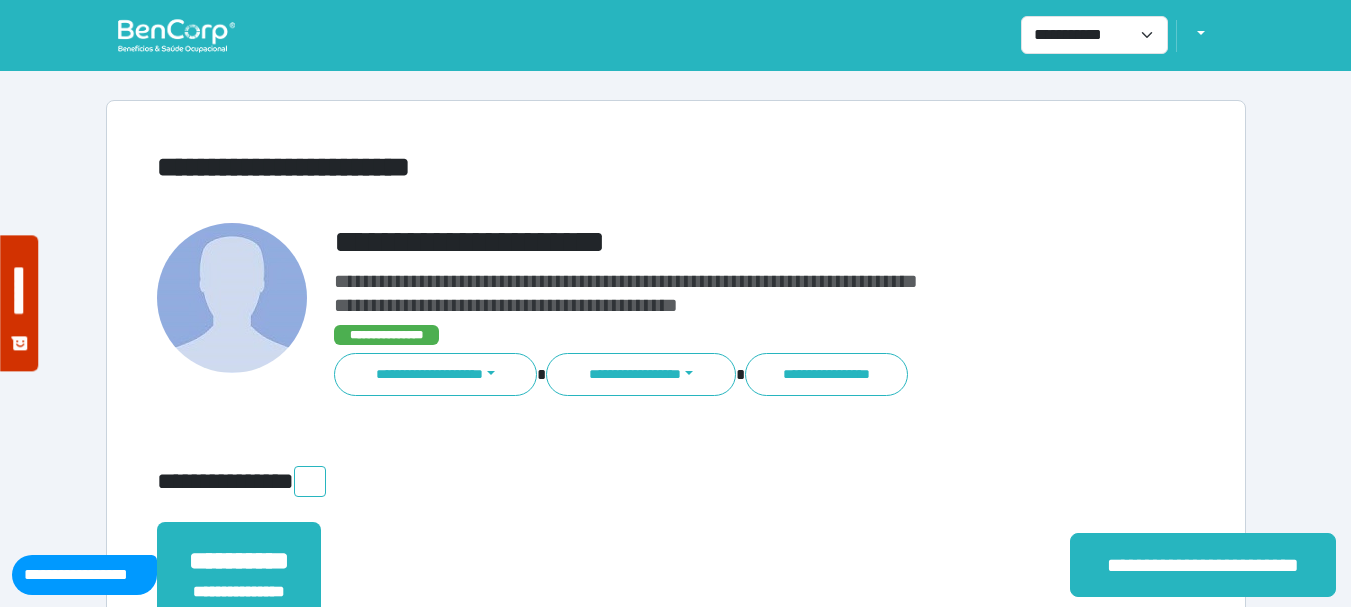 scroll, scrollTop: 0, scrollLeft: 0, axis: both 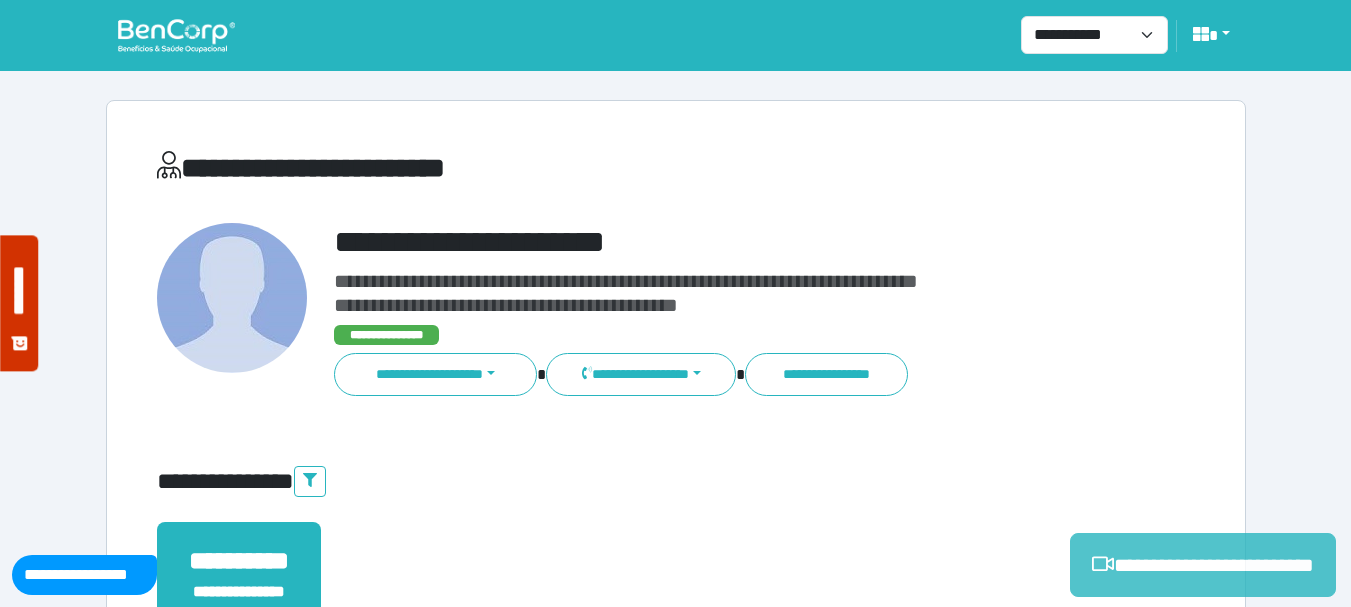 drag, startPoint x: 1155, startPoint y: 547, endPoint x: 1111, endPoint y: 551, distance: 44.181442 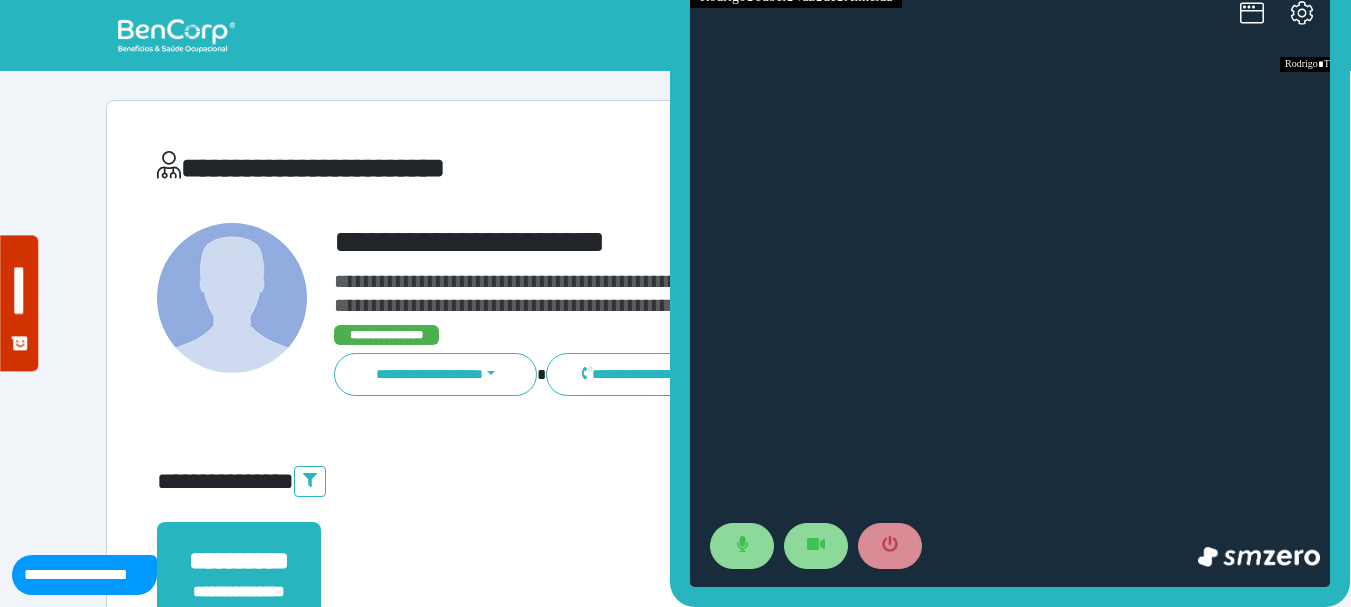 scroll, scrollTop: 0, scrollLeft: 0, axis: both 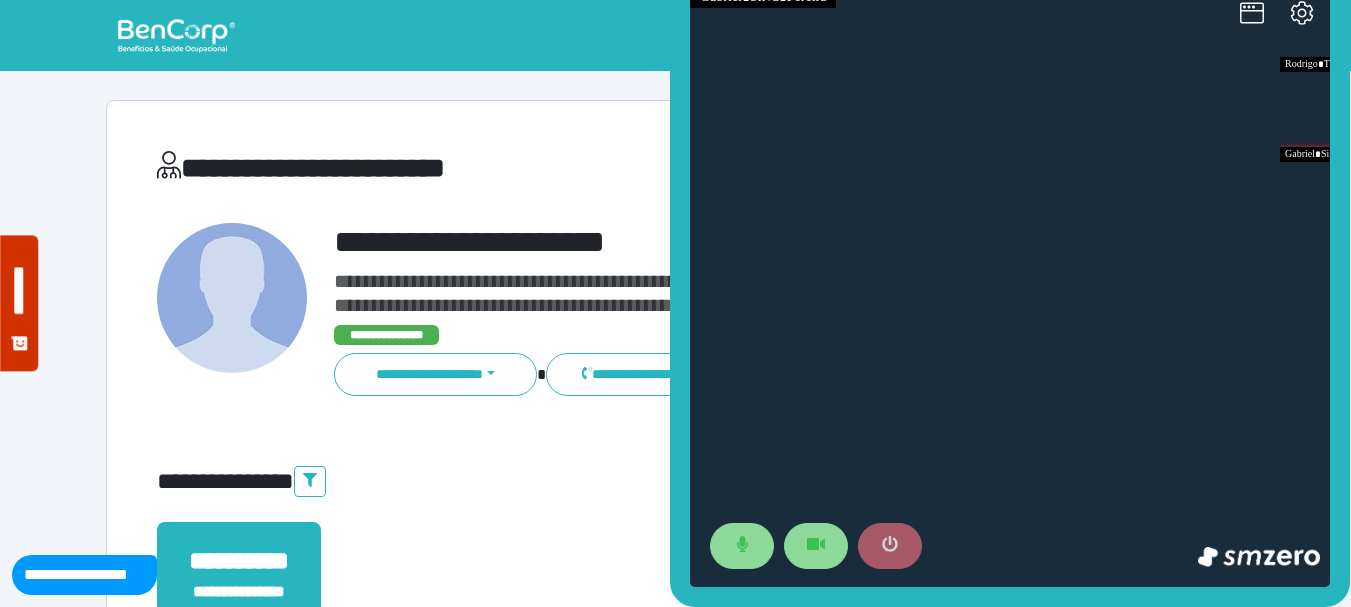 drag, startPoint x: 887, startPoint y: 542, endPoint x: 900, endPoint y: 546, distance: 13.601471 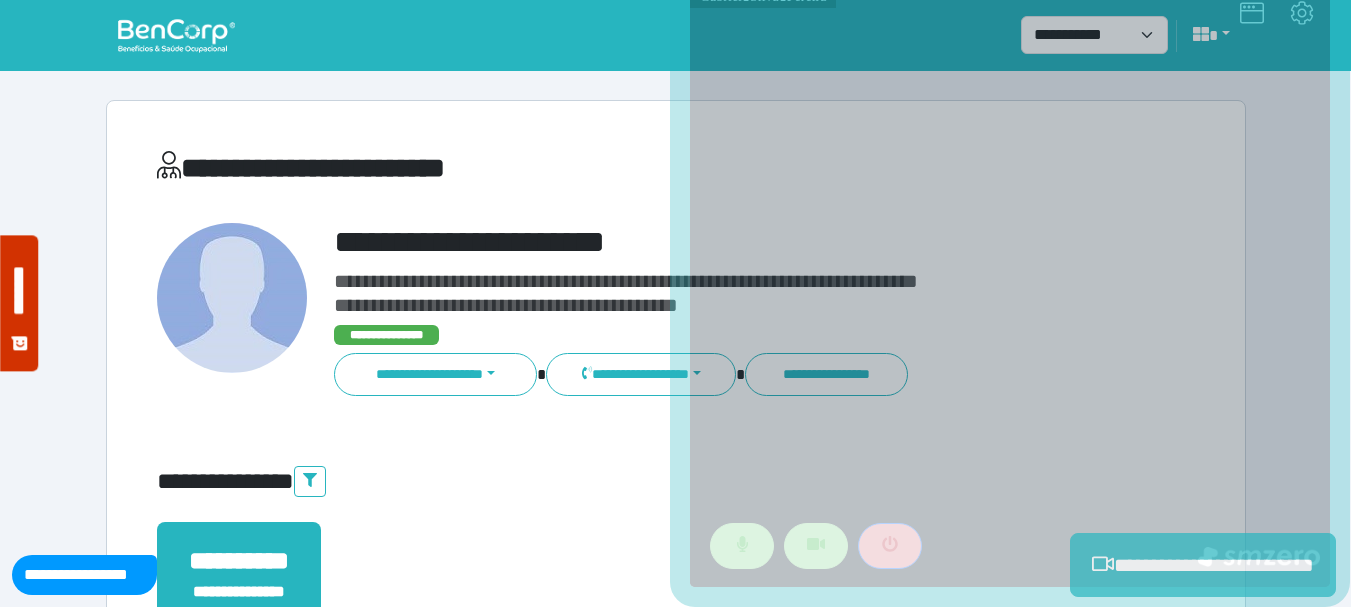 scroll, scrollTop: 300, scrollLeft: 0, axis: vertical 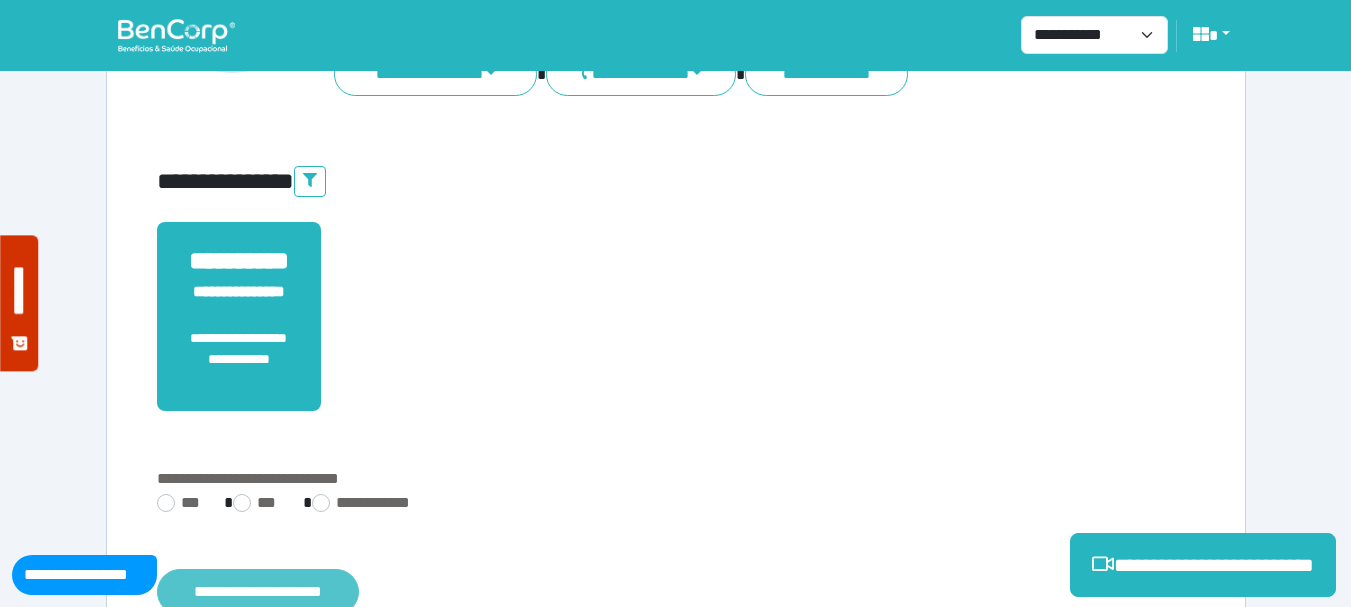 click on "**********" at bounding box center (258, 592) 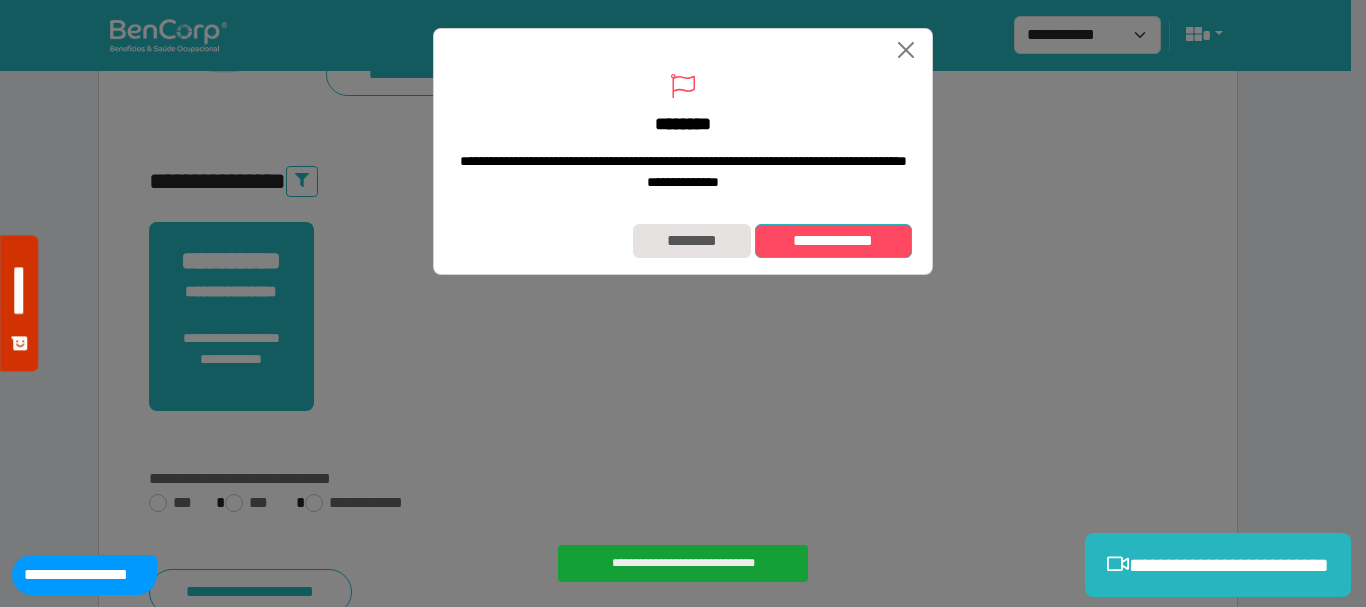 drag, startPoint x: 839, startPoint y: 258, endPoint x: 778, endPoint y: 361, distance: 119.70798 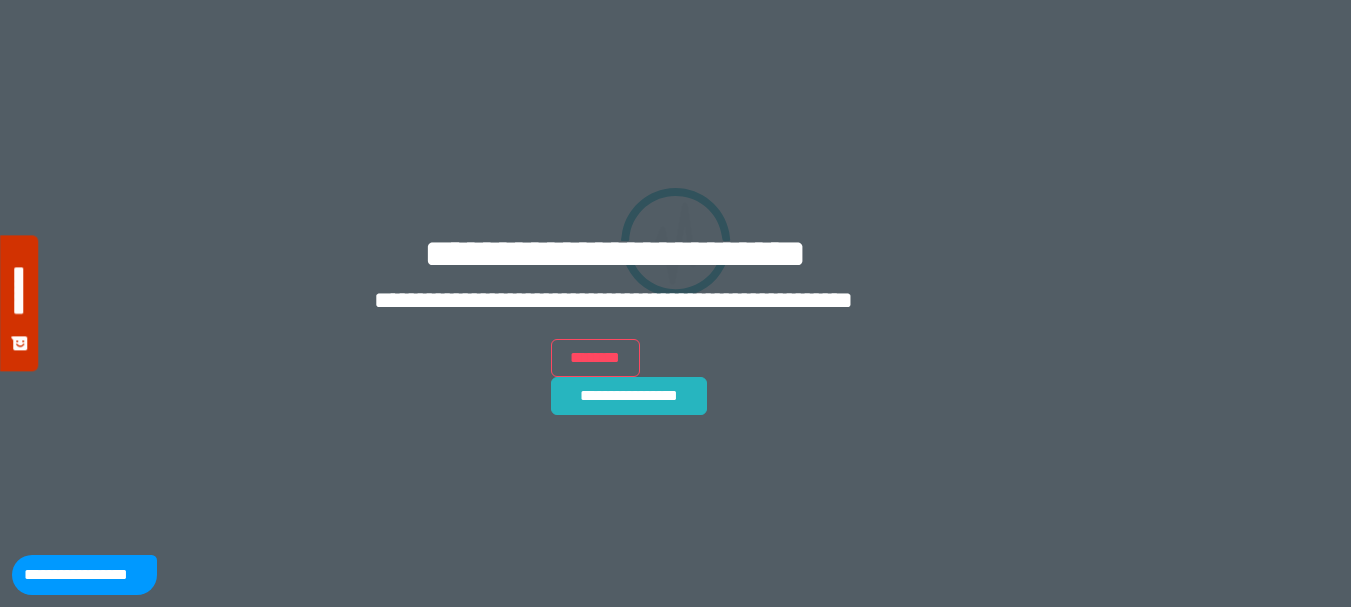 scroll, scrollTop: 0, scrollLeft: 0, axis: both 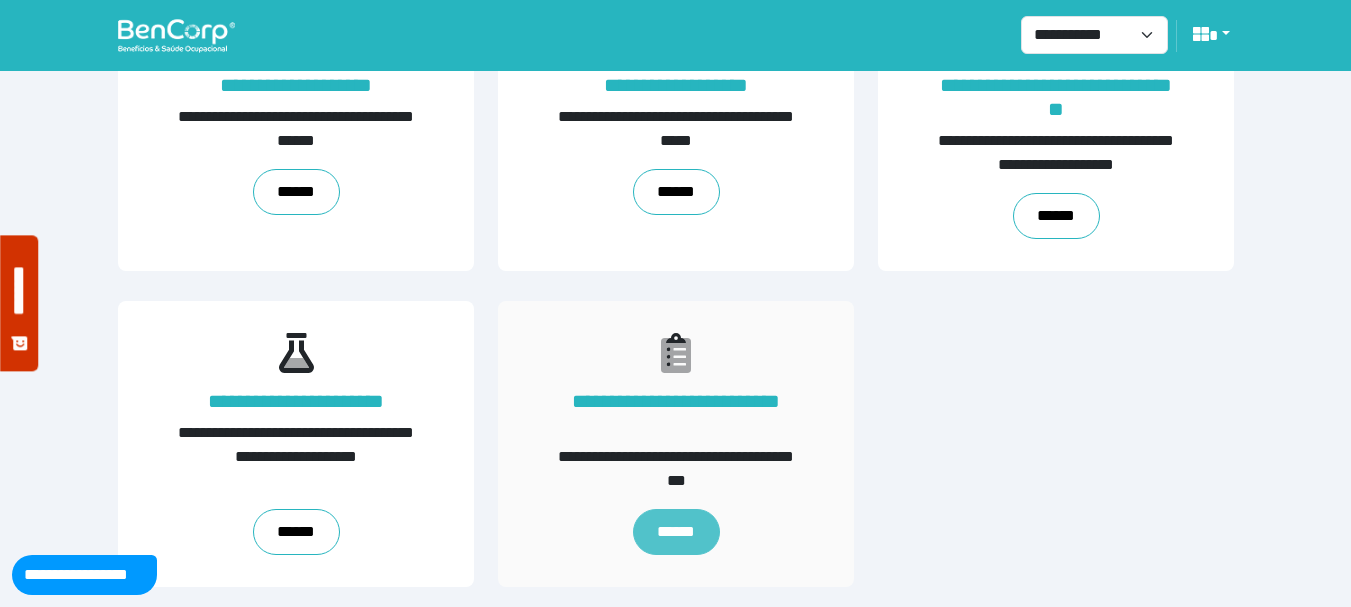 click on "******" at bounding box center (675, 532) 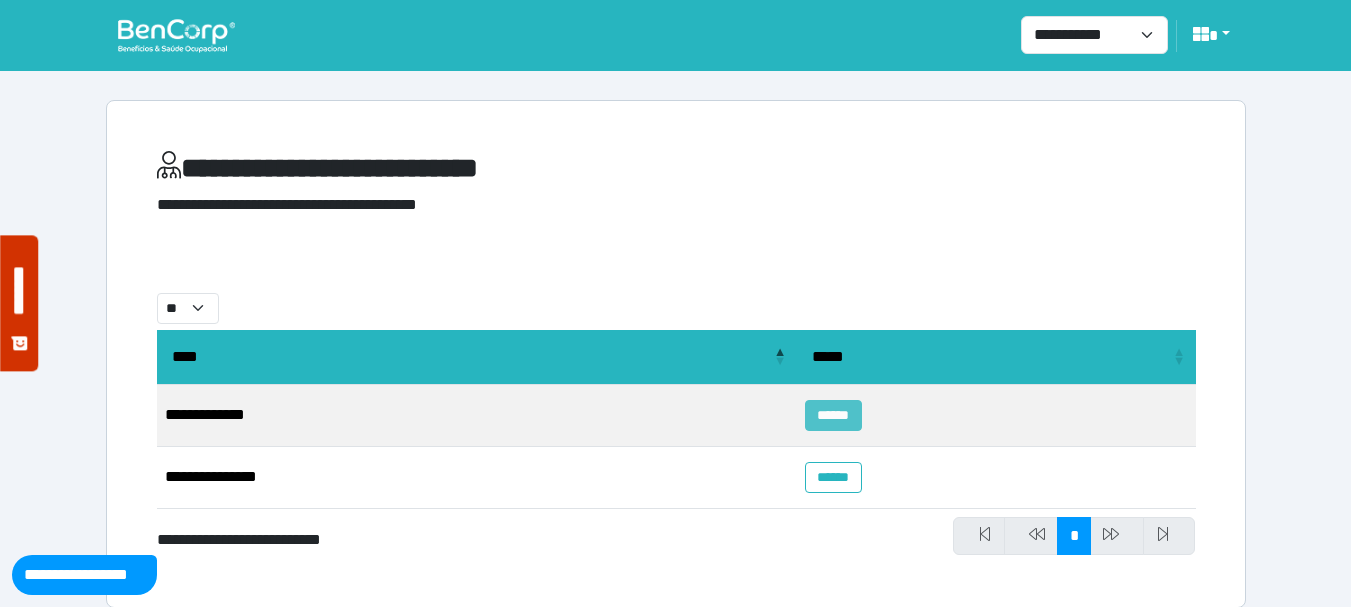 scroll, scrollTop: 21, scrollLeft: 0, axis: vertical 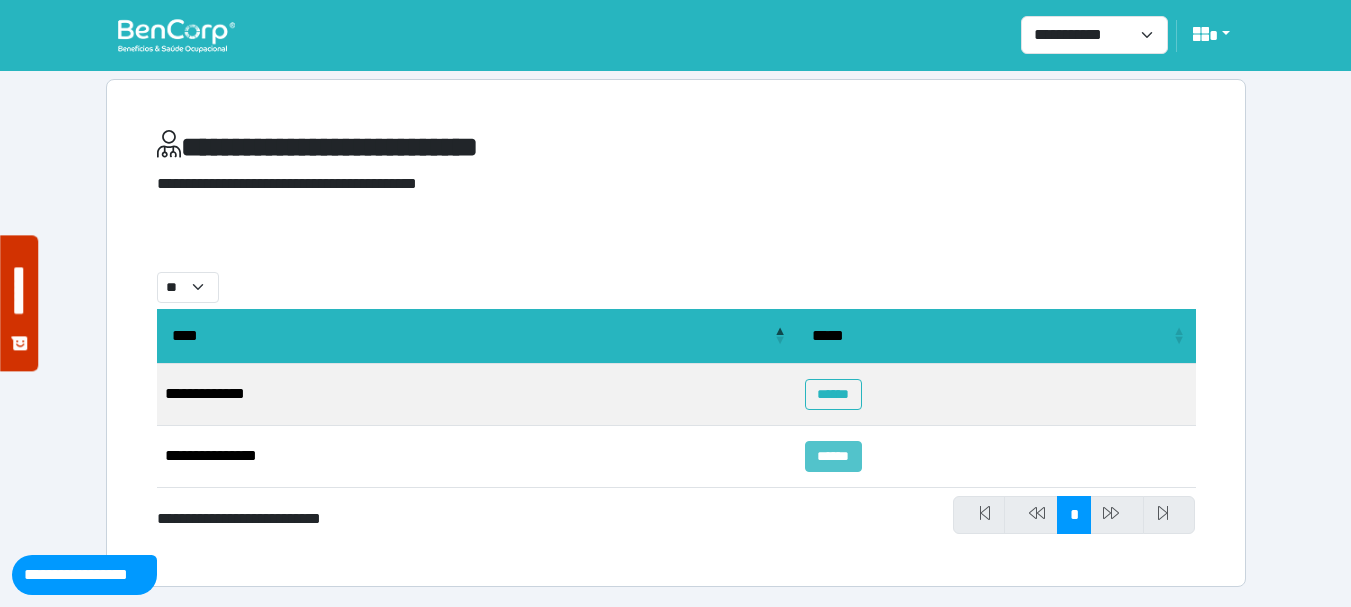 click on "******" at bounding box center [833, 456] 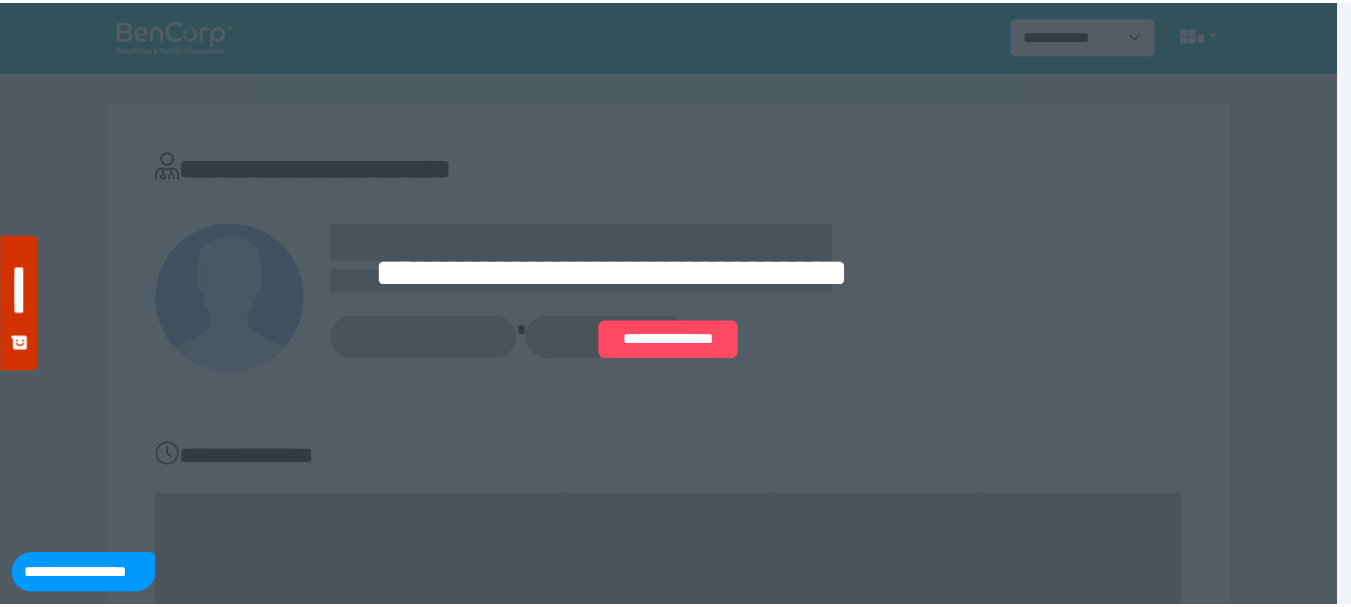 scroll, scrollTop: 0, scrollLeft: 0, axis: both 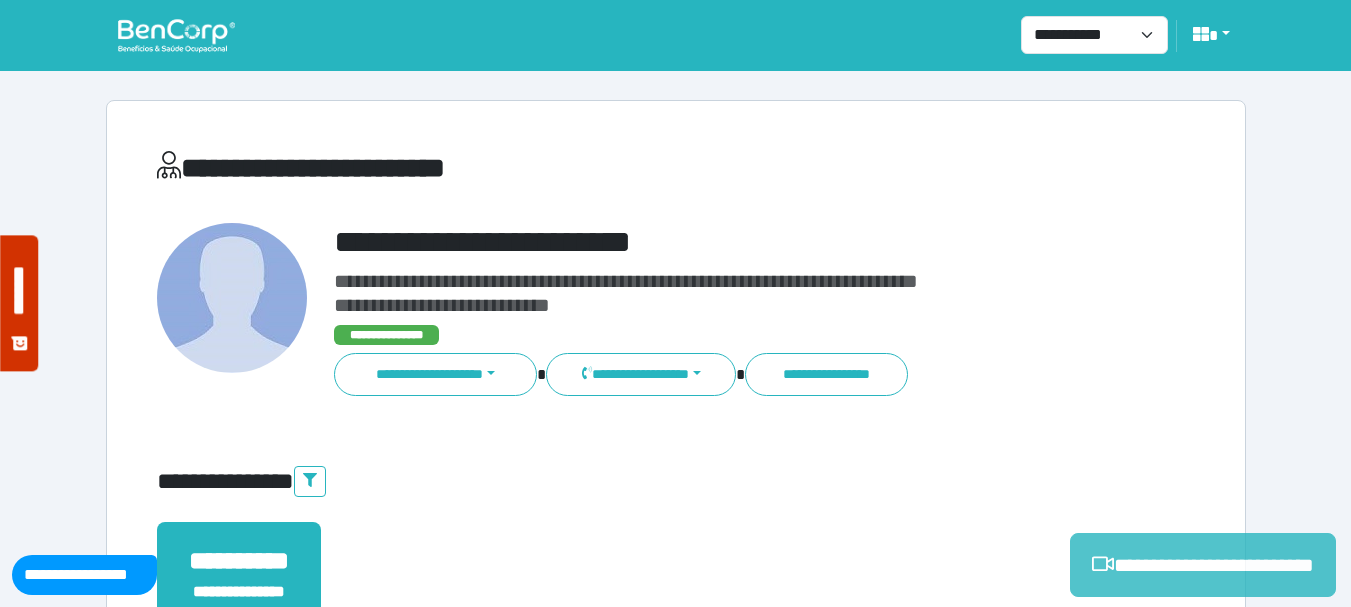click on "**********" at bounding box center [1203, 565] 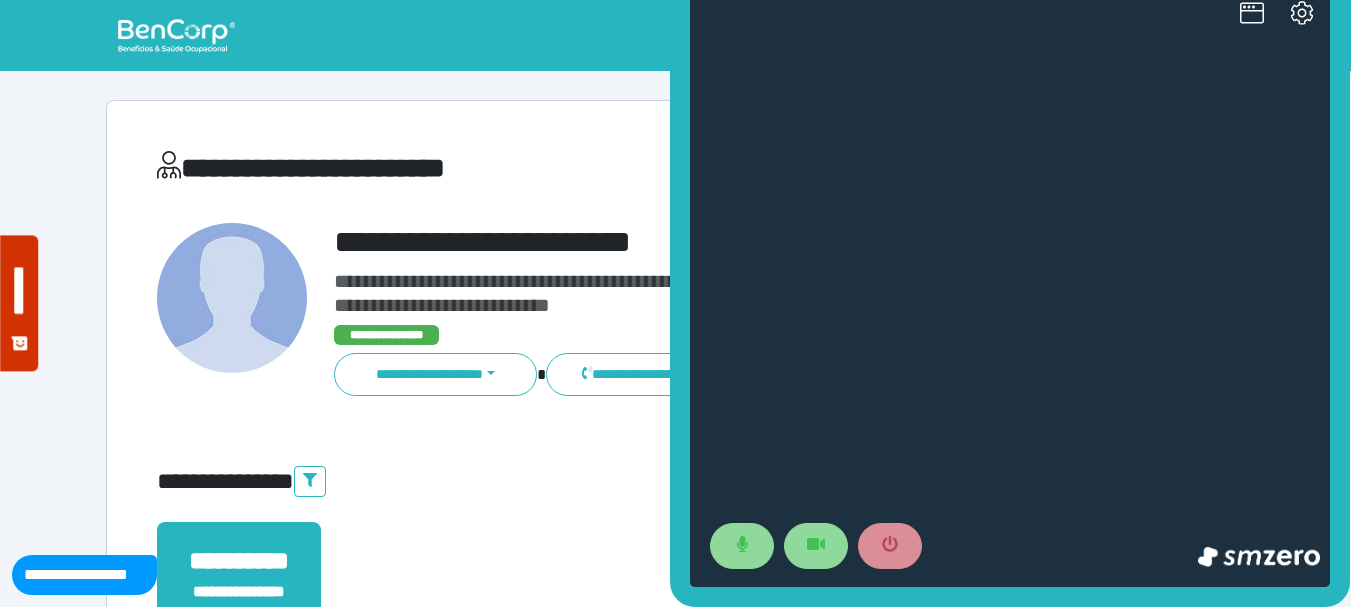 scroll, scrollTop: 0, scrollLeft: 0, axis: both 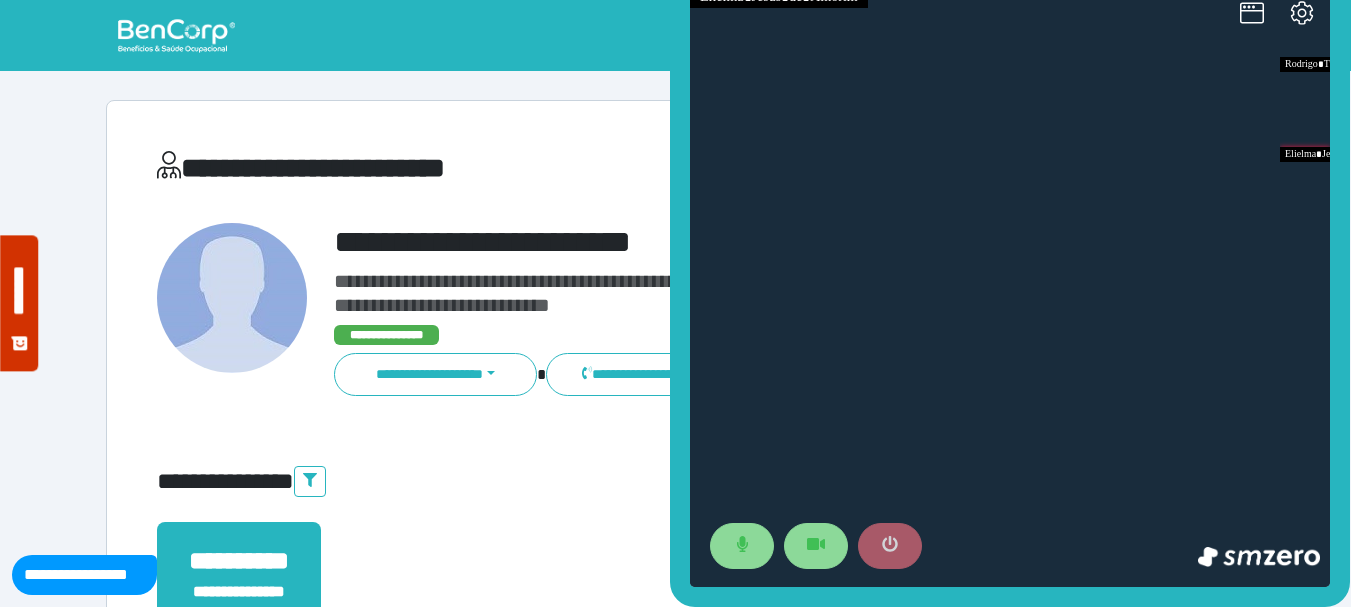 click at bounding box center [890, 546] 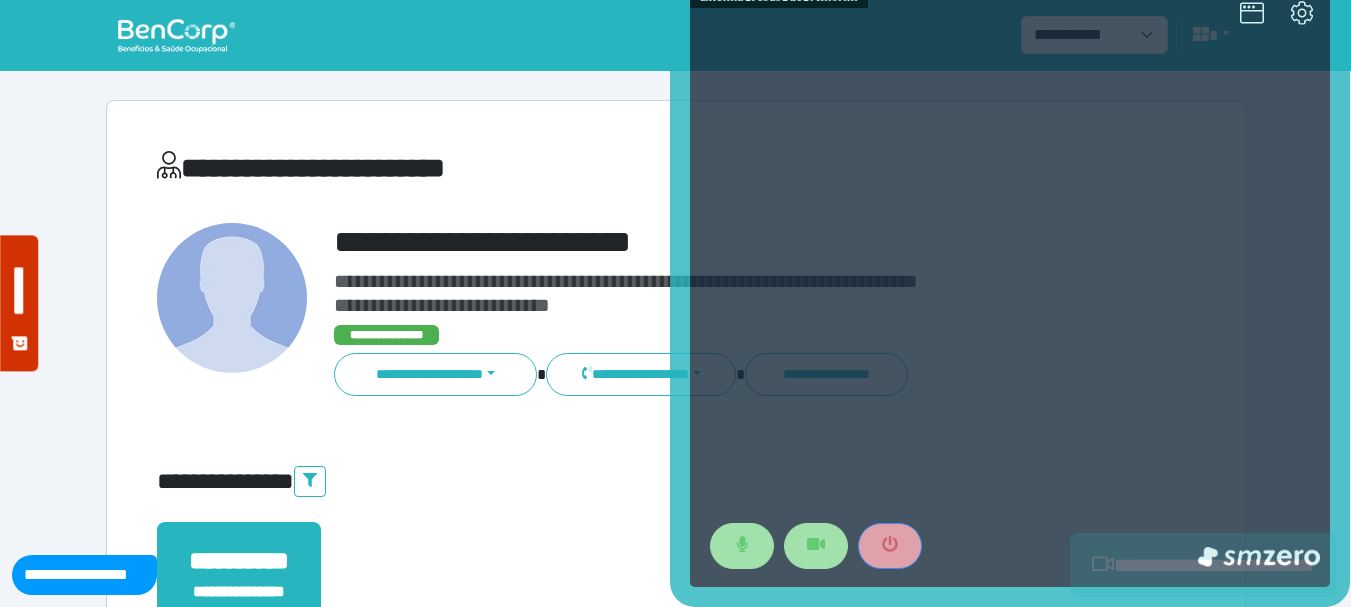 scroll, scrollTop: 300, scrollLeft: 0, axis: vertical 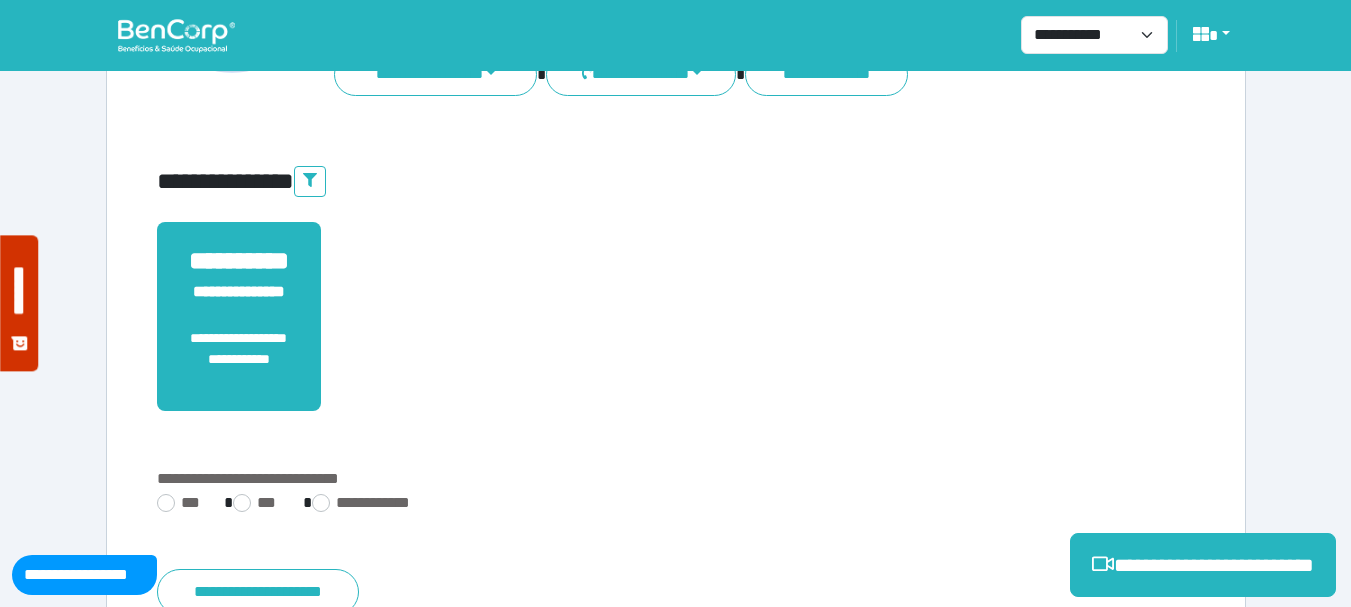 click on "**********" at bounding box center [676, 505] 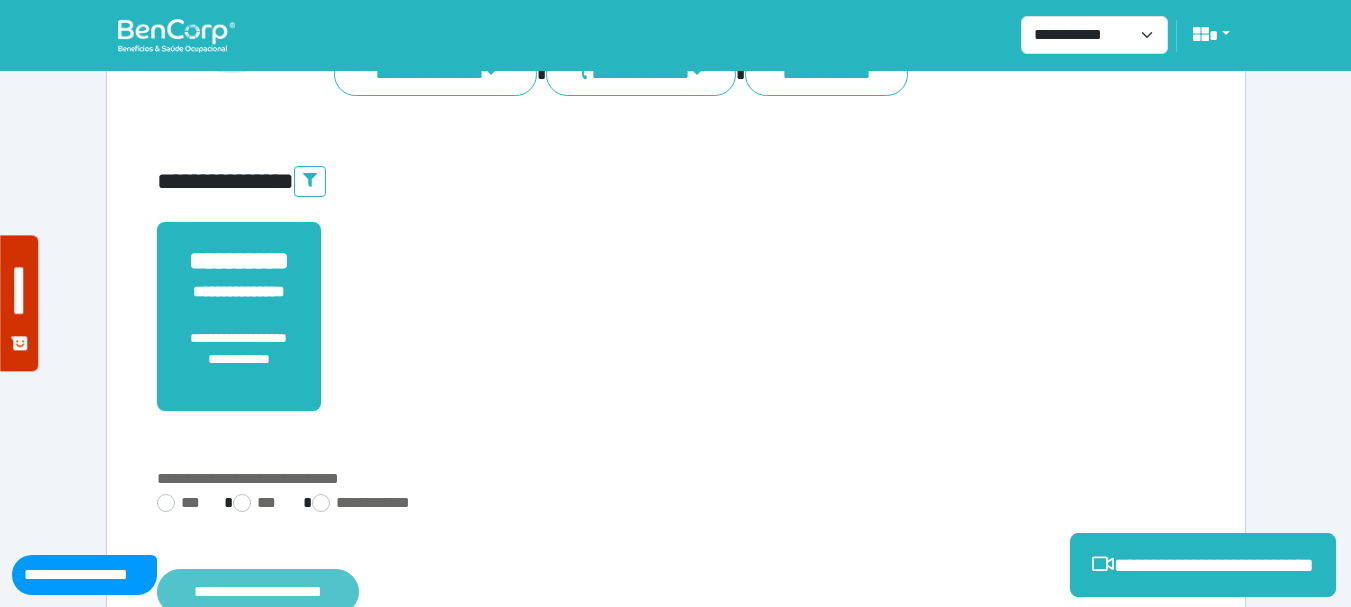click on "**********" at bounding box center (258, 592) 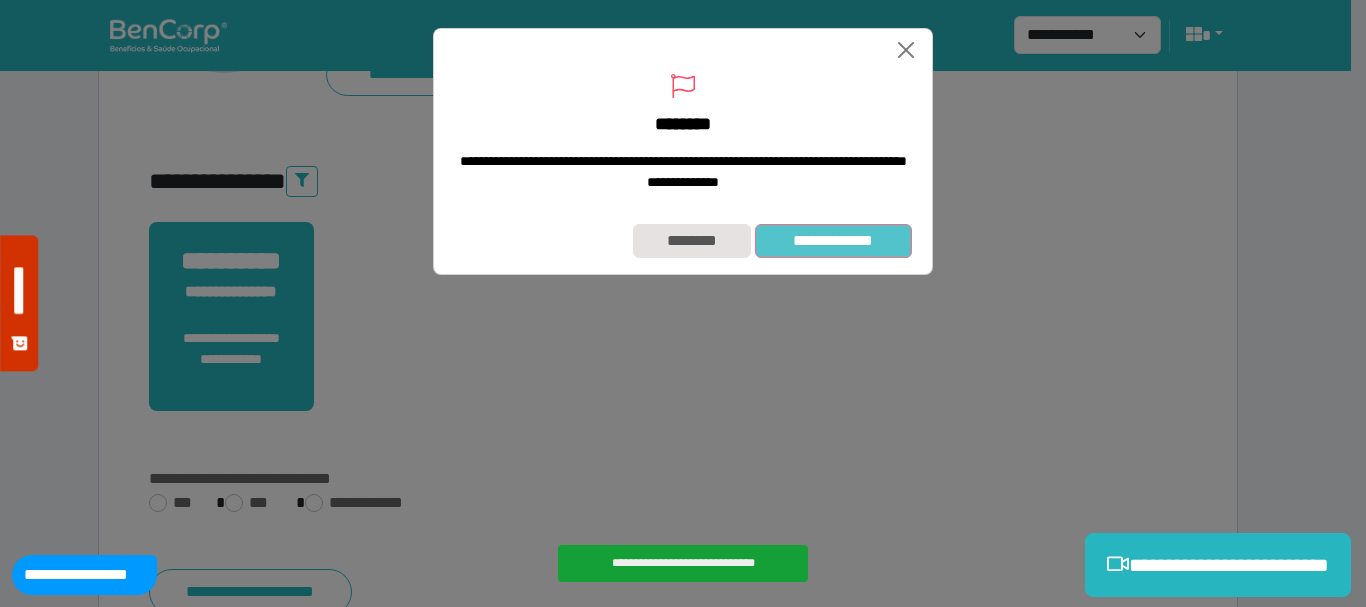 click on "**********" at bounding box center [833, 241] 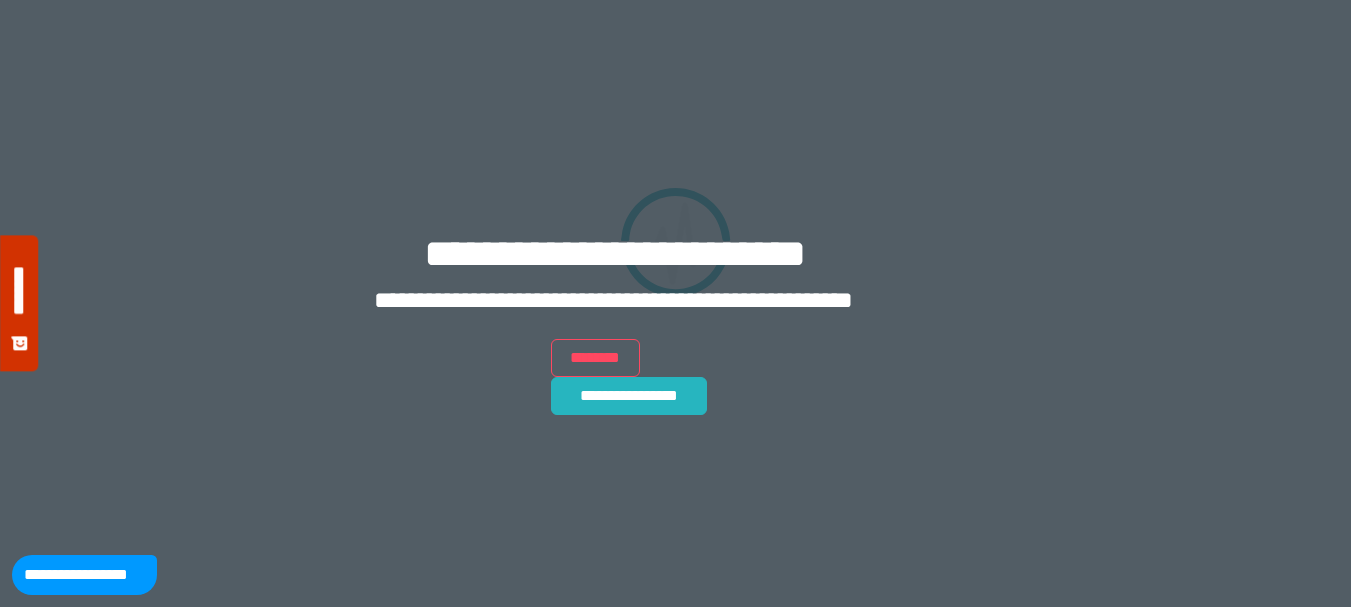 scroll, scrollTop: 0, scrollLeft: 0, axis: both 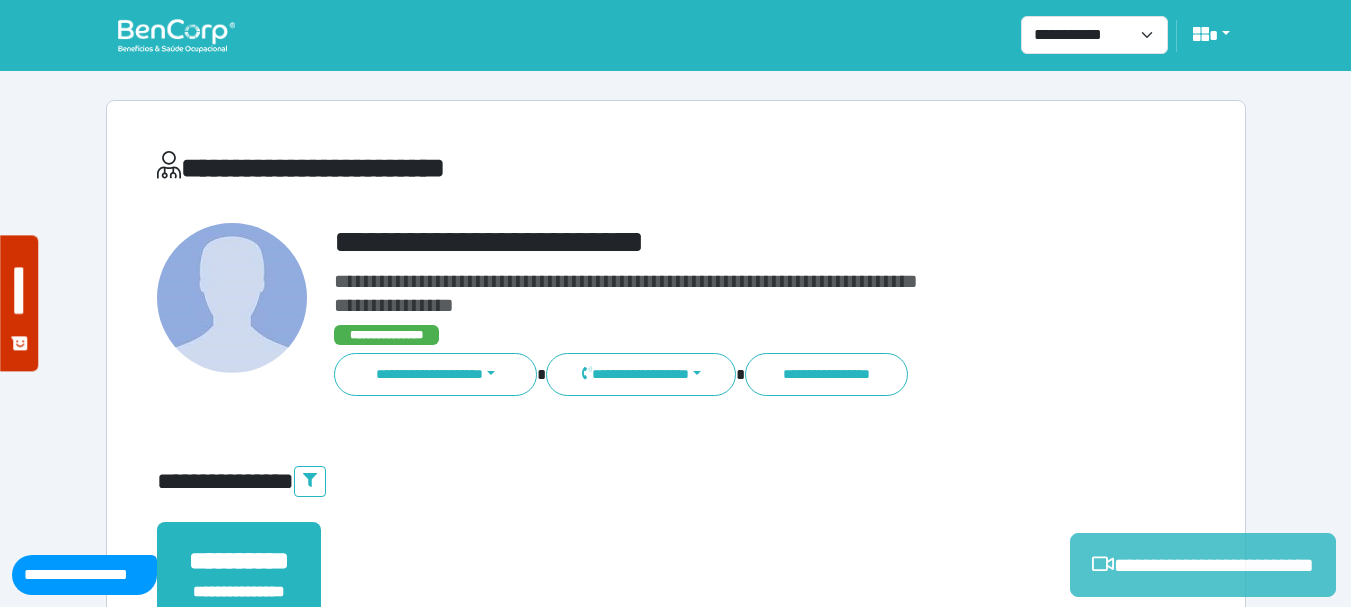 click on "**********" at bounding box center [1203, 565] 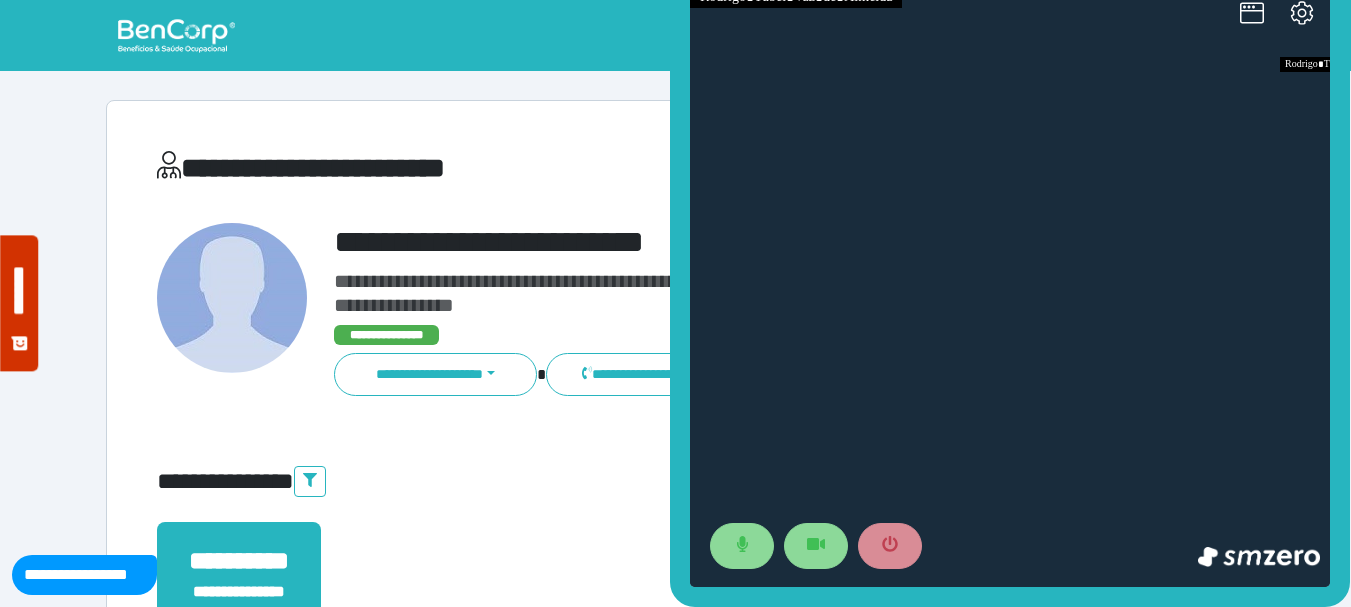 scroll, scrollTop: 0, scrollLeft: 0, axis: both 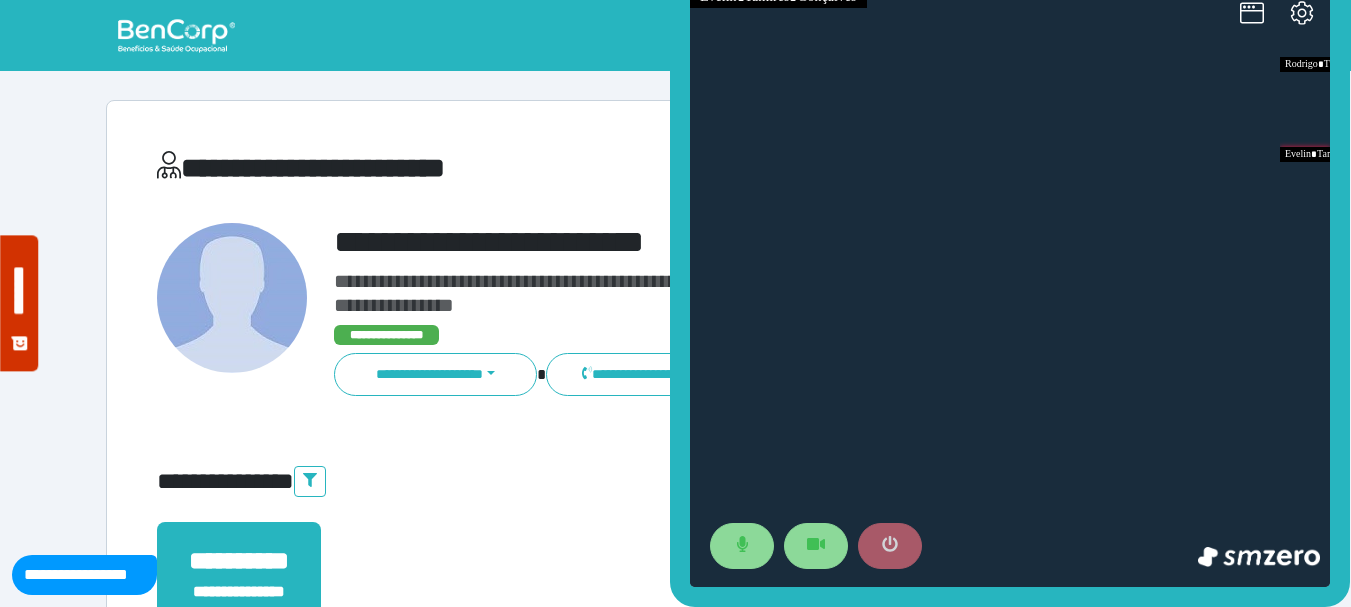 click at bounding box center [890, 546] 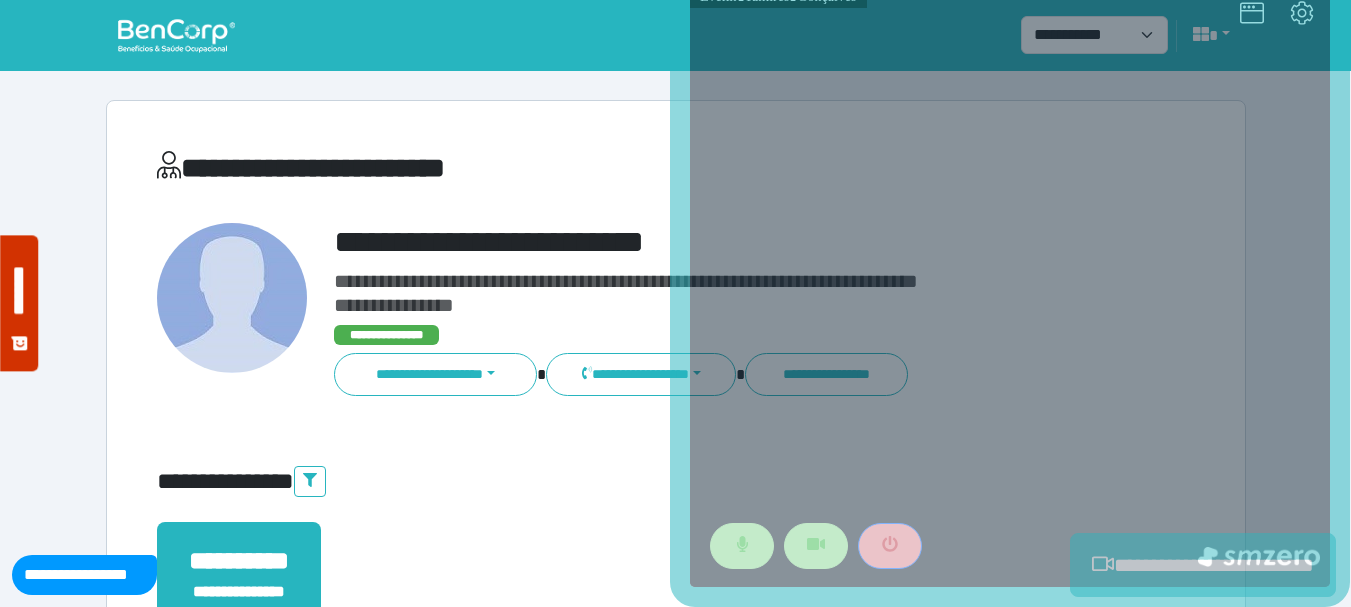 scroll, scrollTop: 500, scrollLeft: 0, axis: vertical 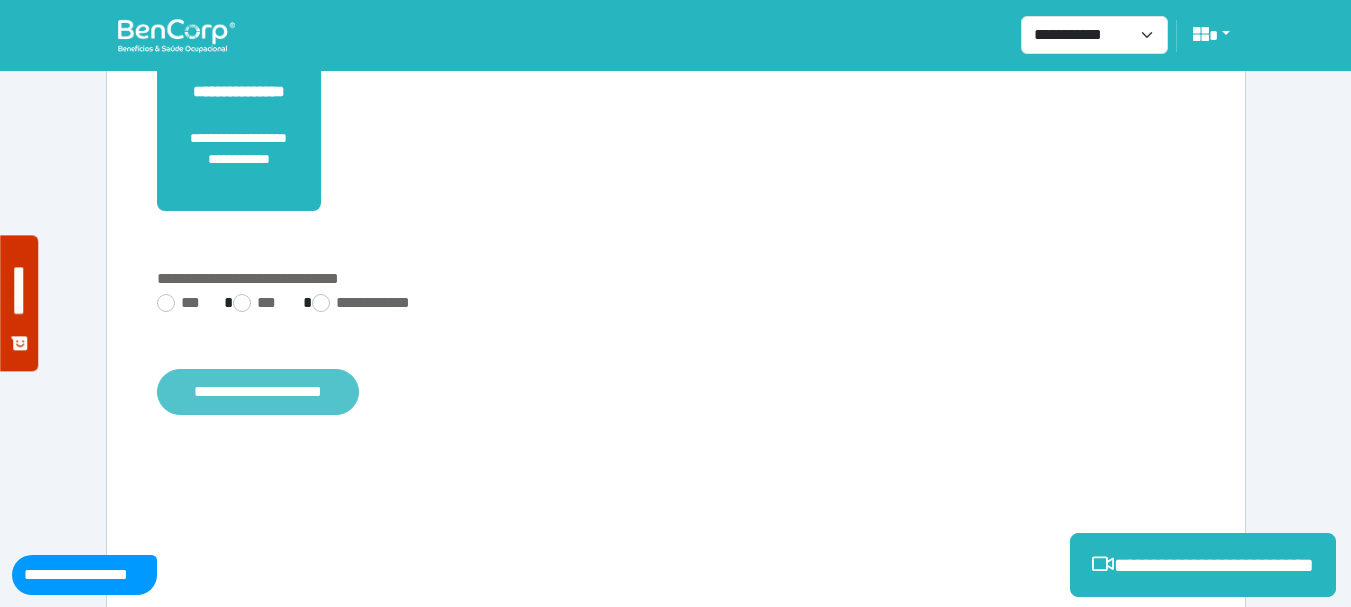 click on "**********" at bounding box center [258, 392] 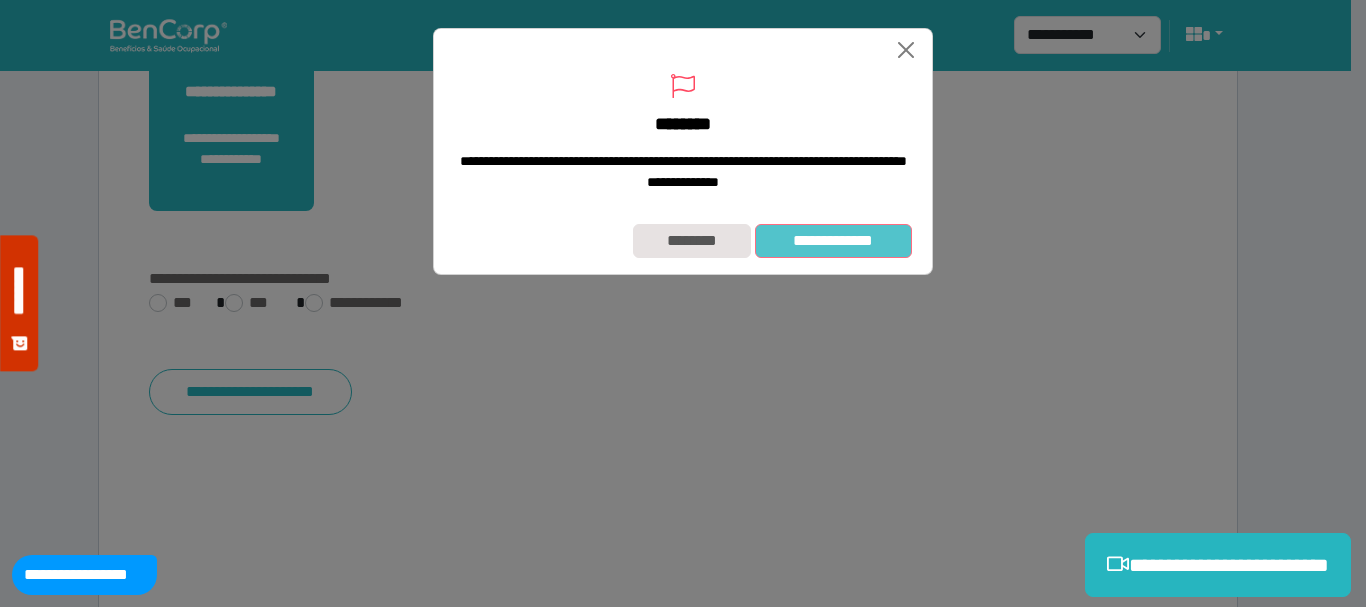 click on "**********" at bounding box center [833, 241] 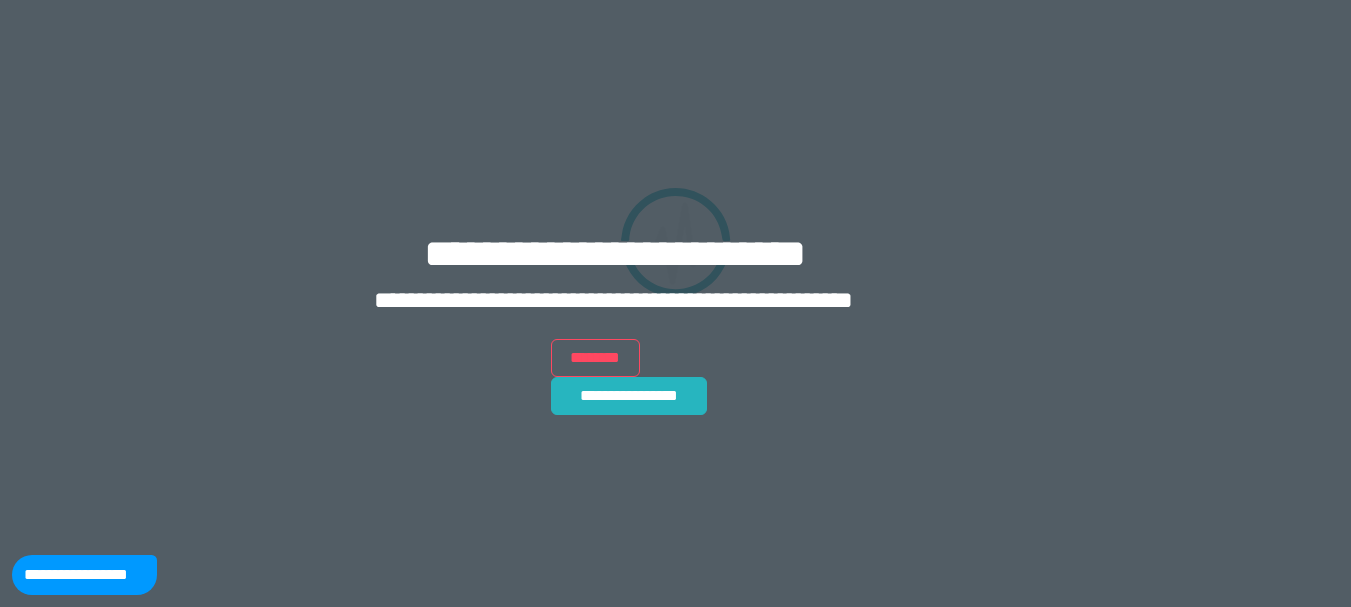 scroll, scrollTop: 0, scrollLeft: 0, axis: both 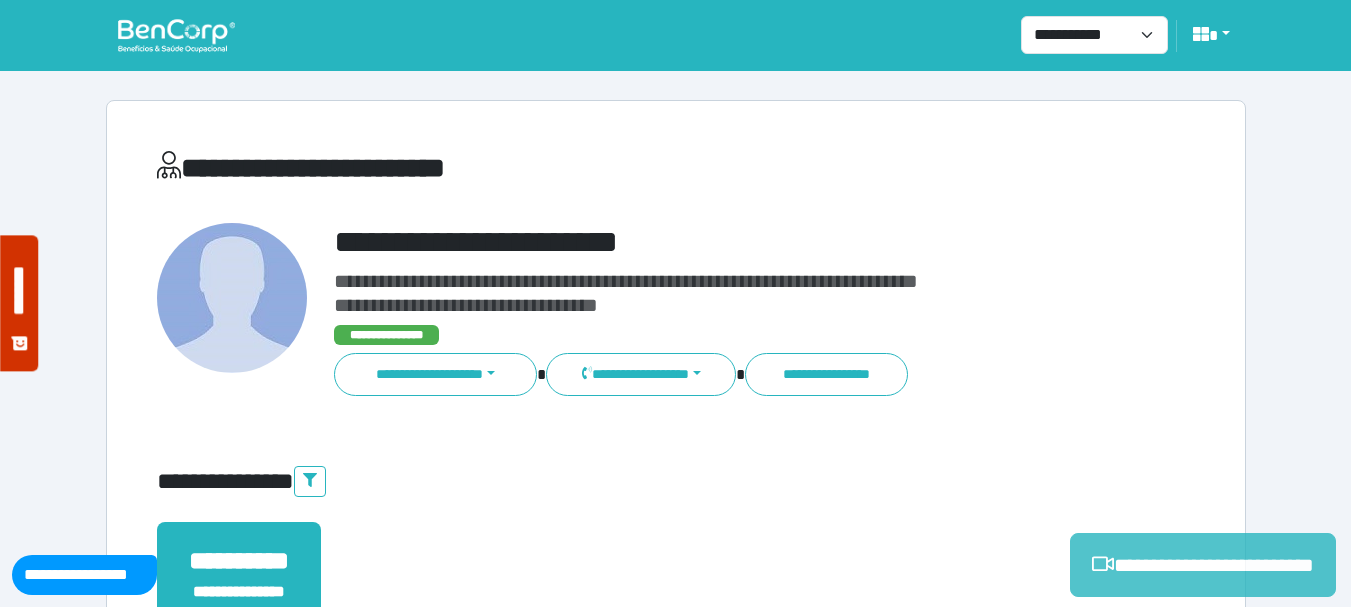click on "**********" at bounding box center [1203, 565] 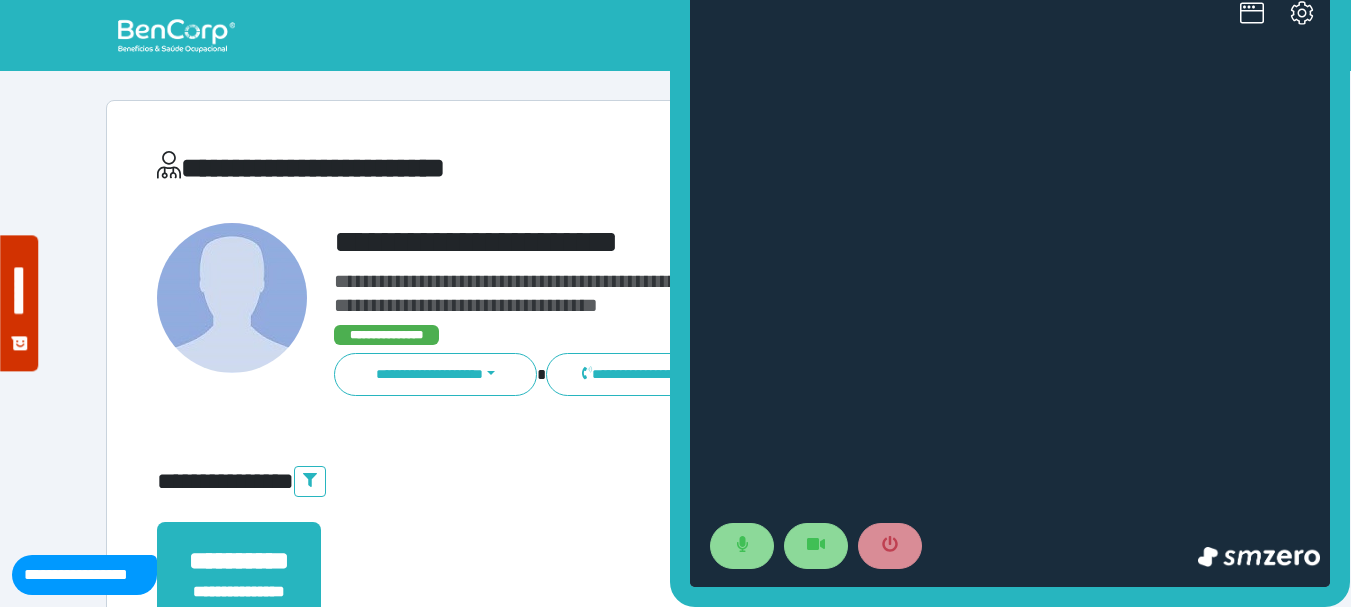 scroll, scrollTop: 0, scrollLeft: 0, axis: both 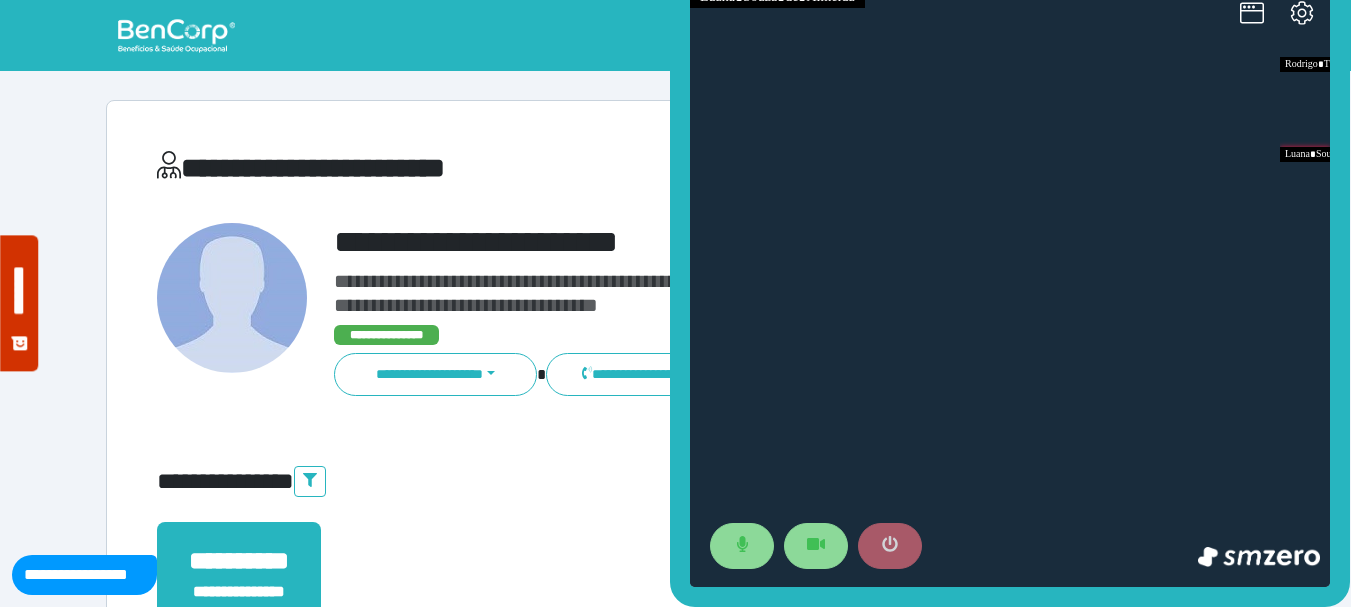 click 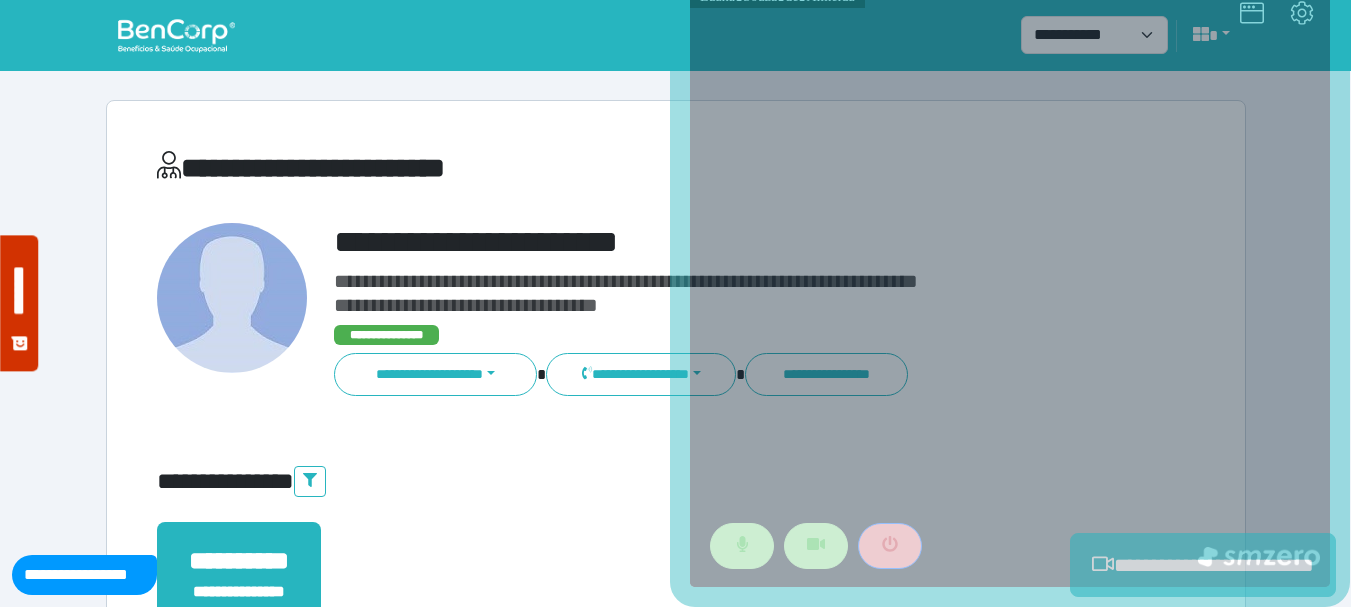scroll, scrollTop: 500, scrollLeft: 0, axis: vertical 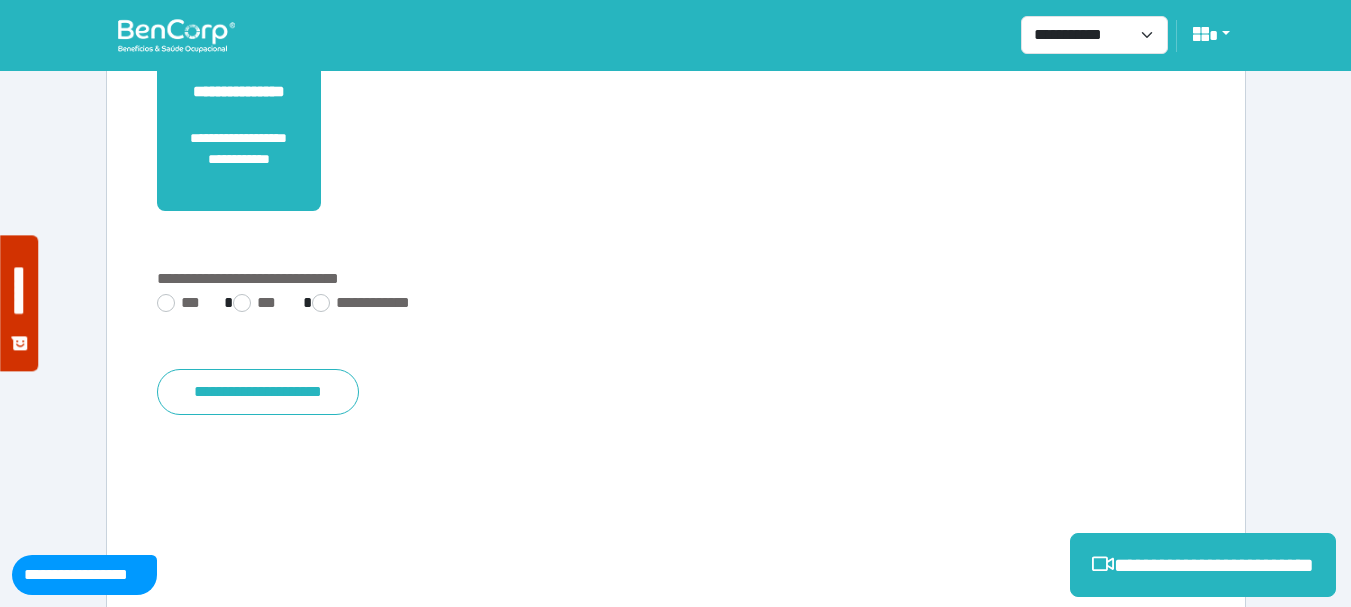 click on "**********" at bounding box center [676, 335] 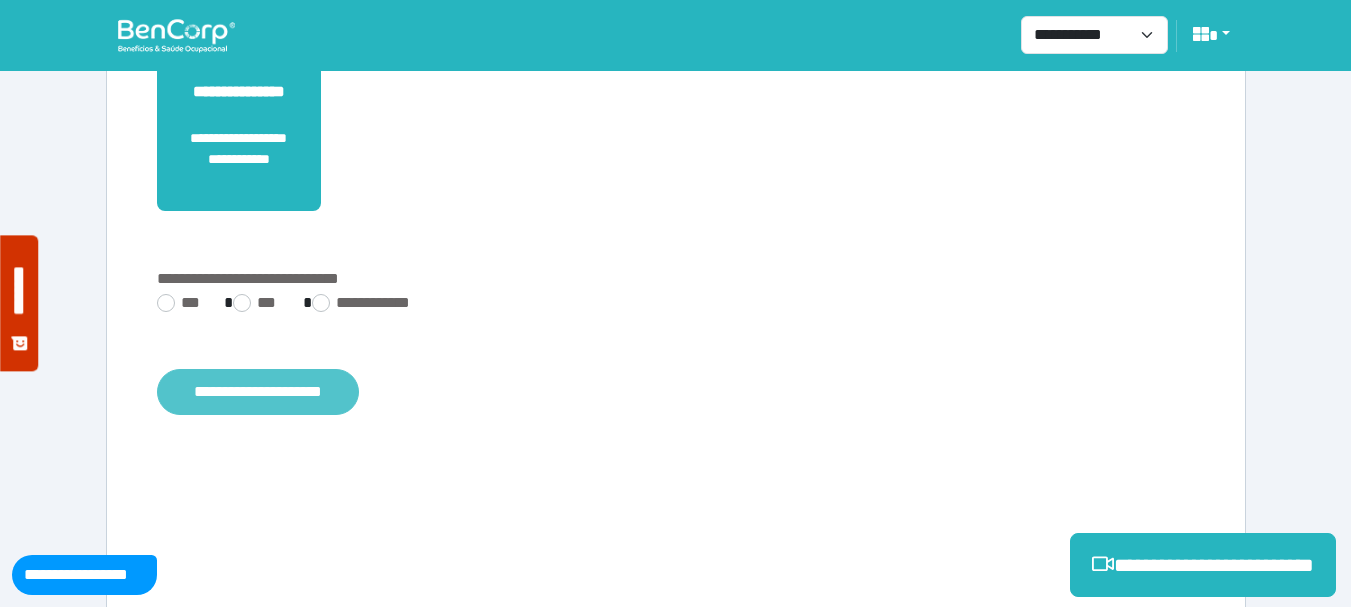 click on "**********" at bounding box center (258, 392) 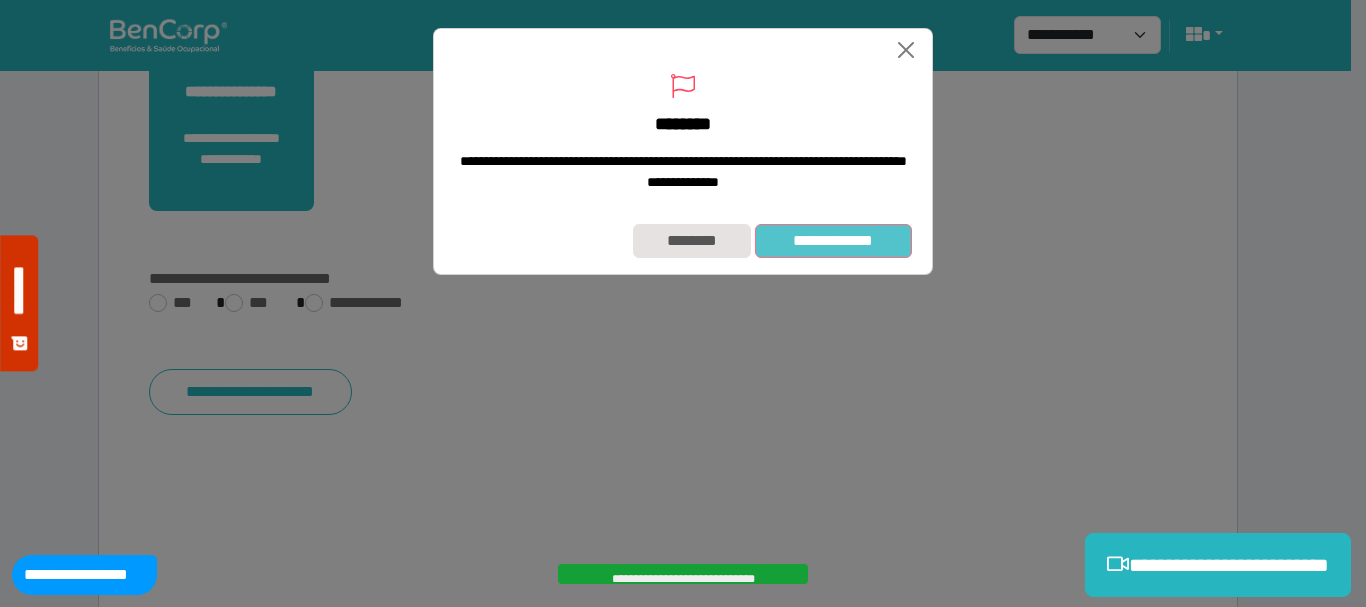 click on "**********" at bounding box center (833, 241) 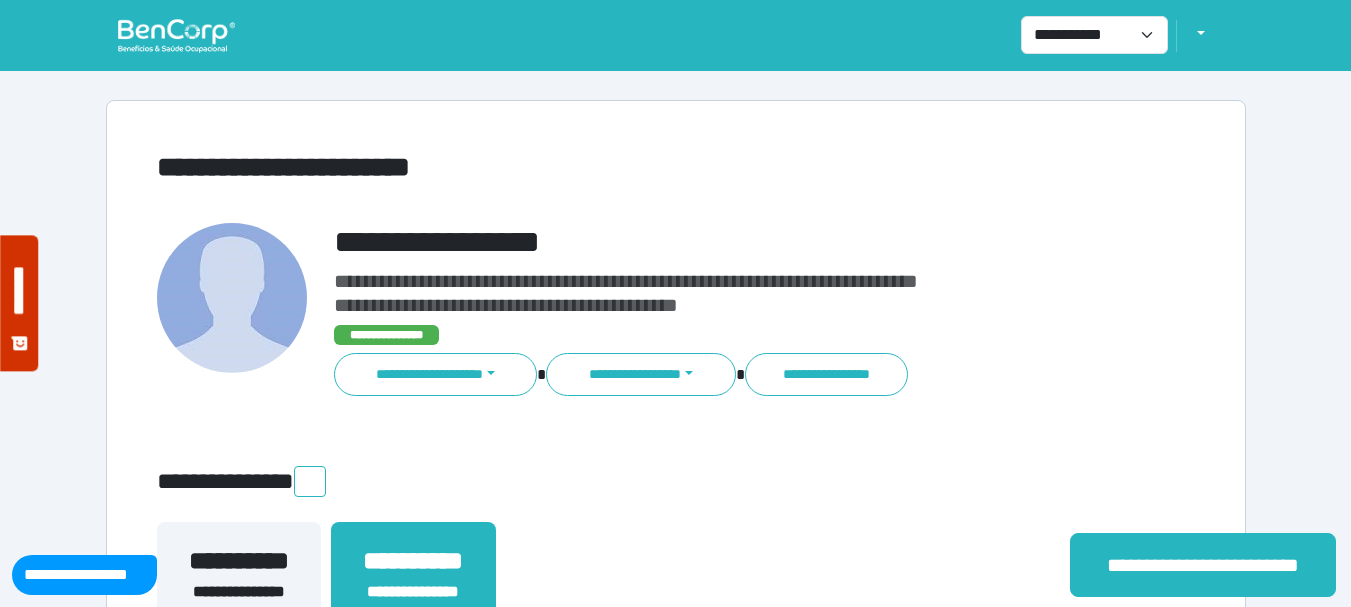 scroll, scrollTop: 0, scrollLeft: 0, axis: both 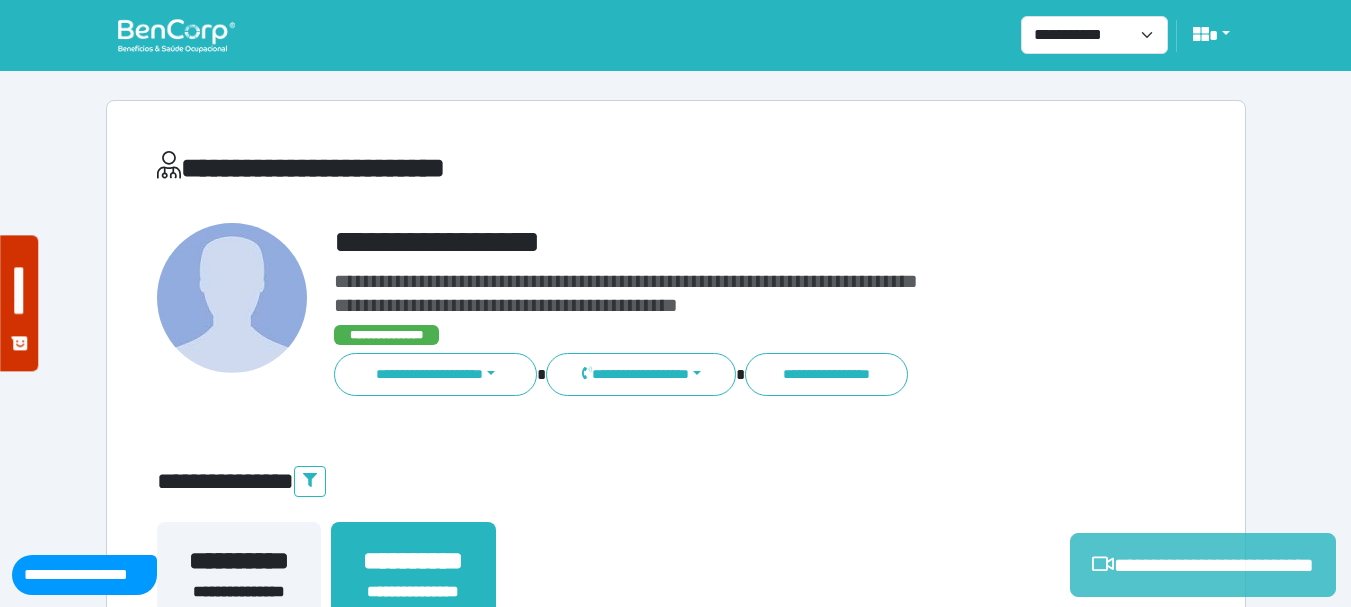 click on "**********" at bounding box center [1203, 565] 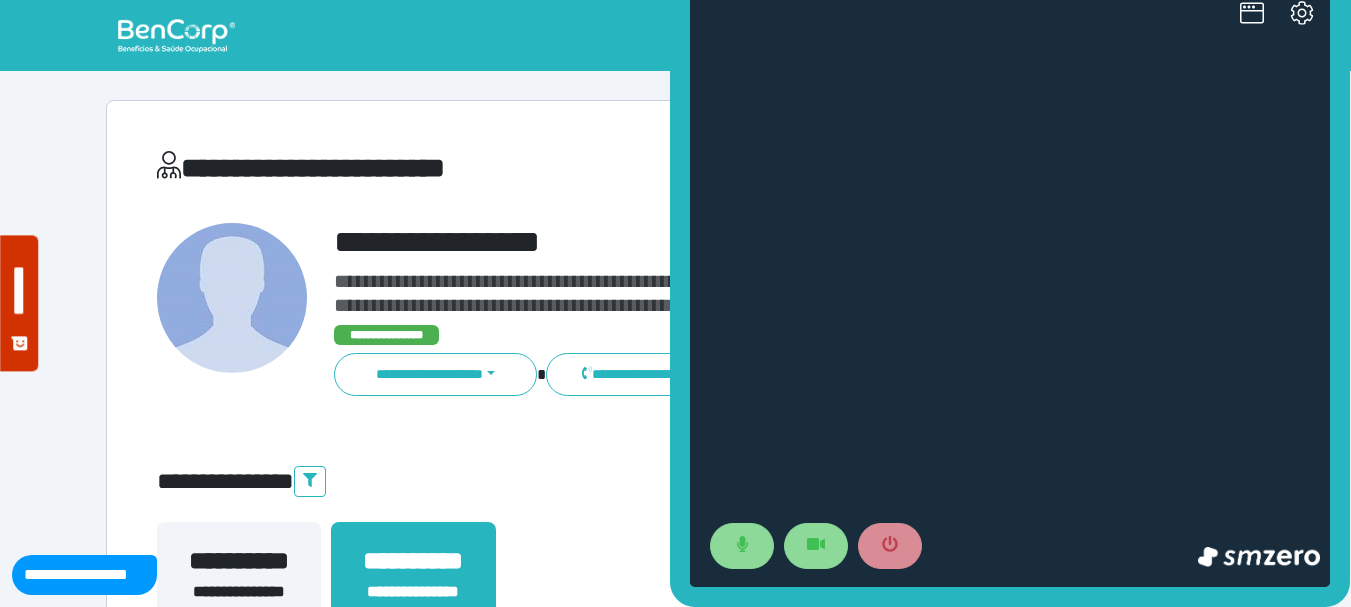 scroll, scrollTop: 0, scrollLeft: 0, axis: both 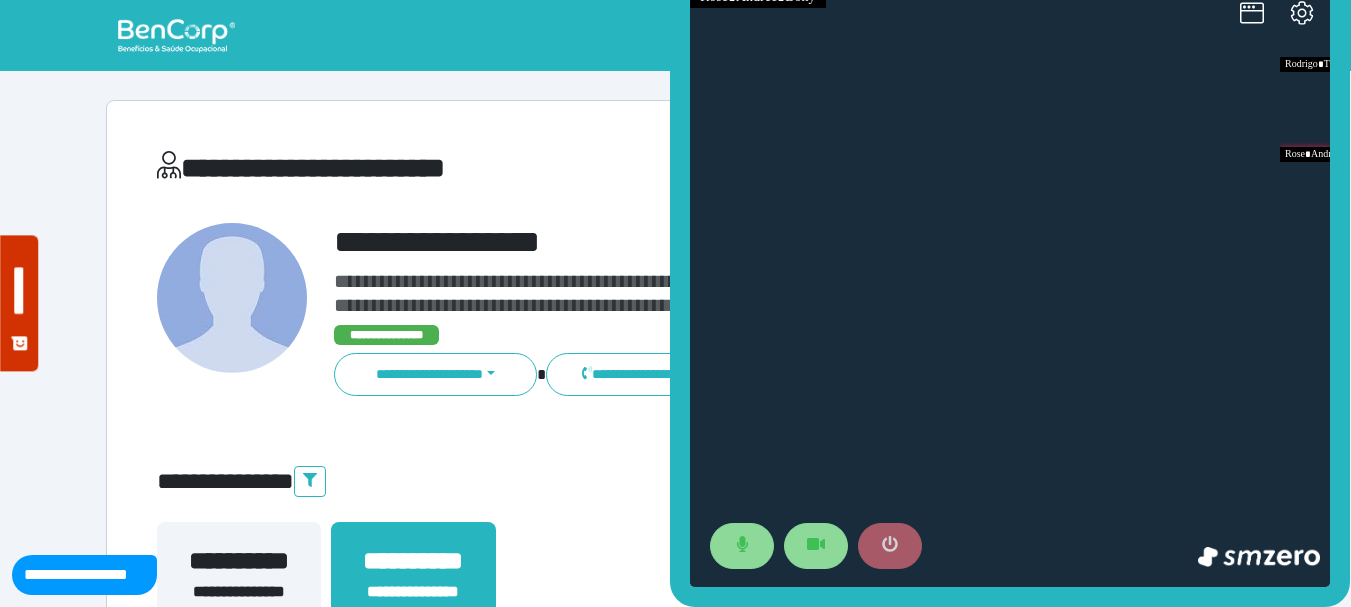 click at bounding box center (890, 546) 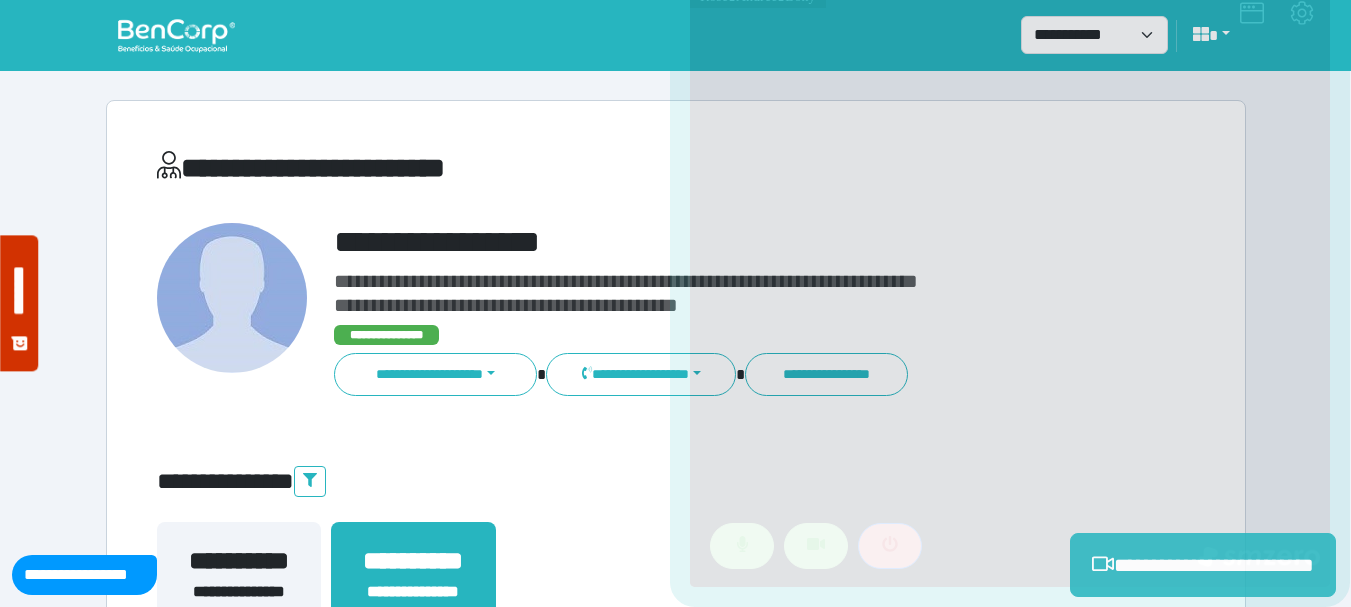 scroll, scrollTop: 500, scrollLeft: 0, axis: vertical 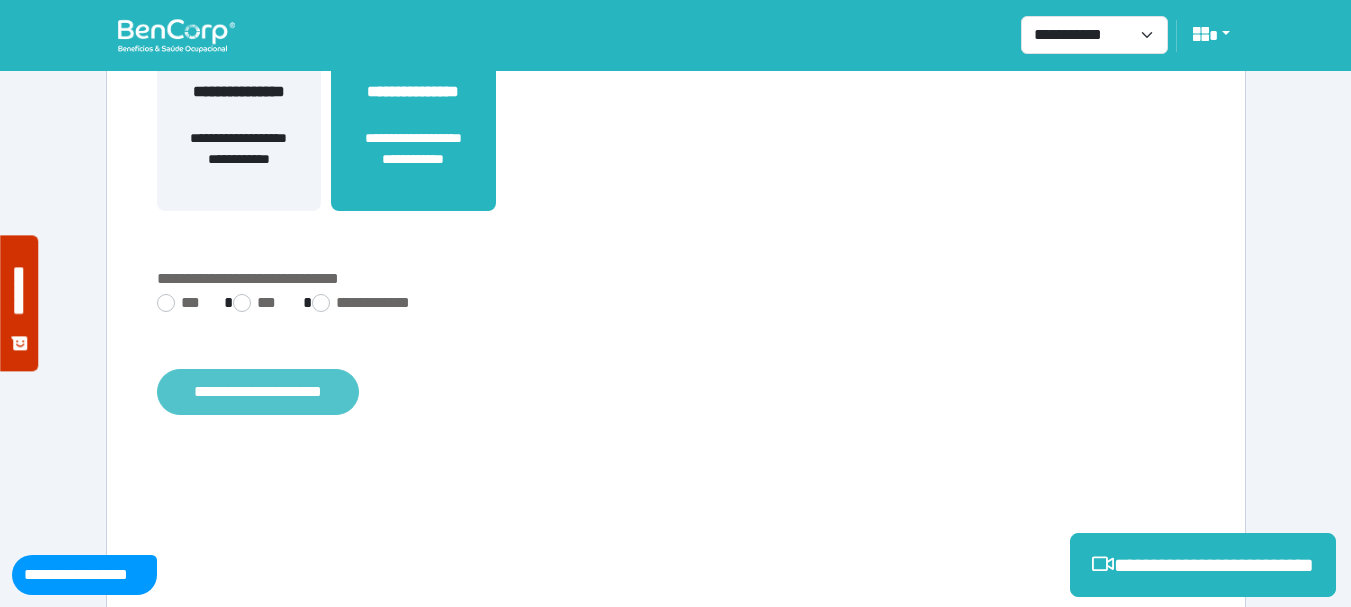 click on "**********" at bounding box center (258, 392) 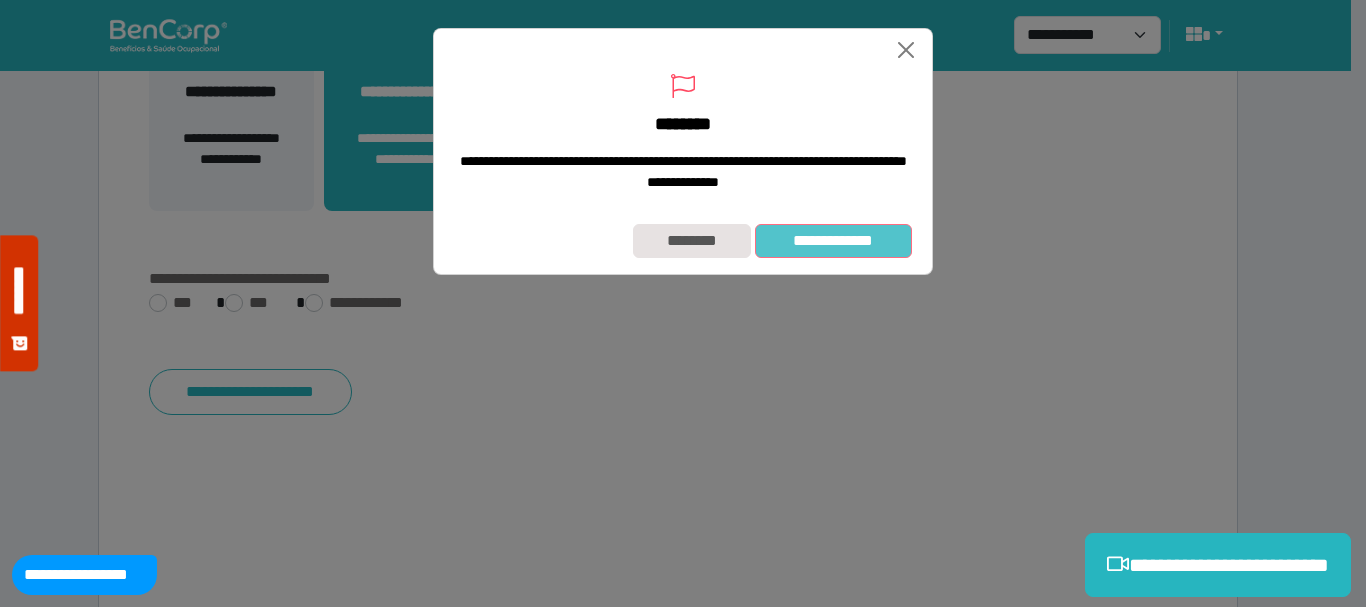 click on "**********" at bounding box center (833, 241) 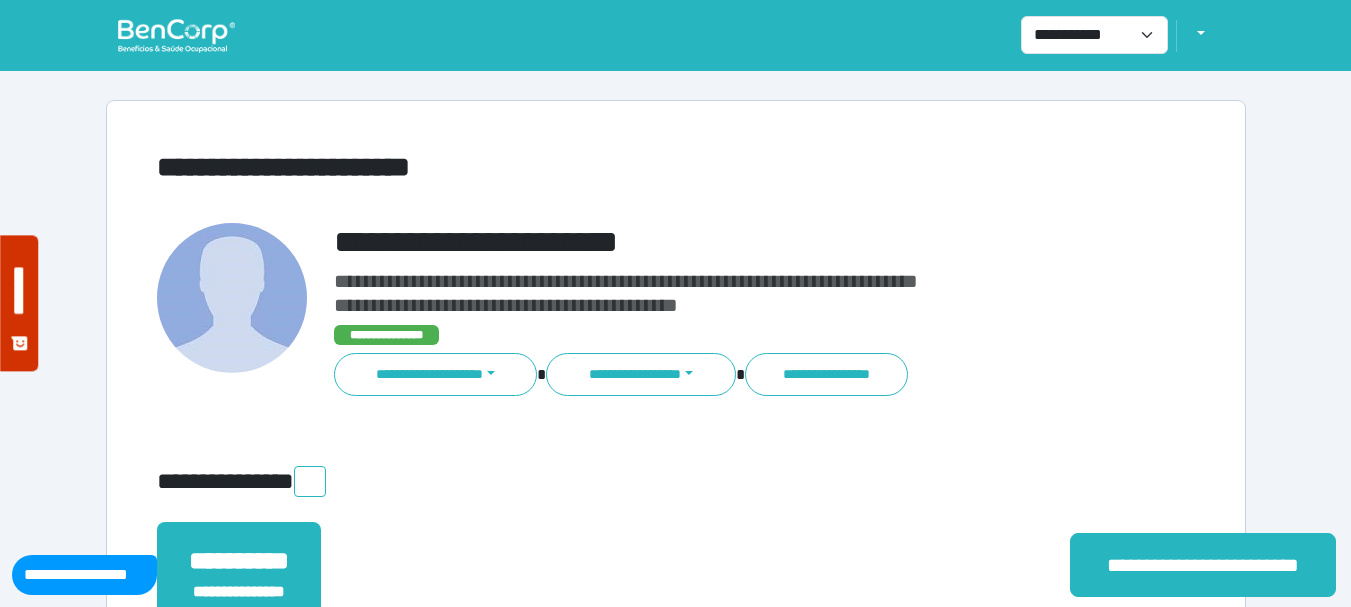 scroll, scrollTop: 0, scrollLeft: 0, axis: both 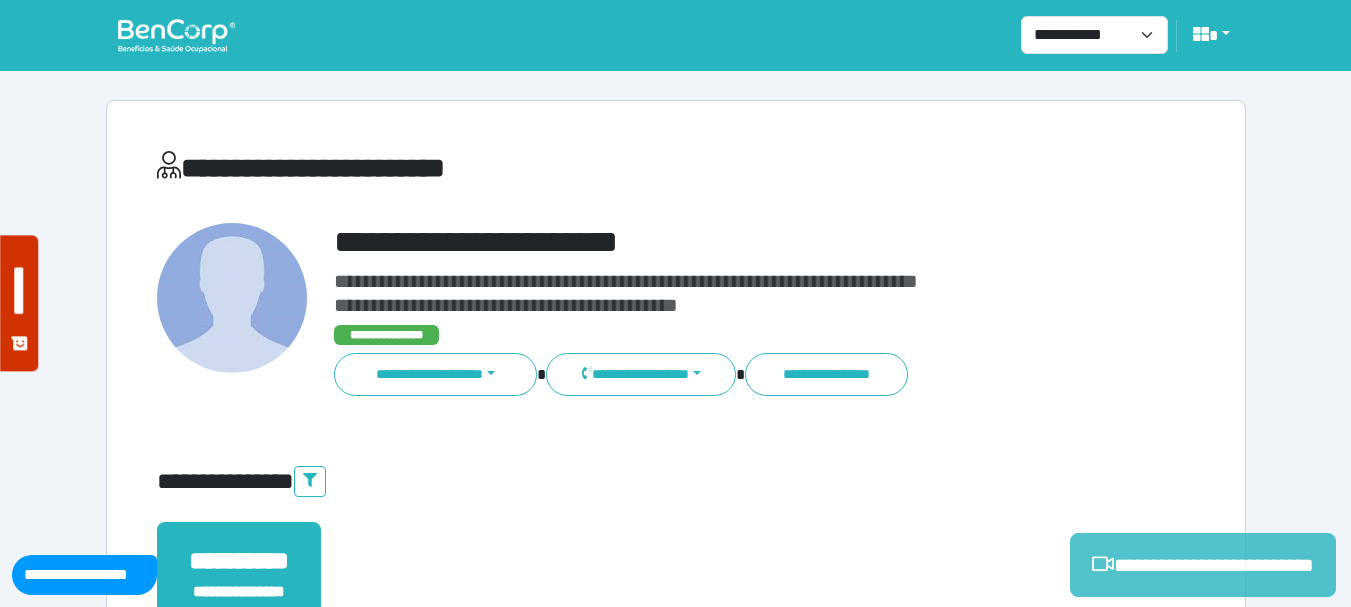 click on "**********" at bounding box center (1203, 565) 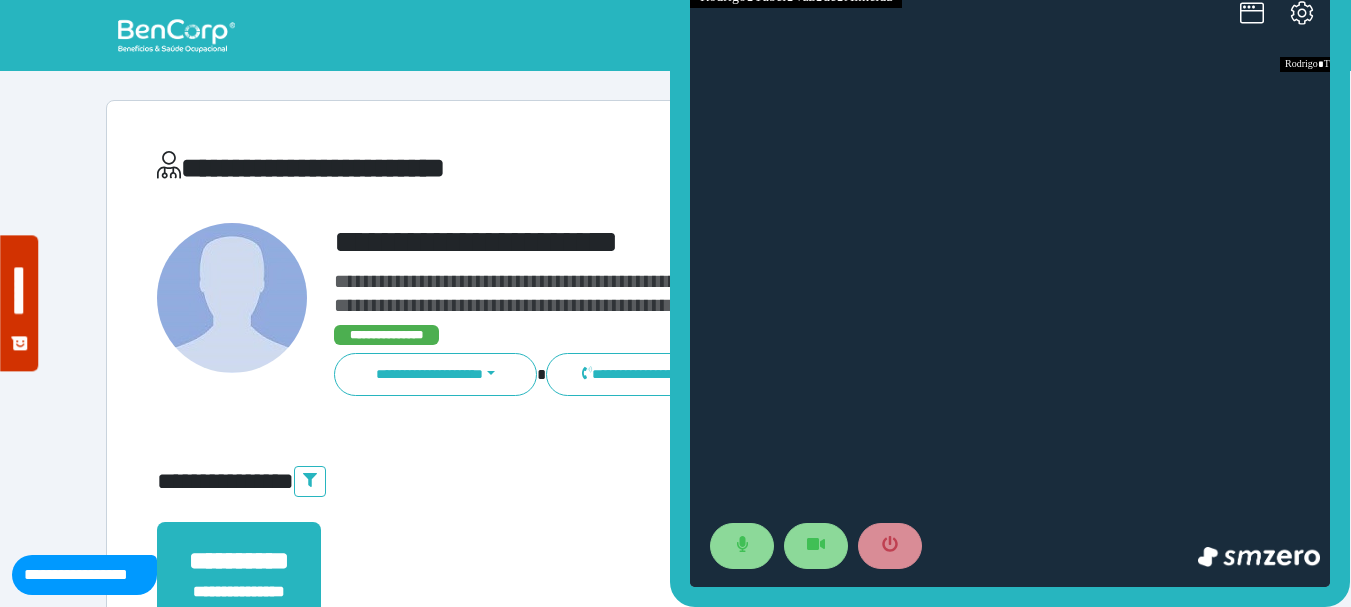 scroll, scrollTop: 0, scrollLeft: 0, axis: both 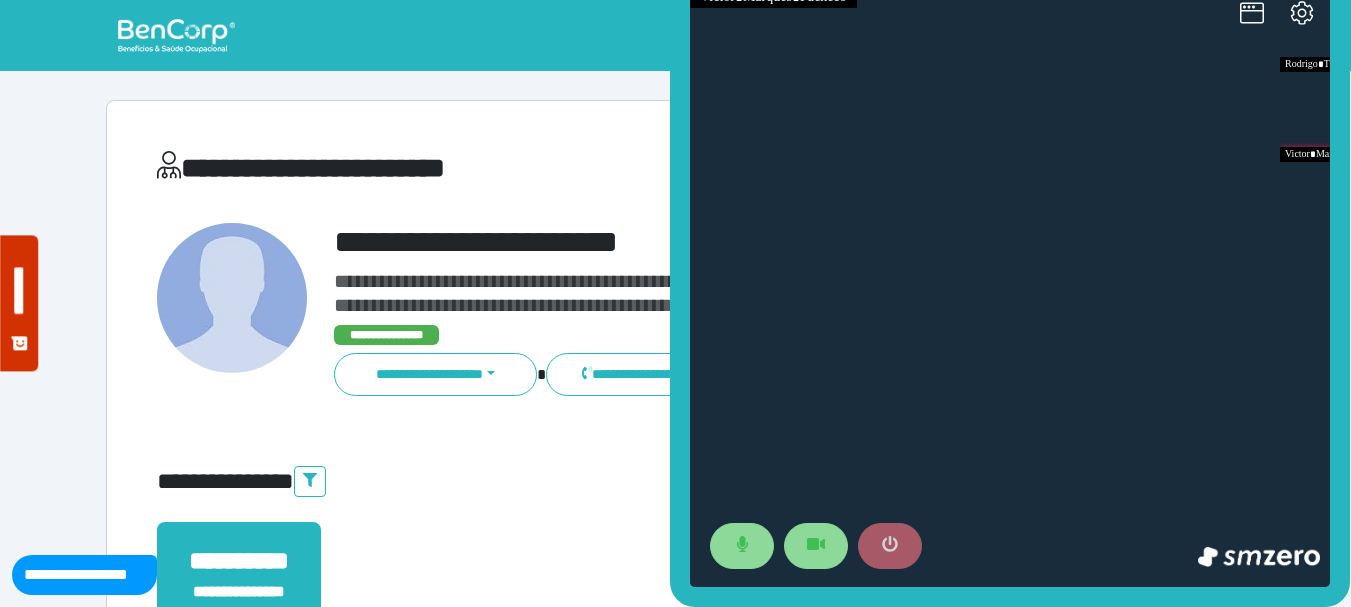 click at bounding box center (890, 546) 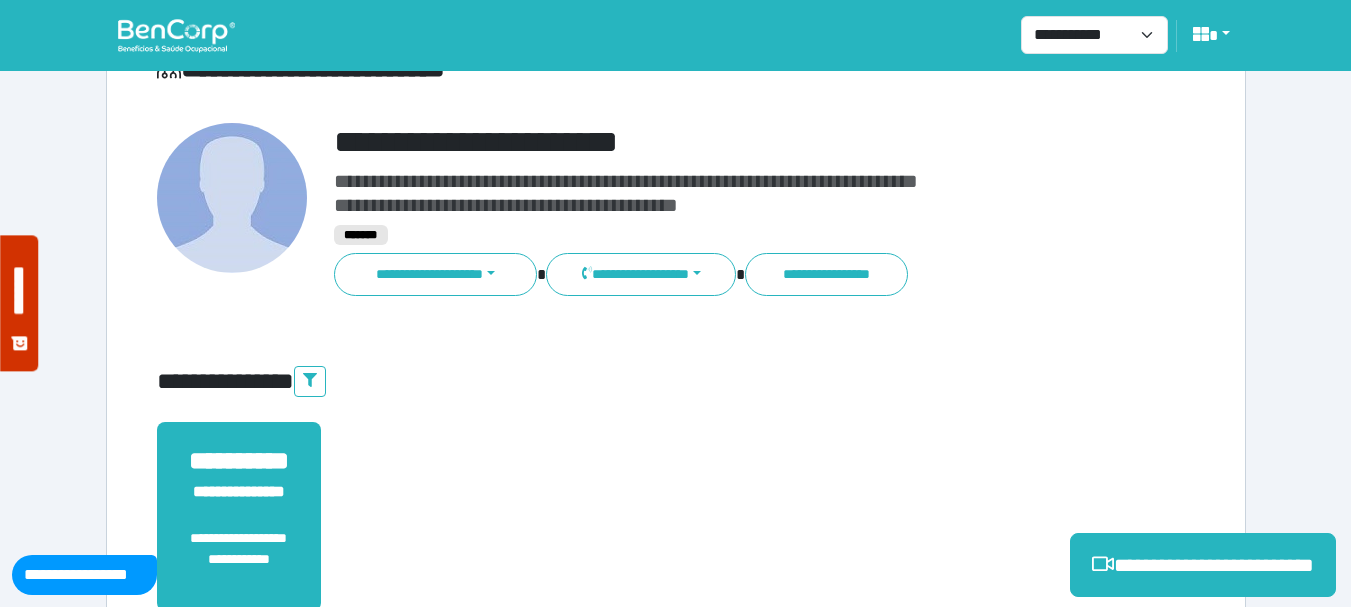 scroll, scrollTop: 400, scrollLeft: 0, axis: vertical 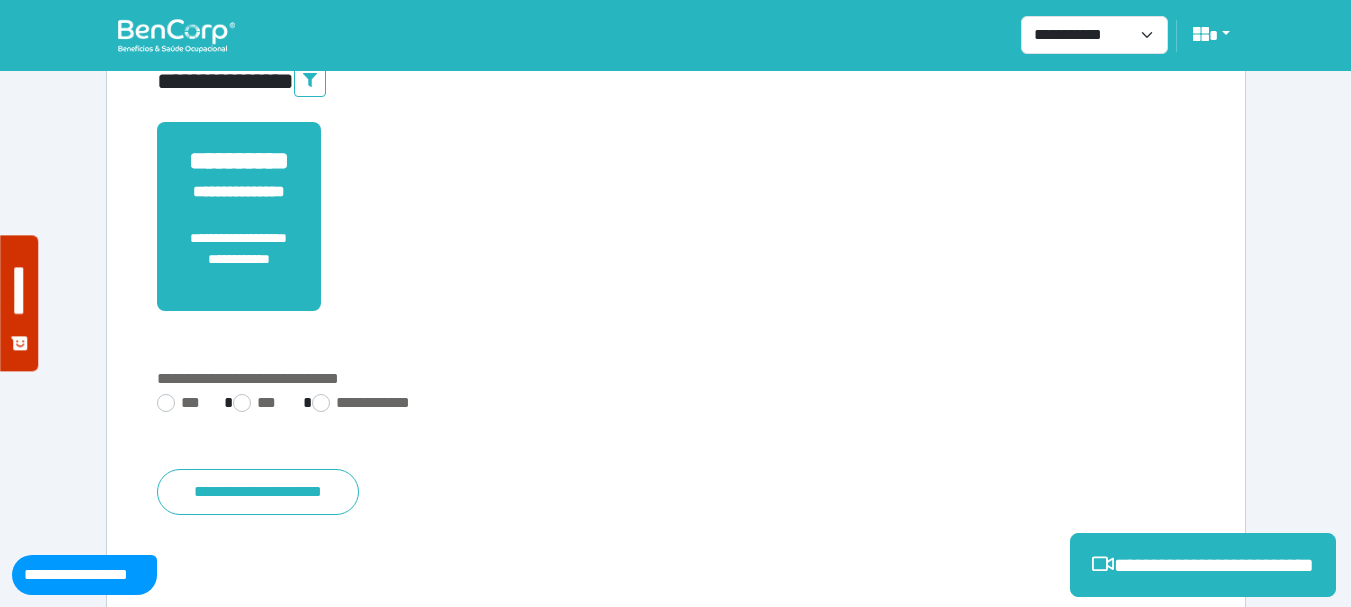 click on "**********" at bounding box center [676, 405] 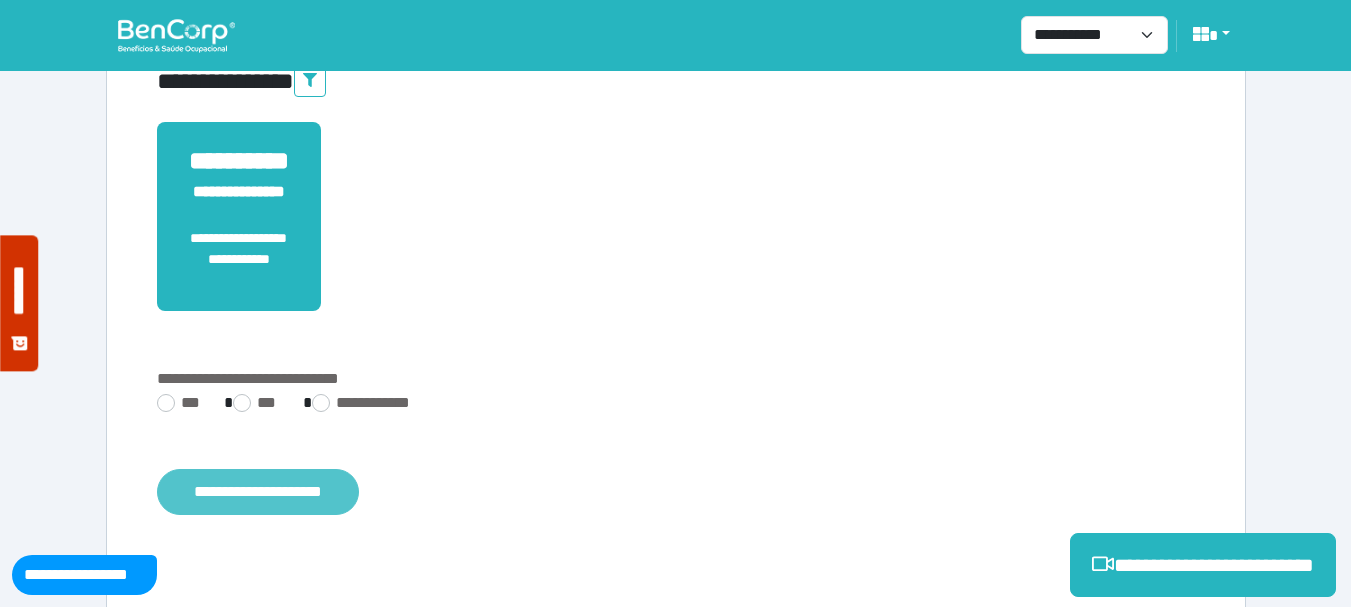 click on "**********" at bounding box center (258, 492) 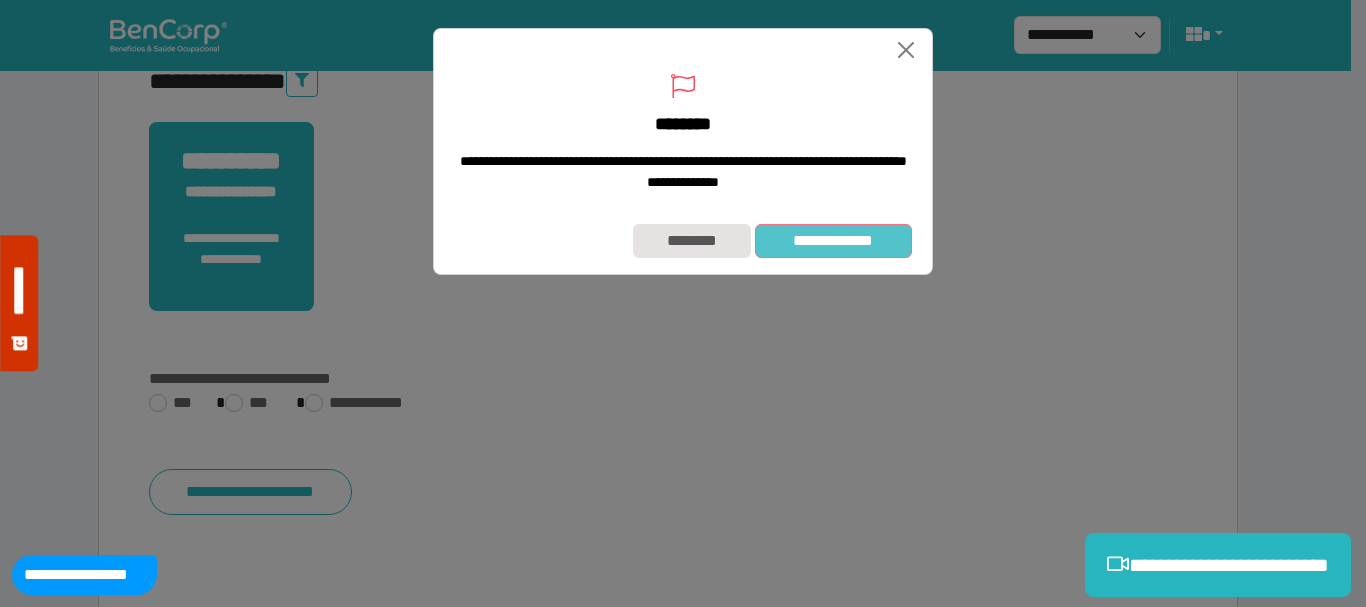 click on "**********" at bounding box center (833, 241) 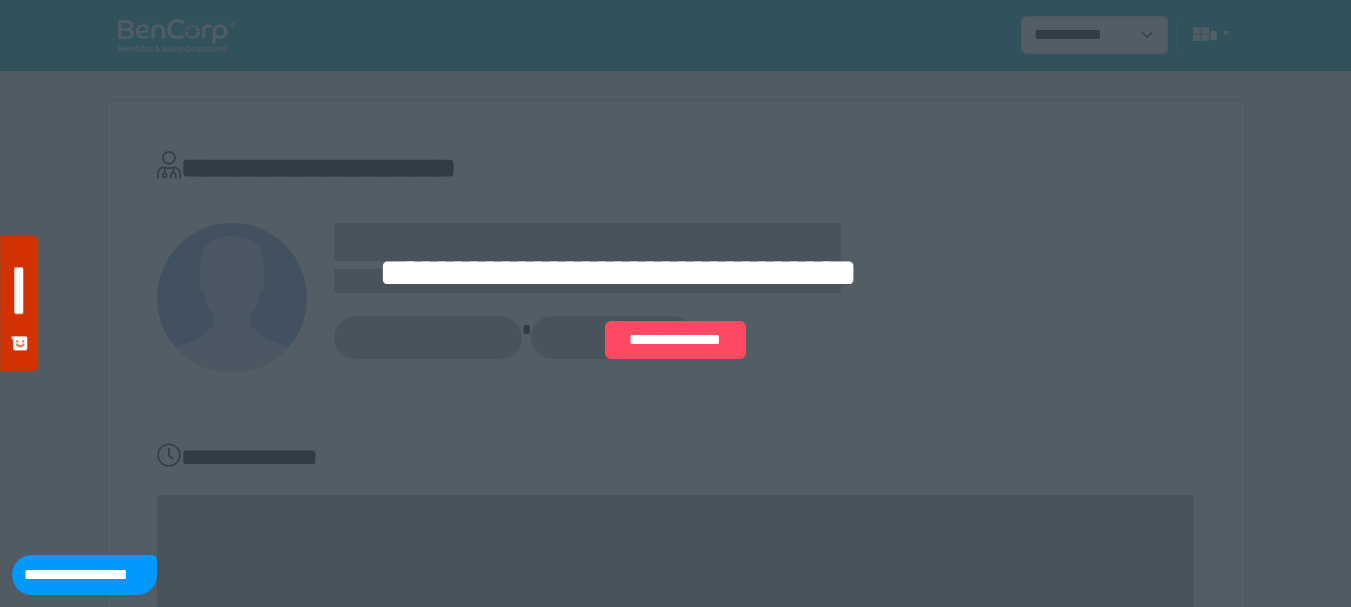 scroll, scrollTop: 0, scrollLeft: 0, axis: both 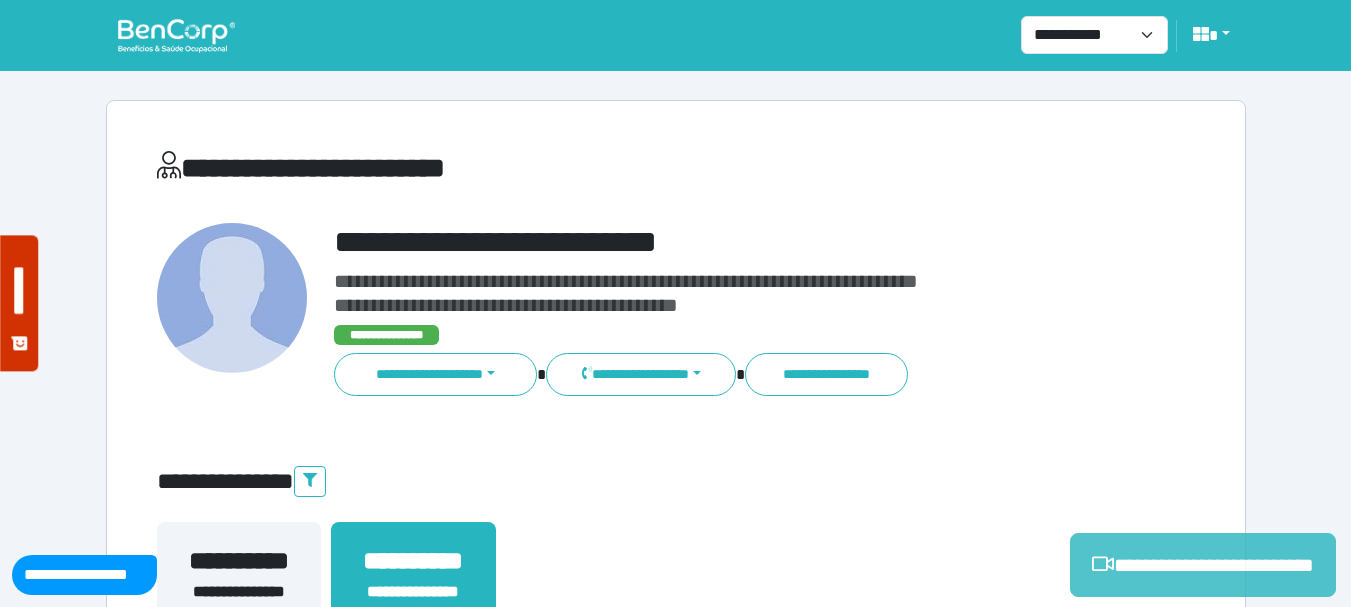 click on "**********" at bounding box center (1203, 565) 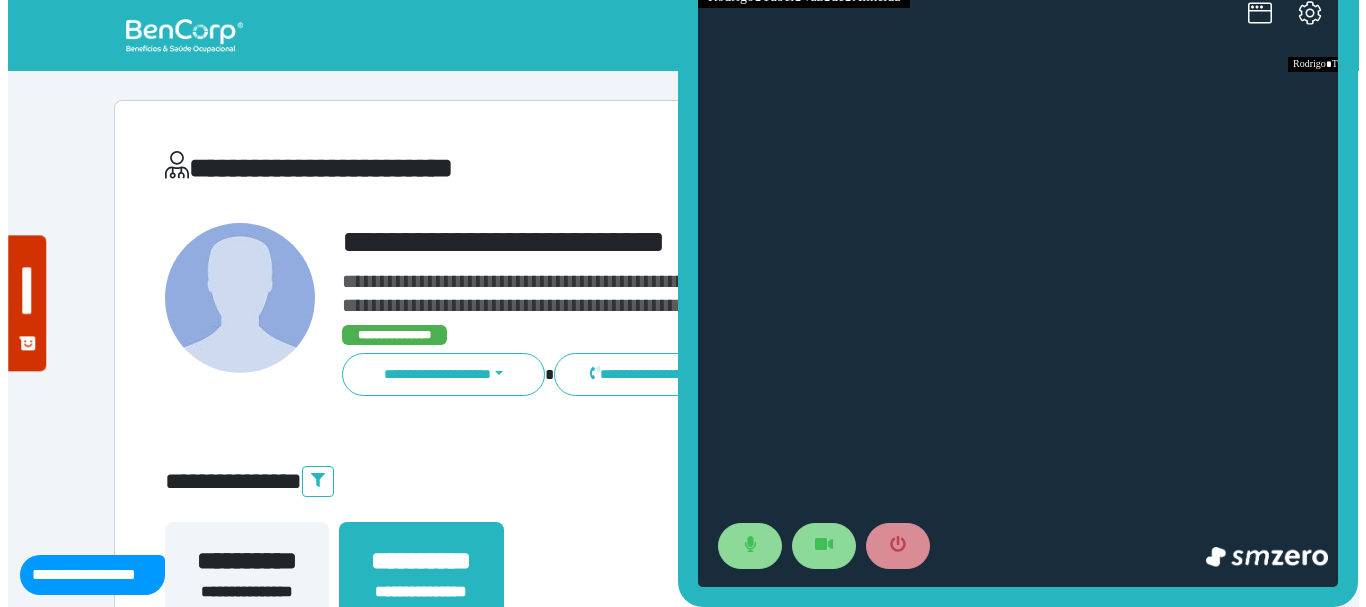 scroll, scrollTop: 0, scrollLeft: 0, axis: both 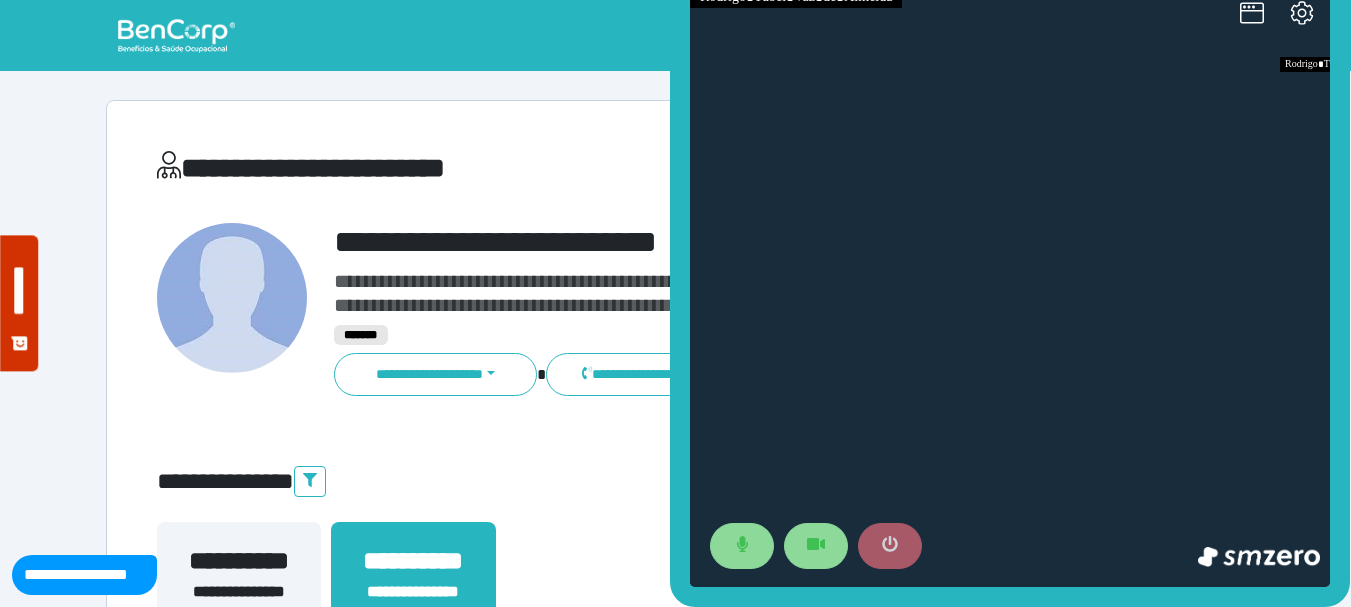 click at bounding box center (890, 546) 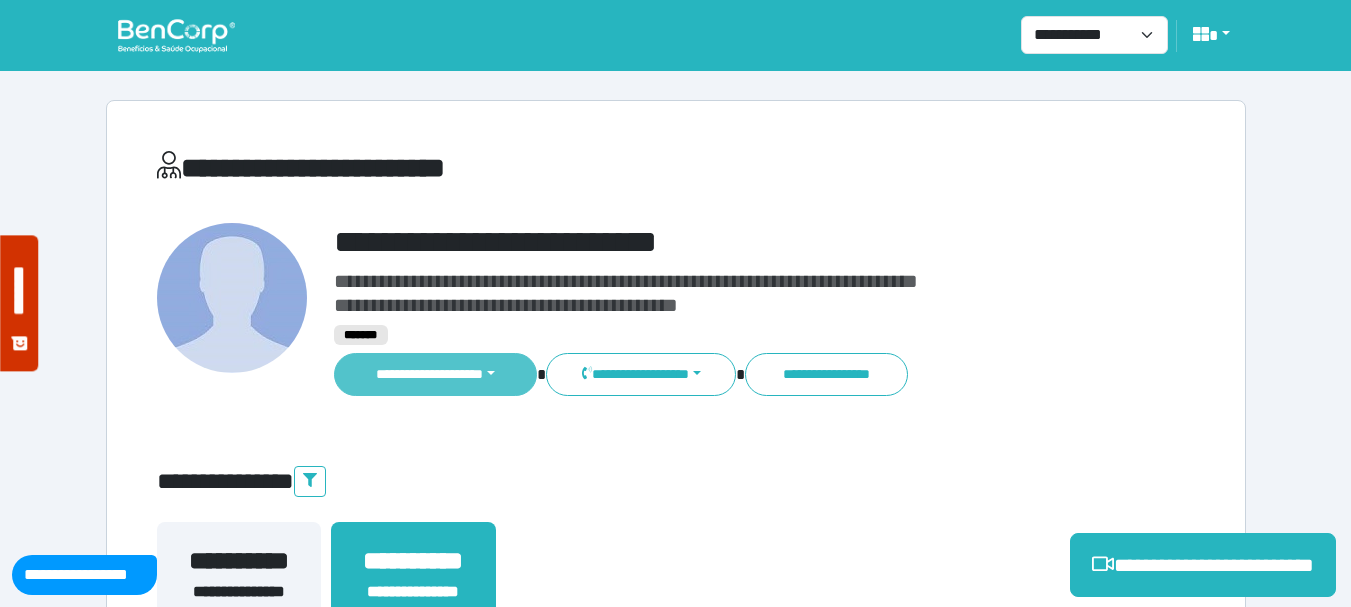 click on "**********" at bounding box center (436, 374) 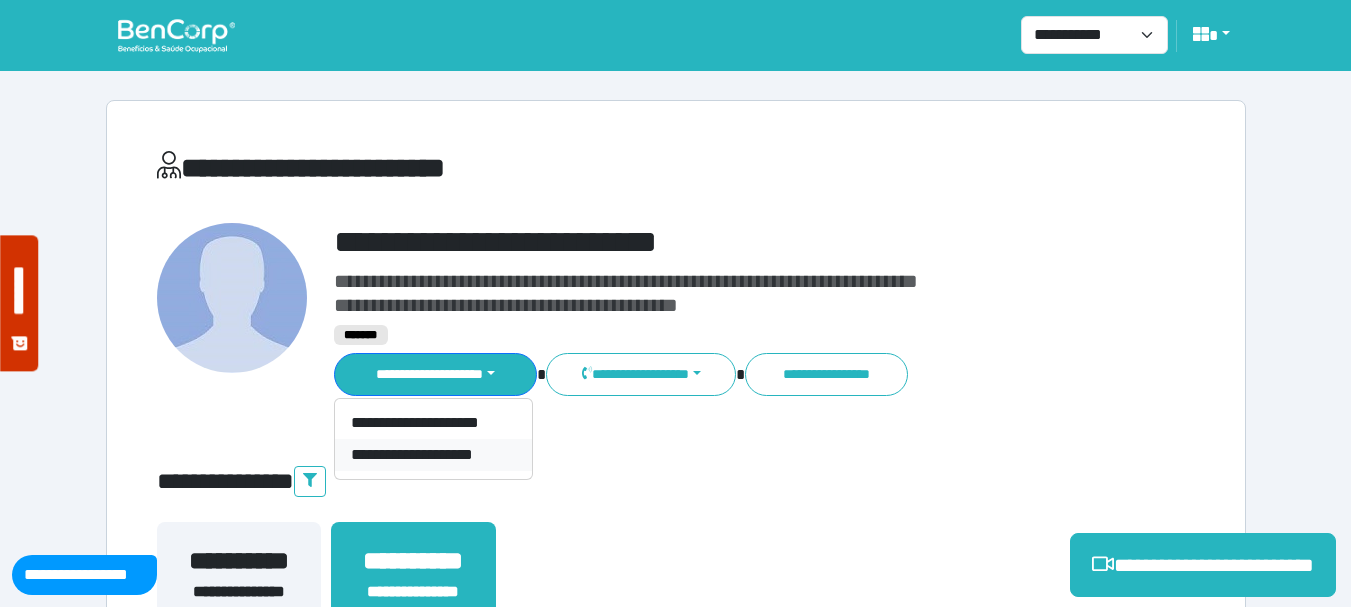click on "**********" at bounding box center (433, 455) 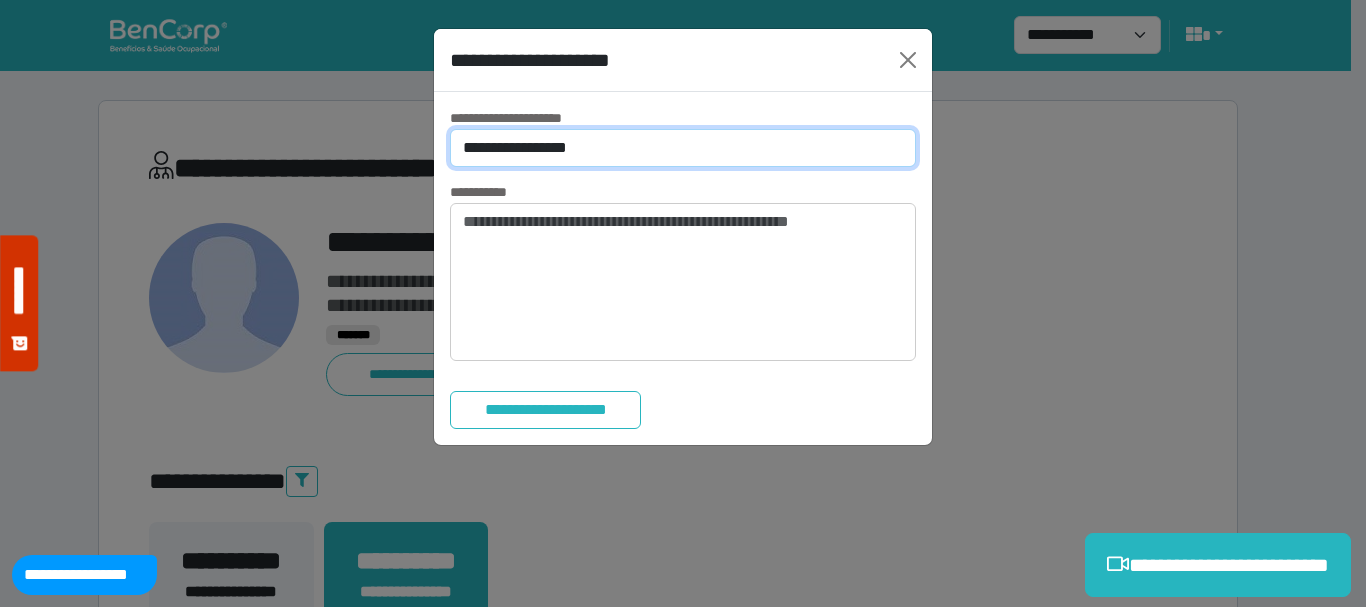click on "**********" at bounding box center (683, 148) 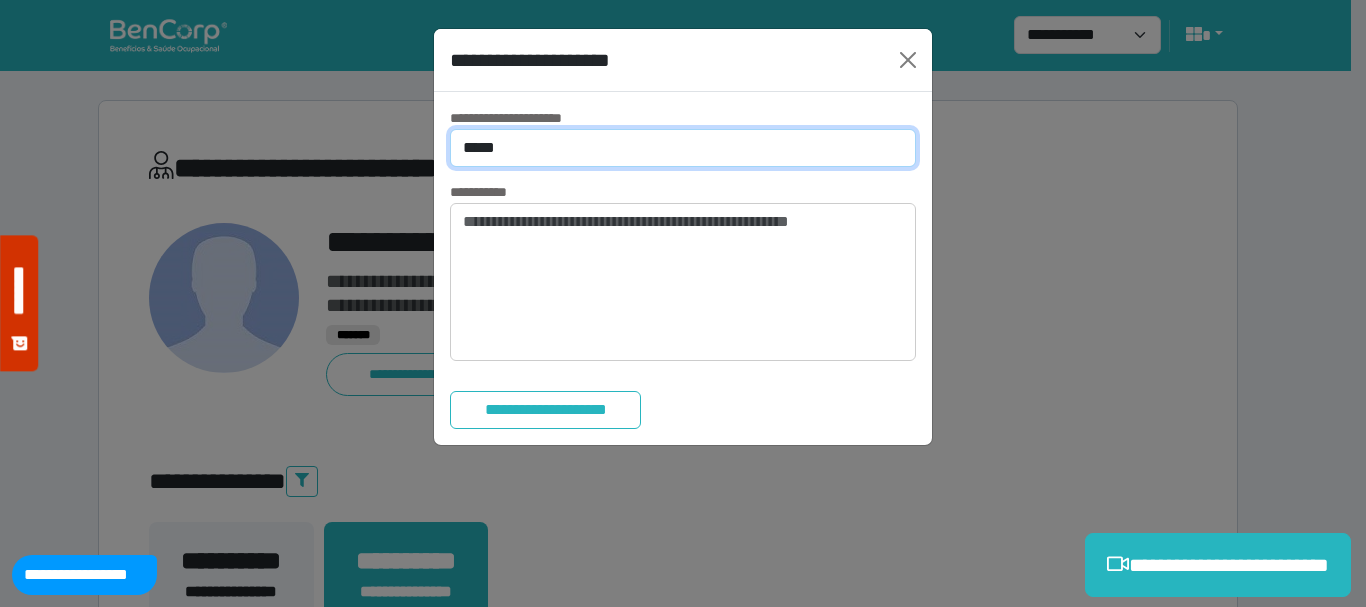 click on "**********" at bounding box center [683, 148] 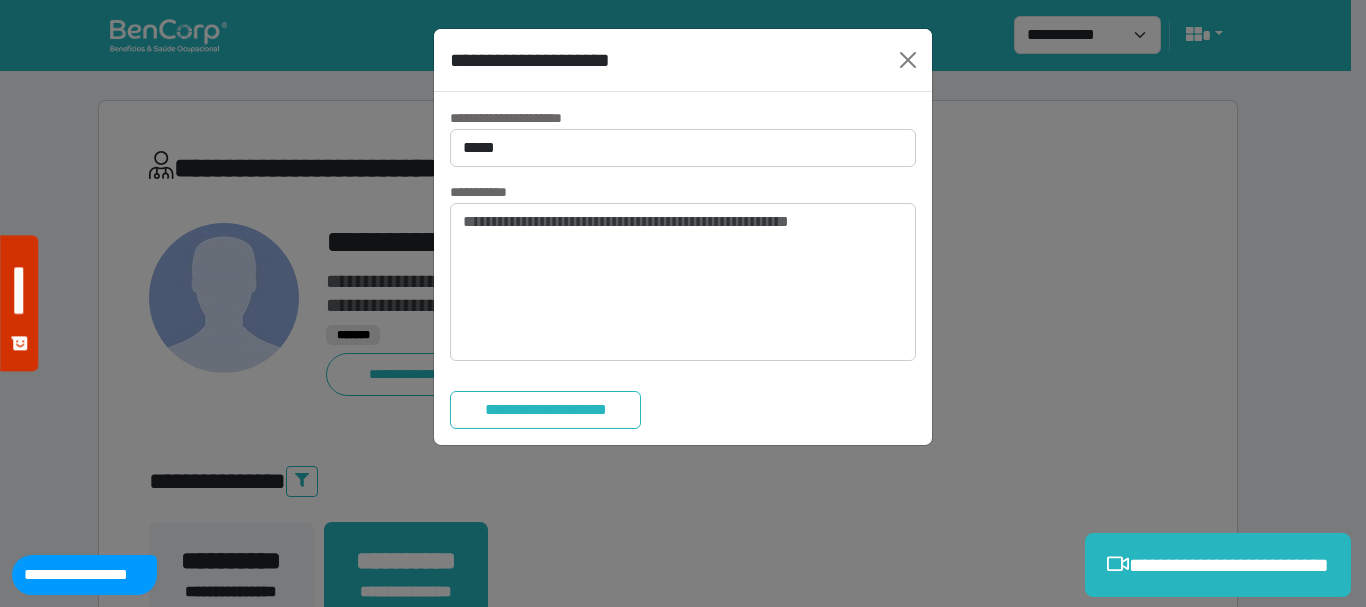click on "**********" at bounding box center (683, 268) 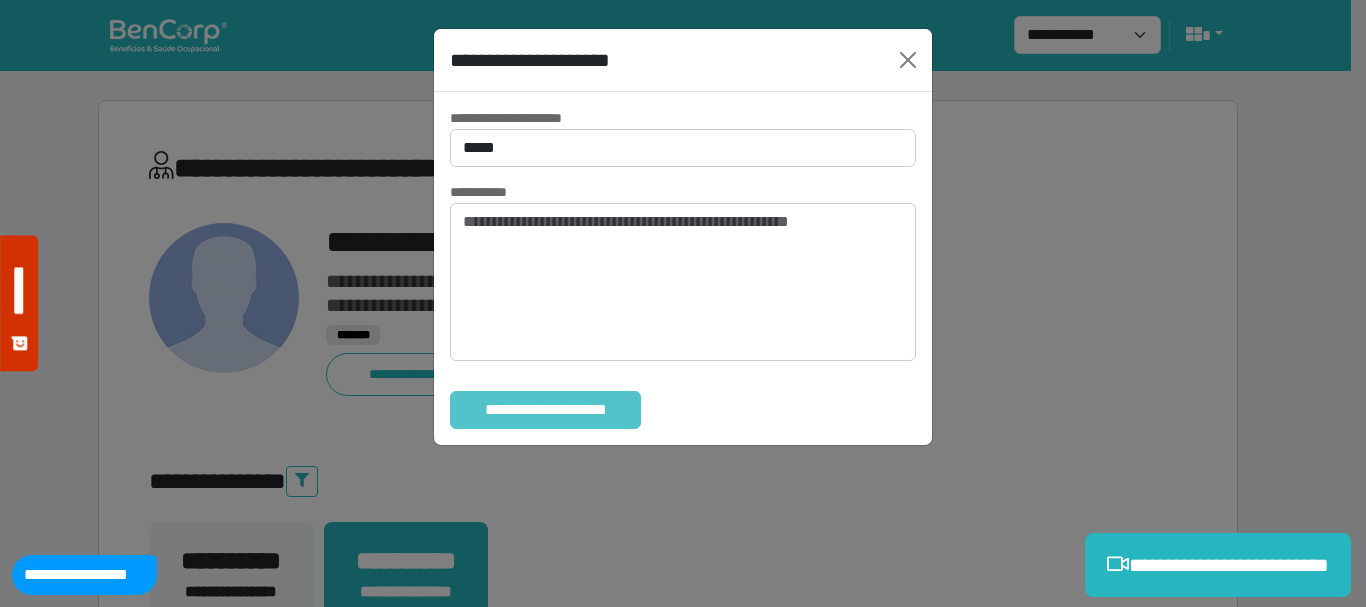 click on "**********" at bounding box center (545, 410) 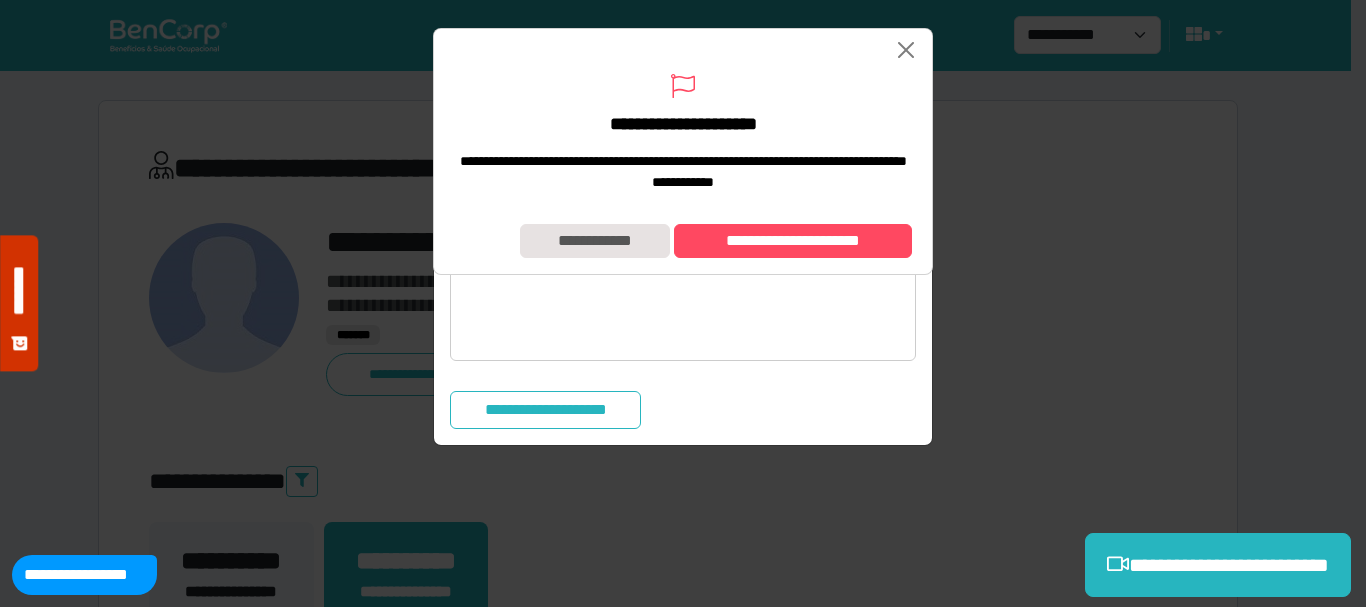 click on "**********" at bounding box center (683, 241) 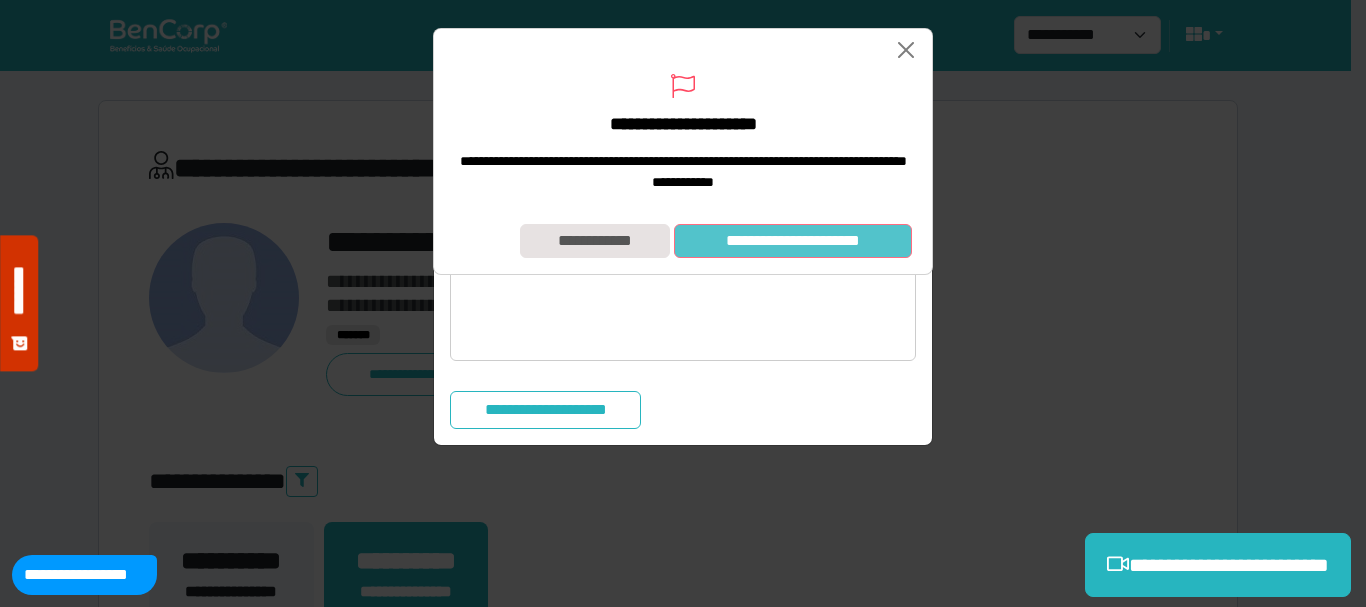 click on "**********" at bounding box center [793, 241] 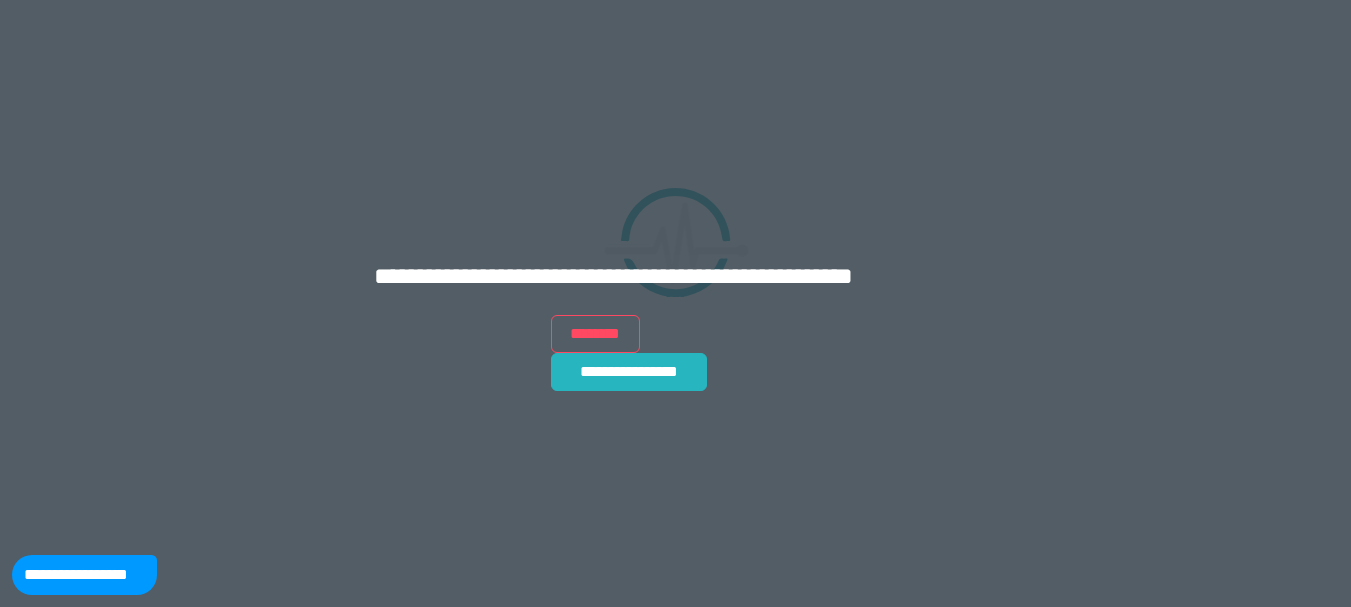 scroll, scrollTop: 0, scrollLeft: 0, axis: both 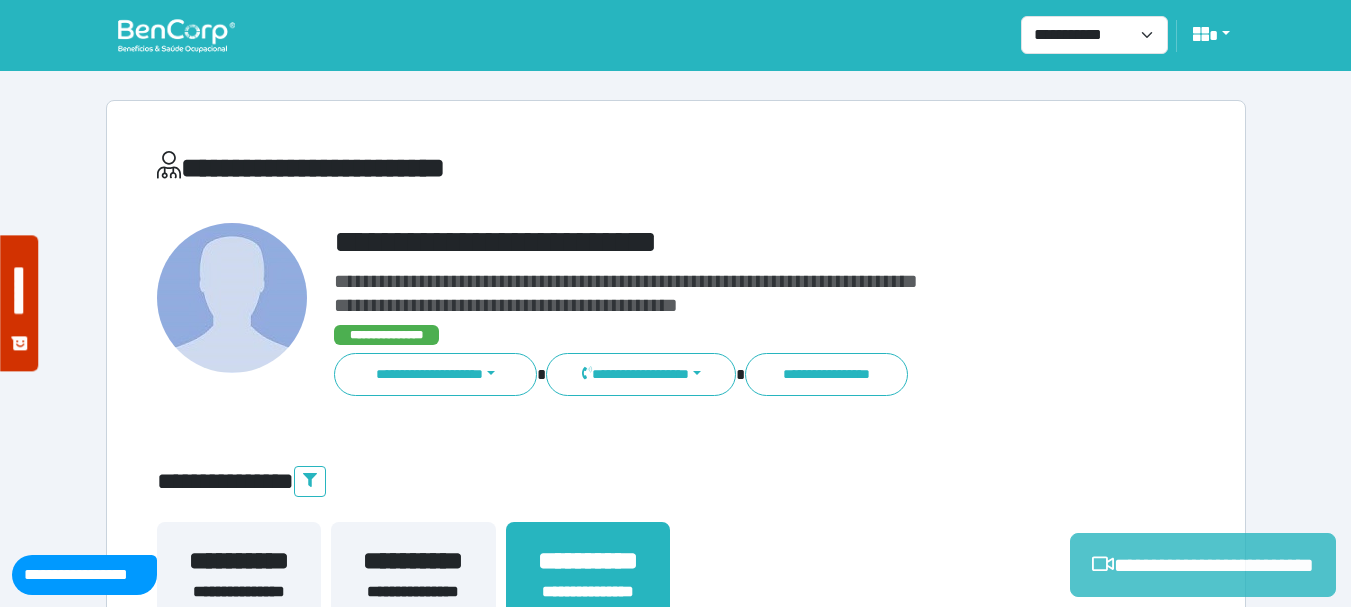 click 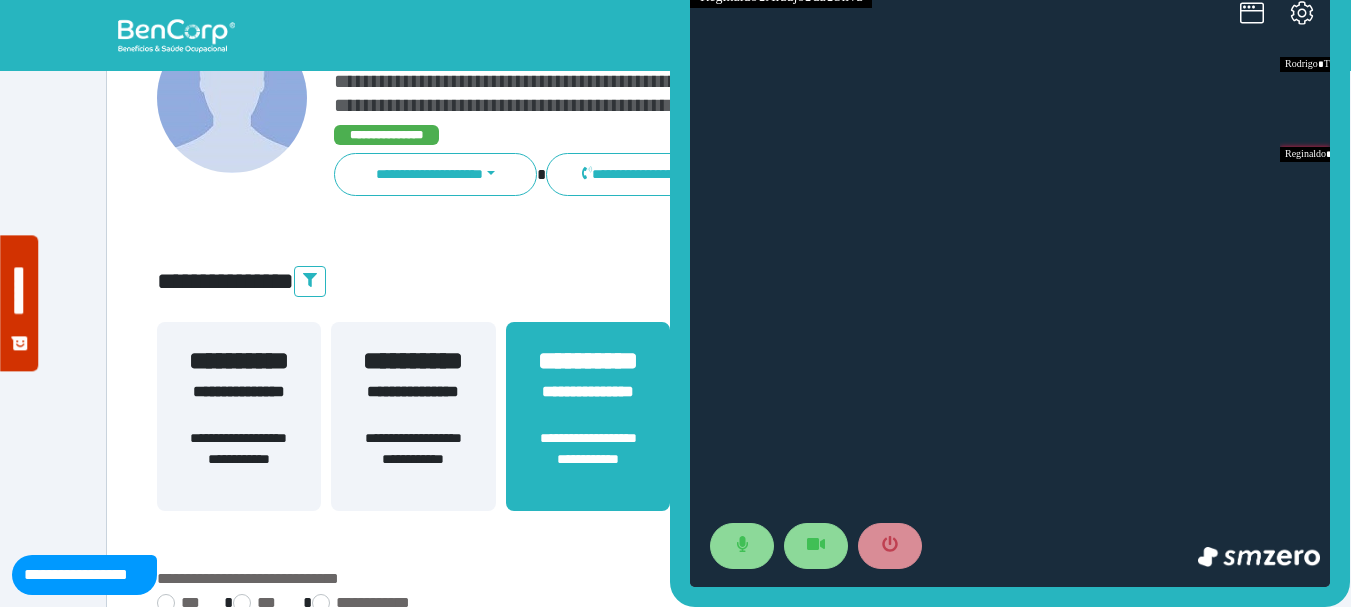 scroll, scrollTop: 0, scrollLeft: 0, axis: both 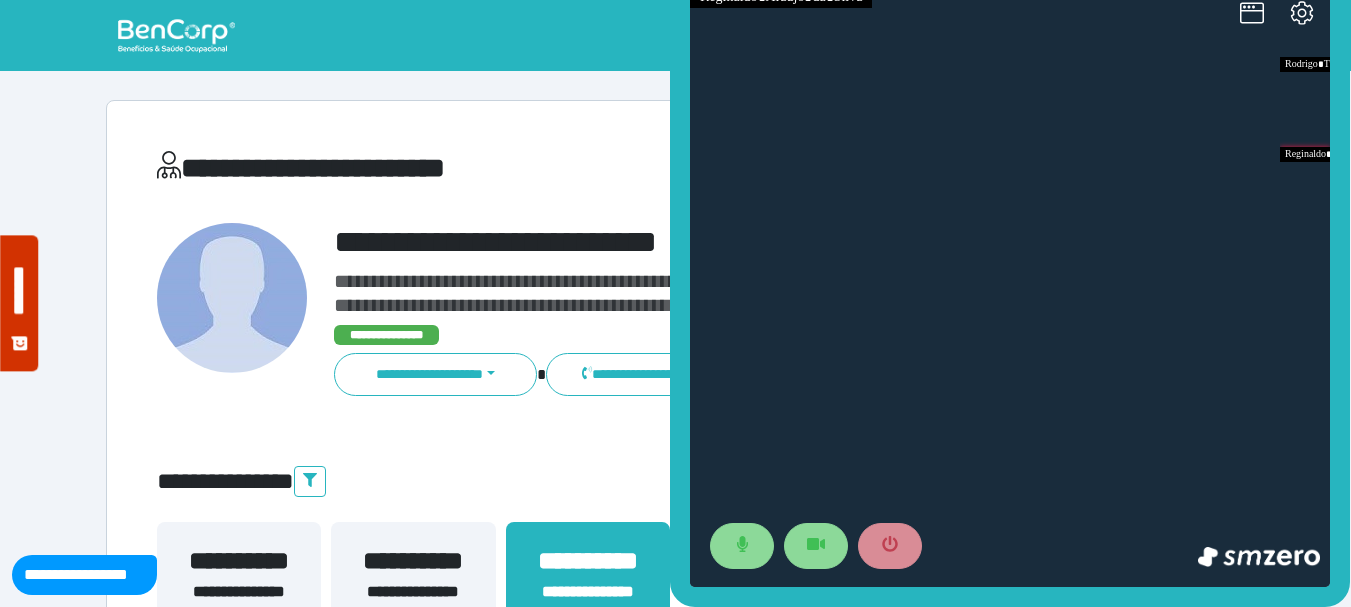 click at bounding box center (1010, 287) 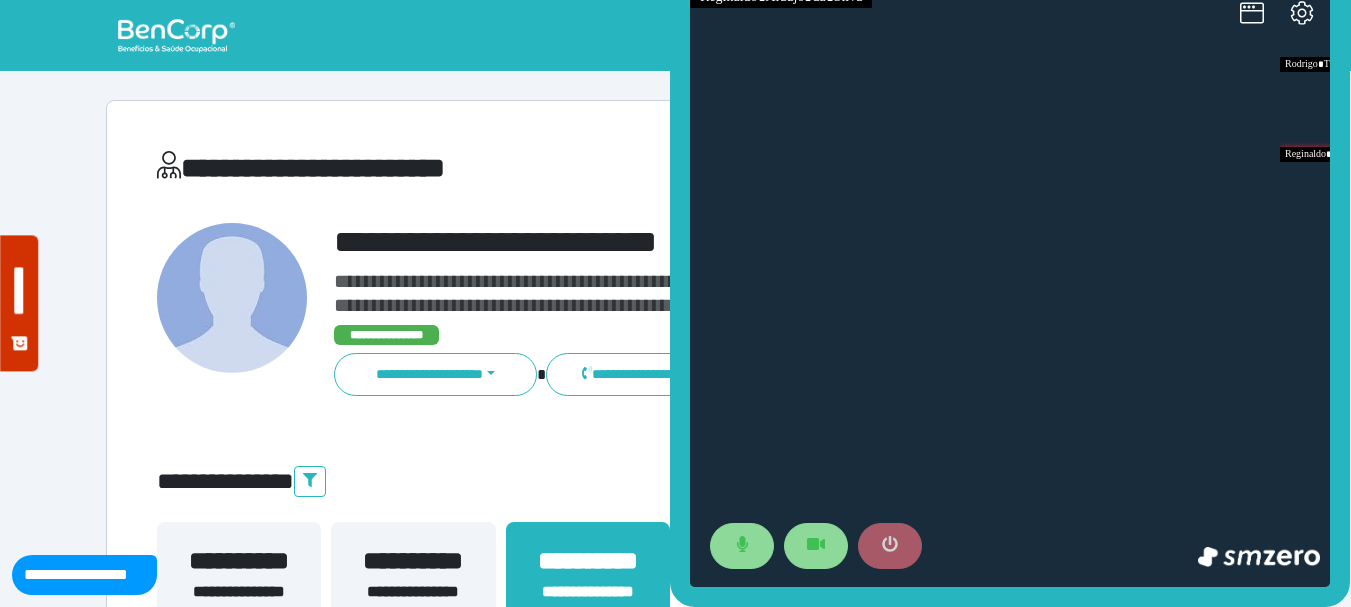 click 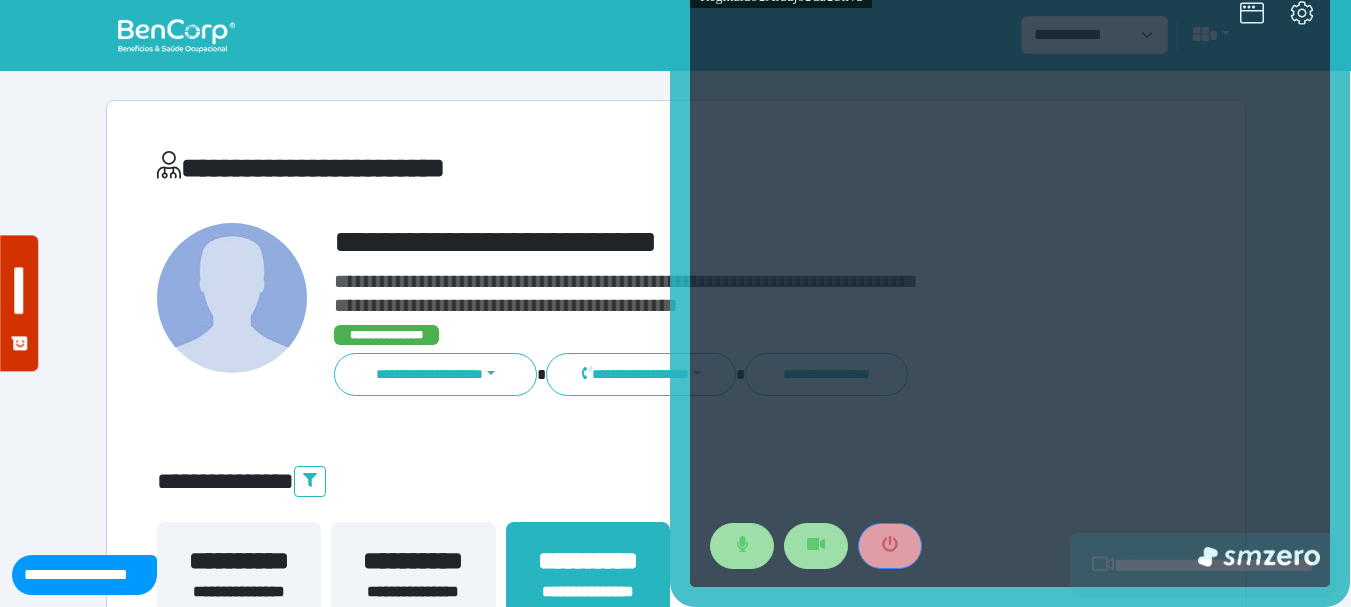 scroll, scrollTop: 500, scrollLeft: 0, axis: vertical 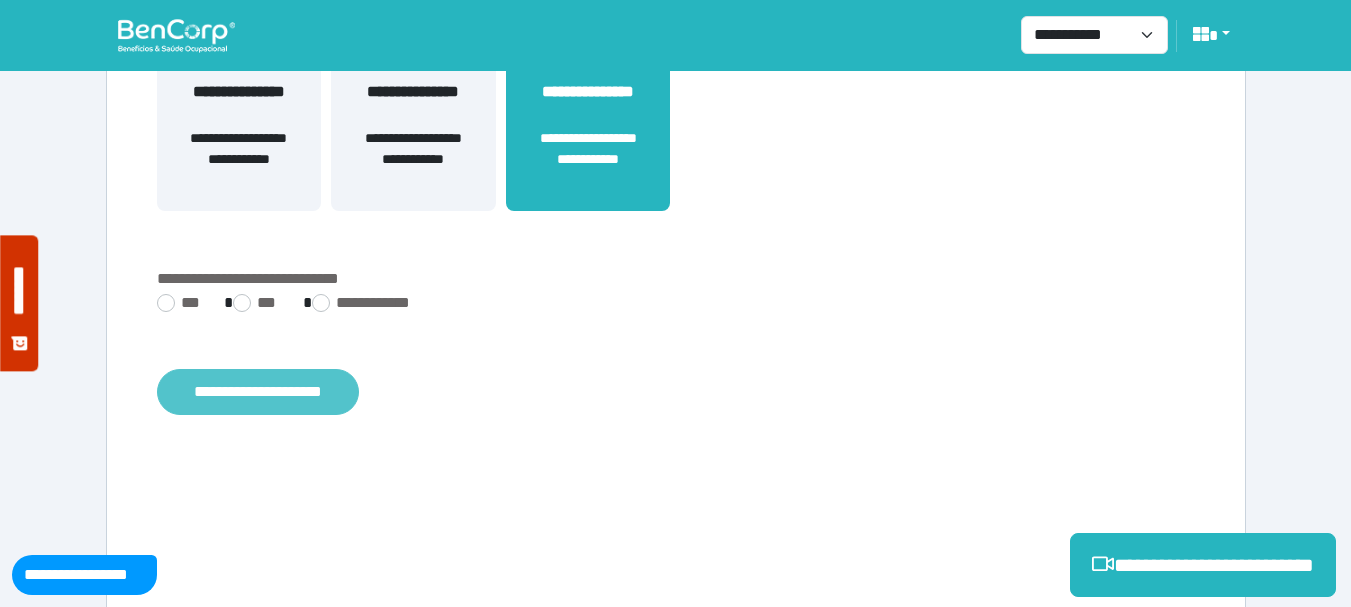click on "**********" at bounding box center (258, 392) 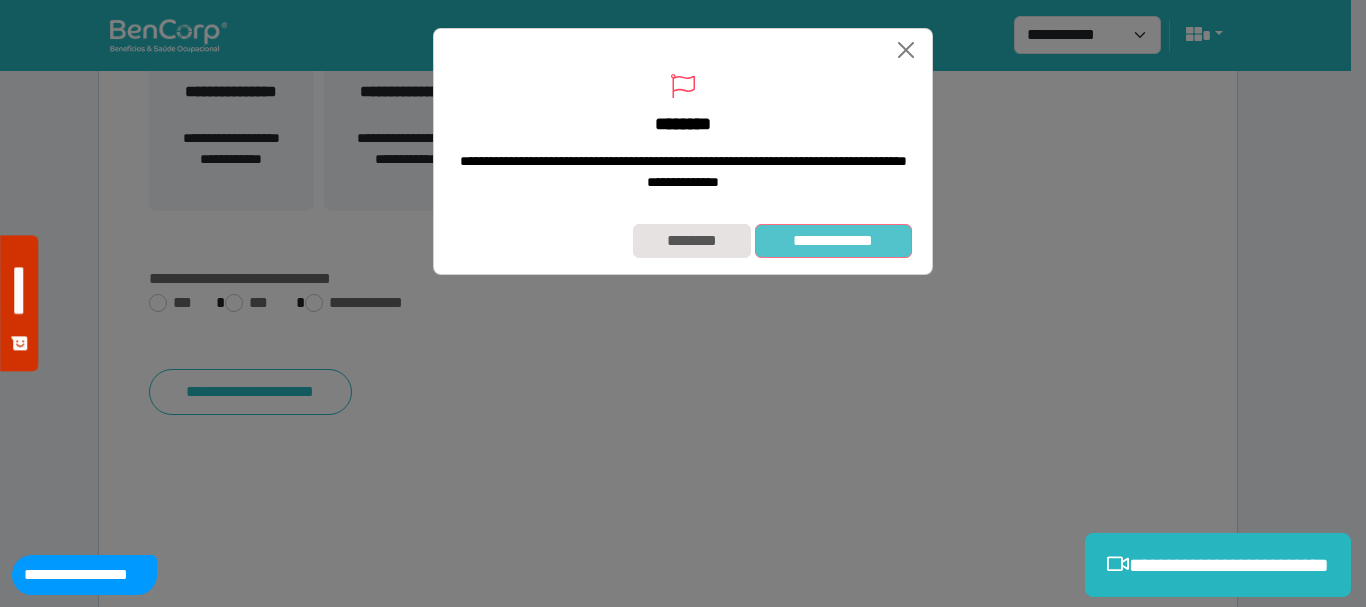 click on "**********" at bounding box center [833, 241] 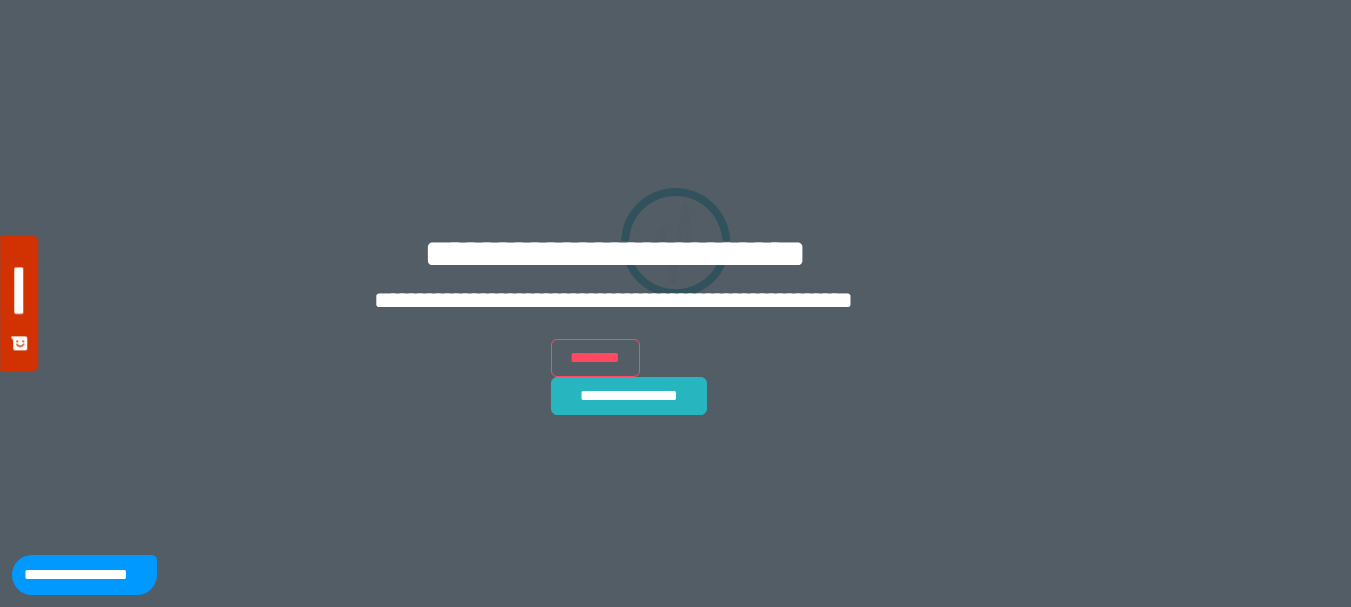 scroll, scrollTop: 0, scrollLeft: 0, axis: both 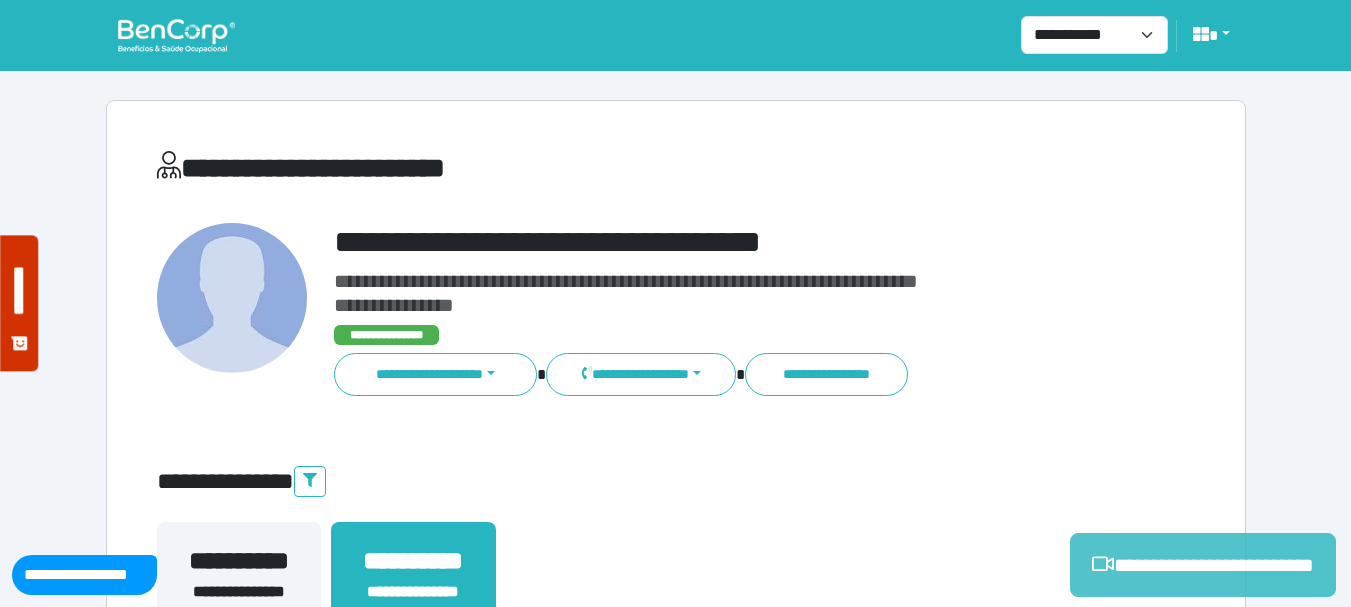 click on "**********" at bounding box center (1203, 565) 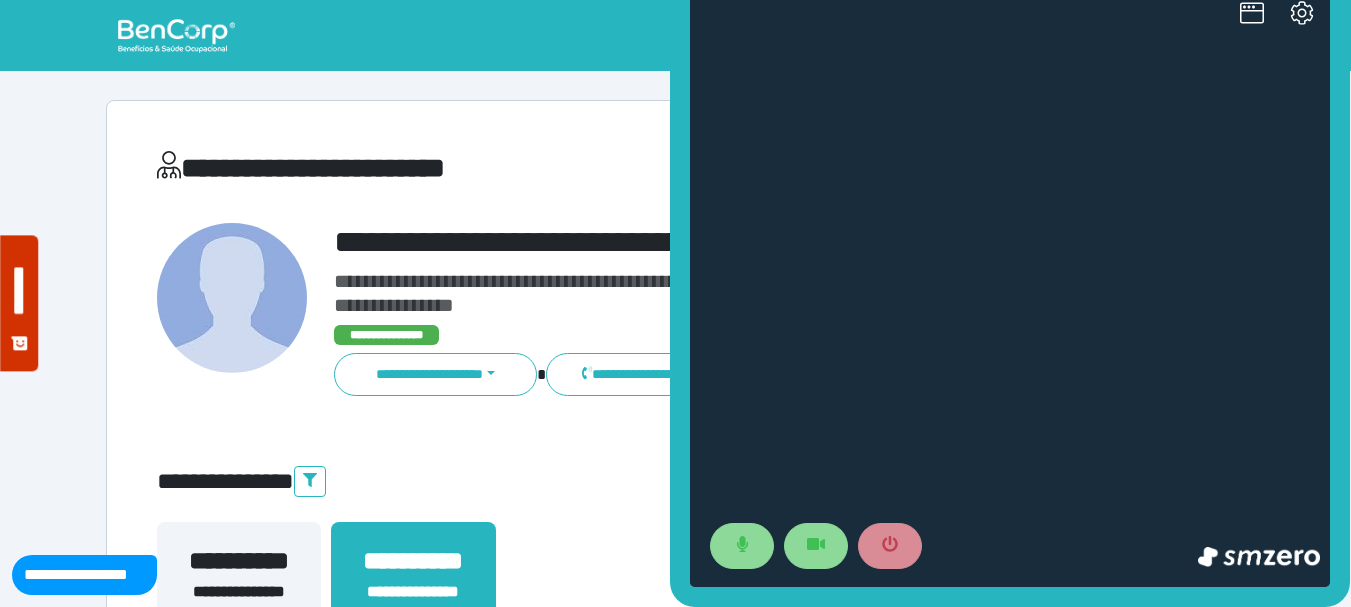 scroll, scrollTop: 0, scrollLeft: 0, axis: both 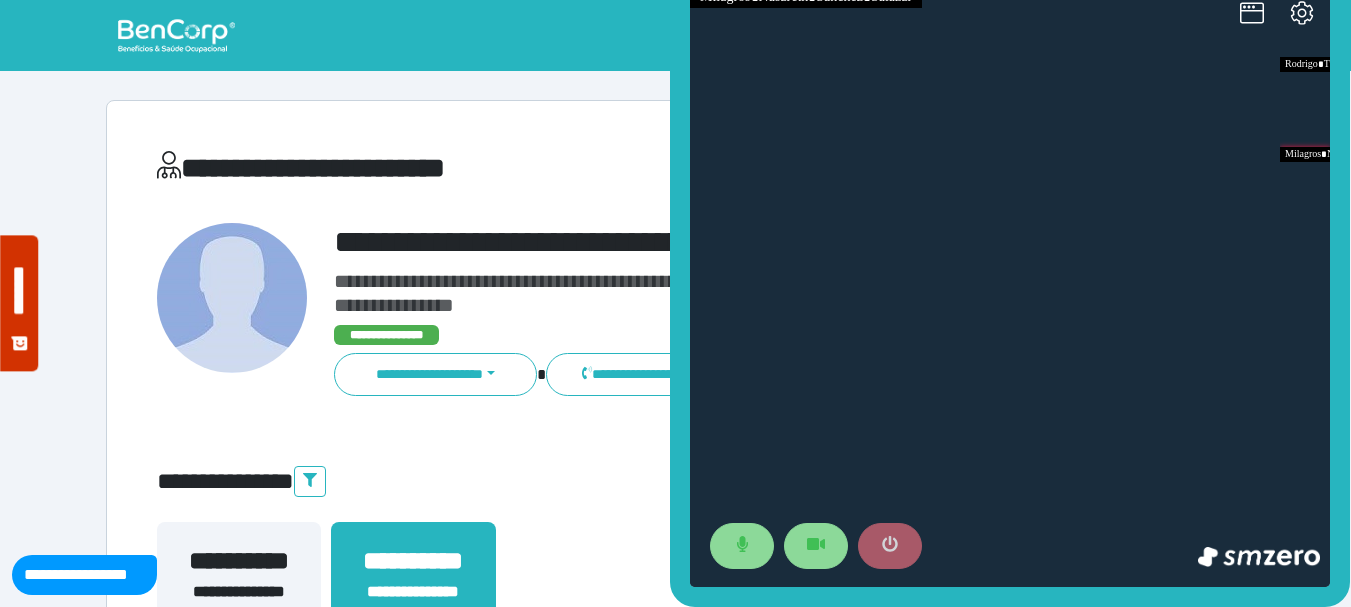 click at bounding box center [890, 546] 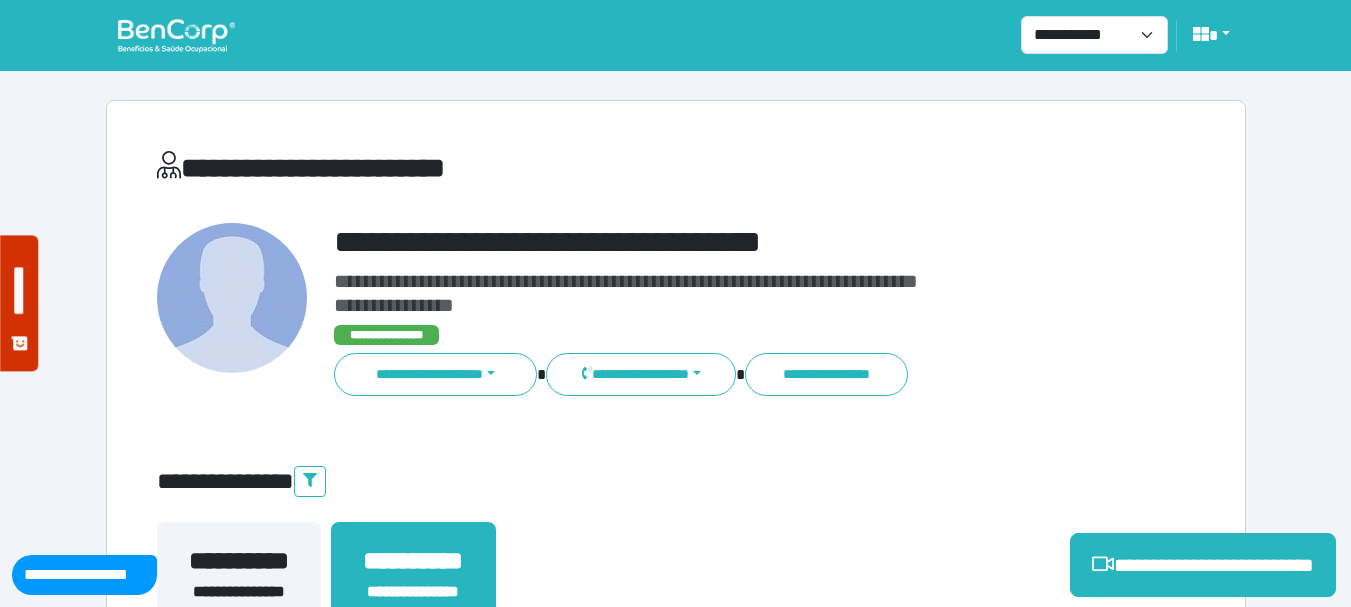 click on "**********" at bounding box center [676, 608] 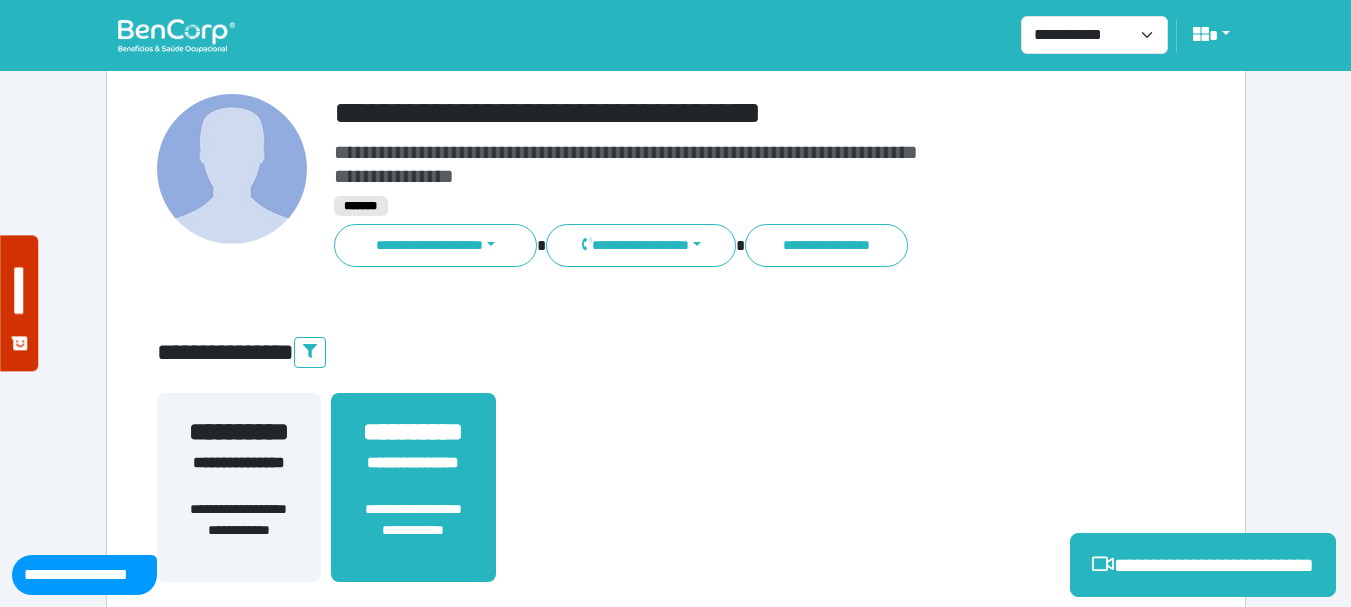 scroll, scrollTop: 429, scrollLeft: 0, axis: vertical 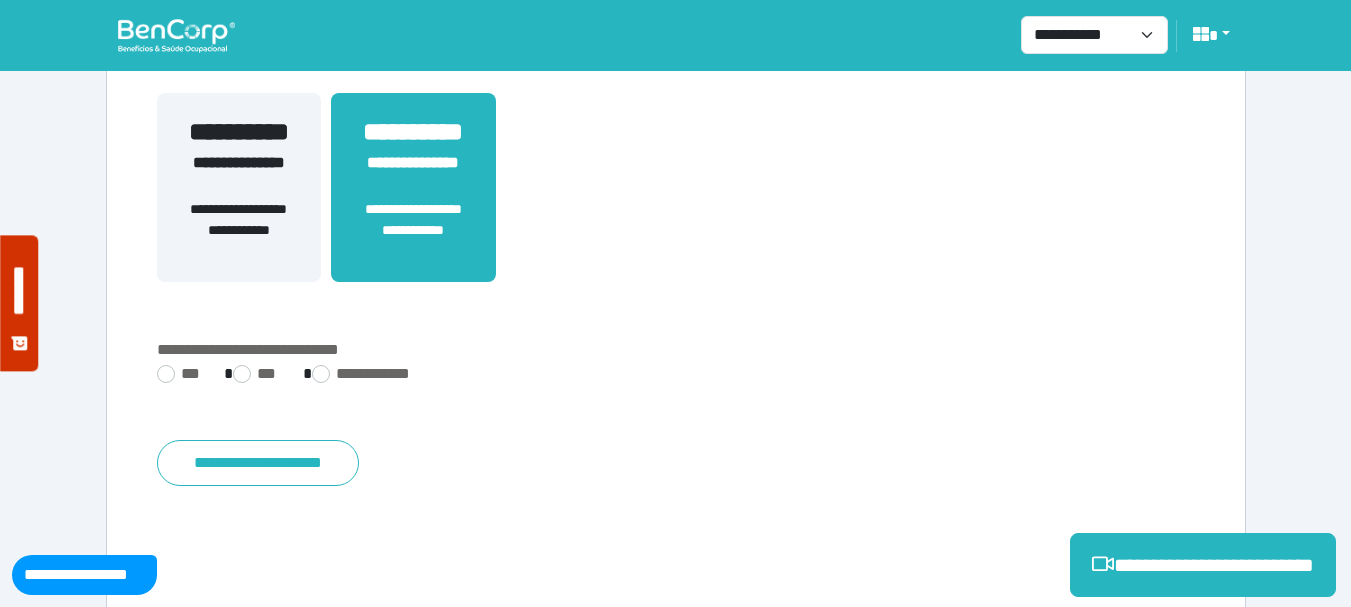 click on "**********" at bounding box center (676, 376) 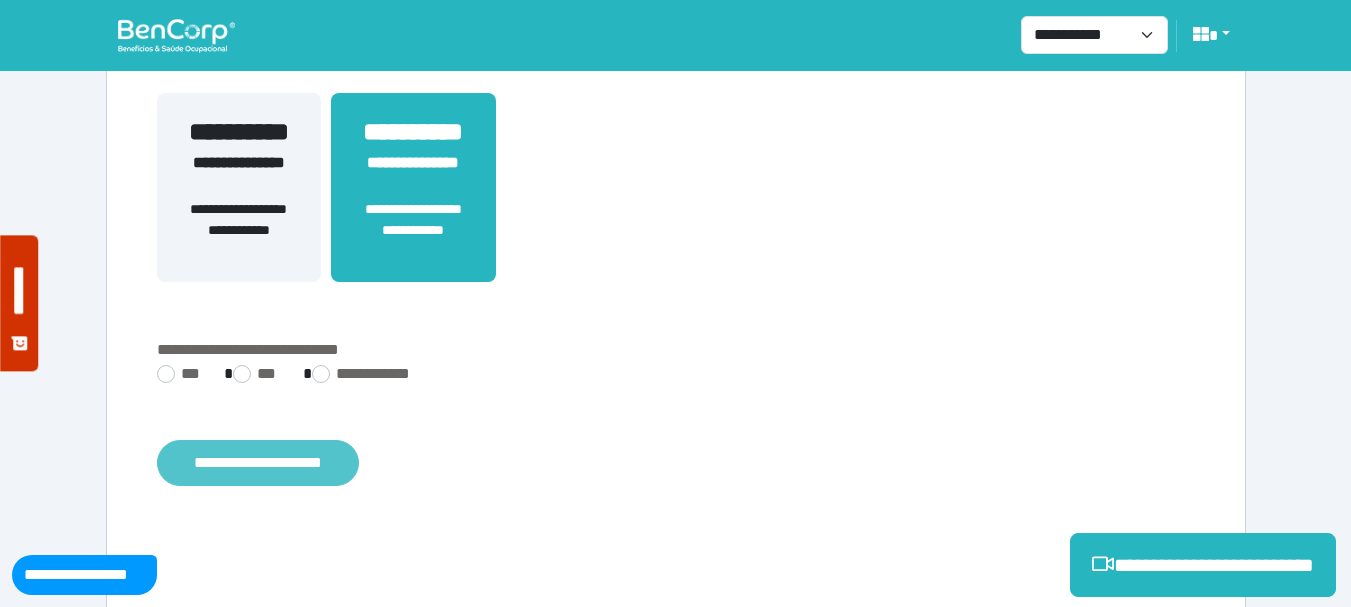 click on "**********" at bounding box center (258, 463) 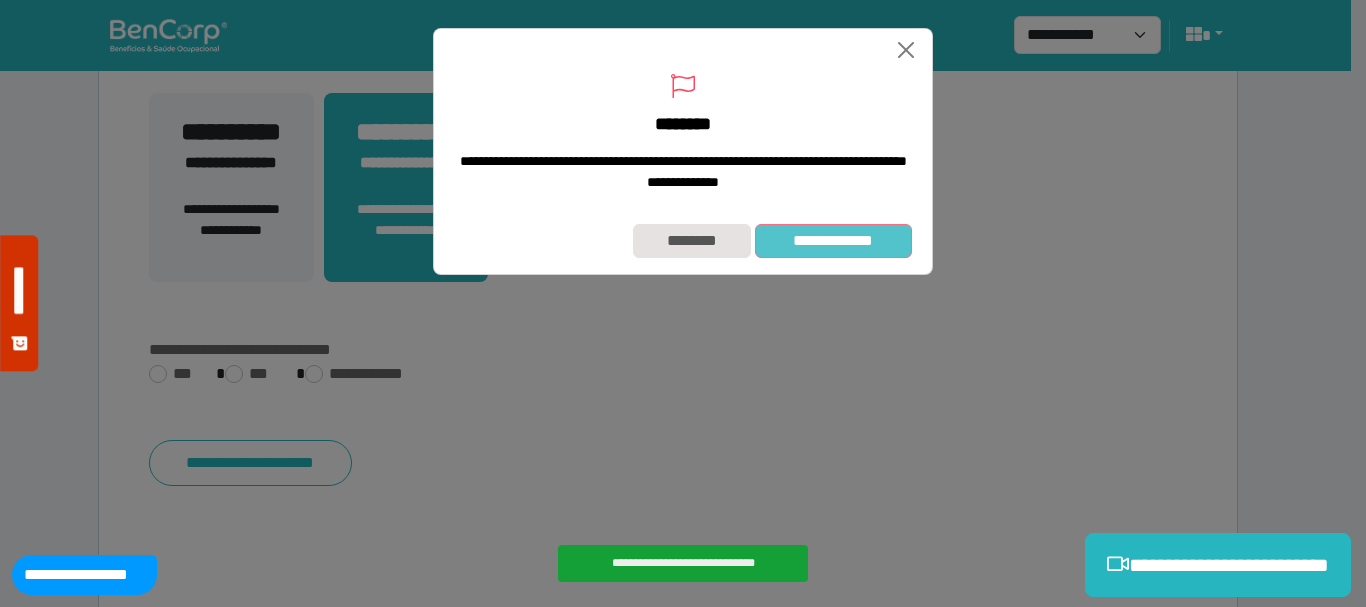 click on "**********" at bounding box center (833, 241) 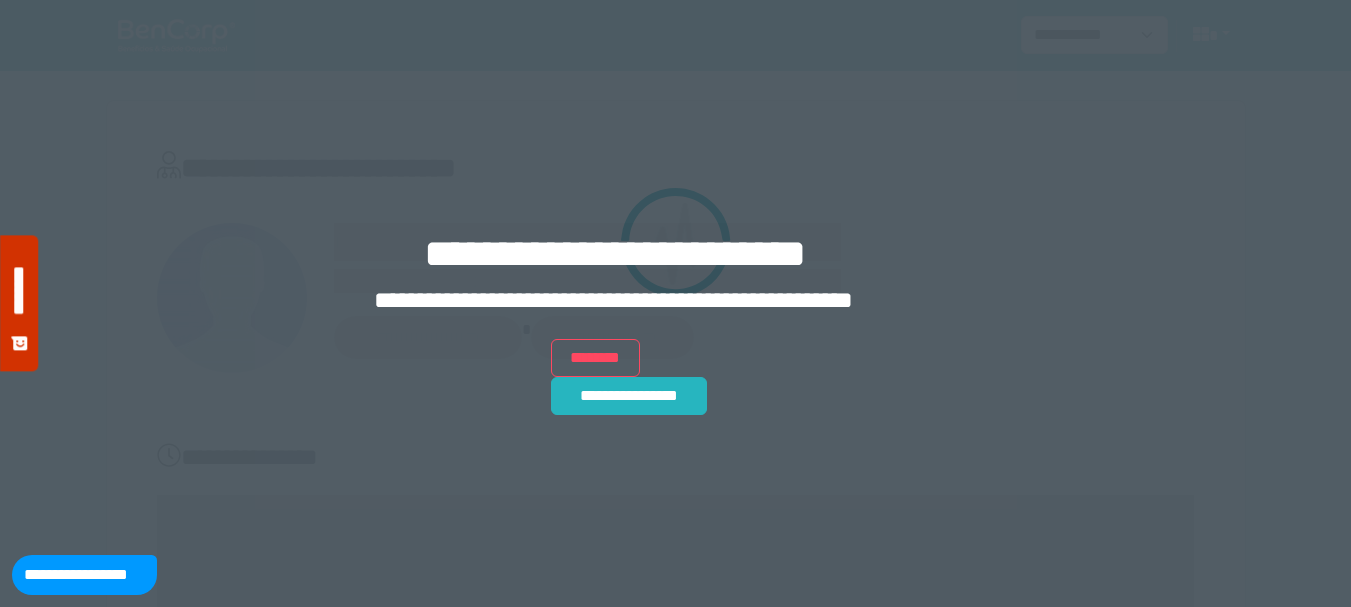 scroll, scrollTop: 0, scrollLeft: 0, axis: both 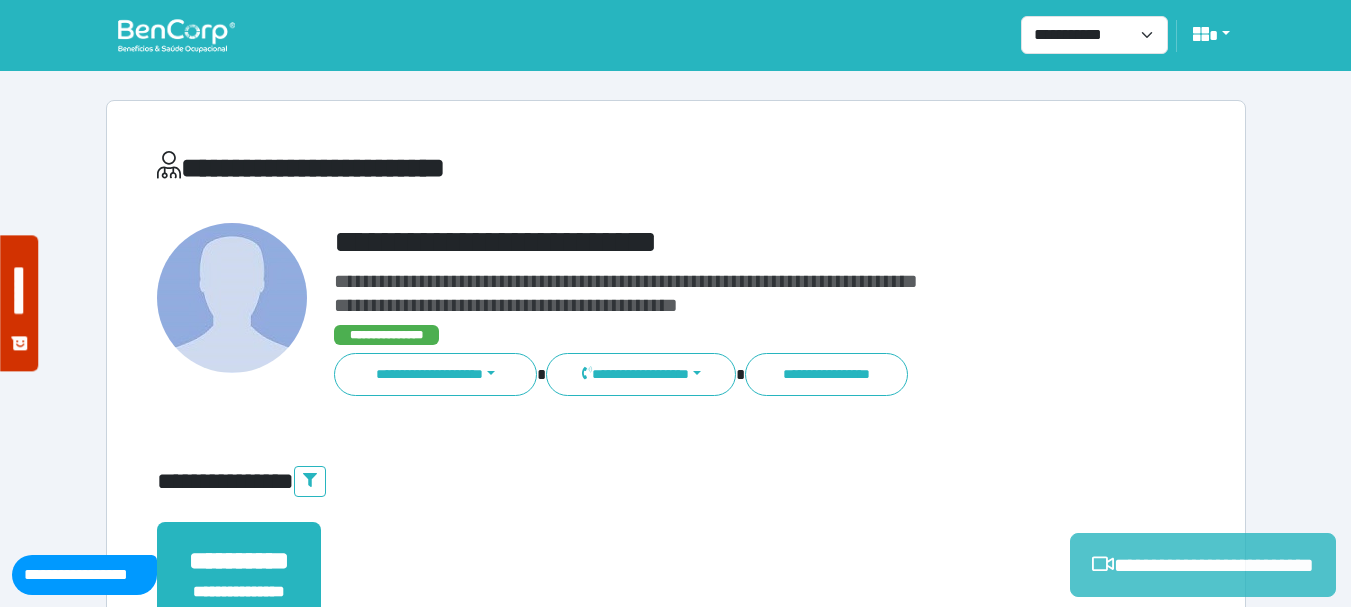 click on "**********" at bounding box center [1203, 565] 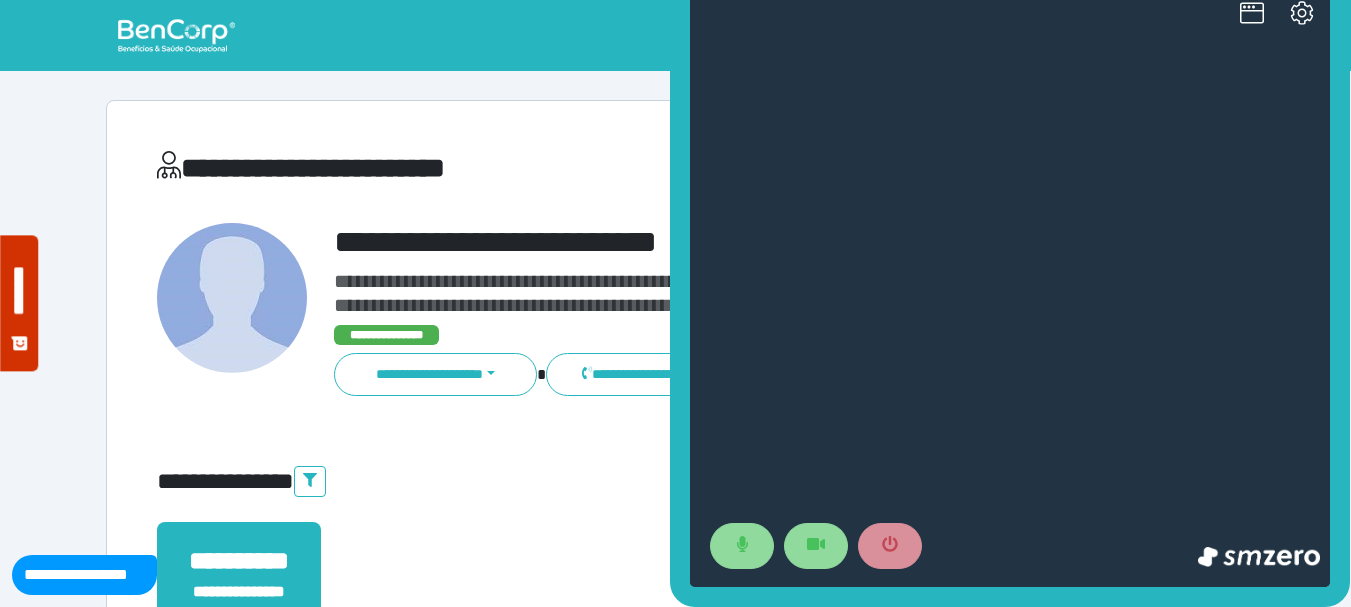 scroll, scrollTop: 0, scrollLeft: 0, axis: both 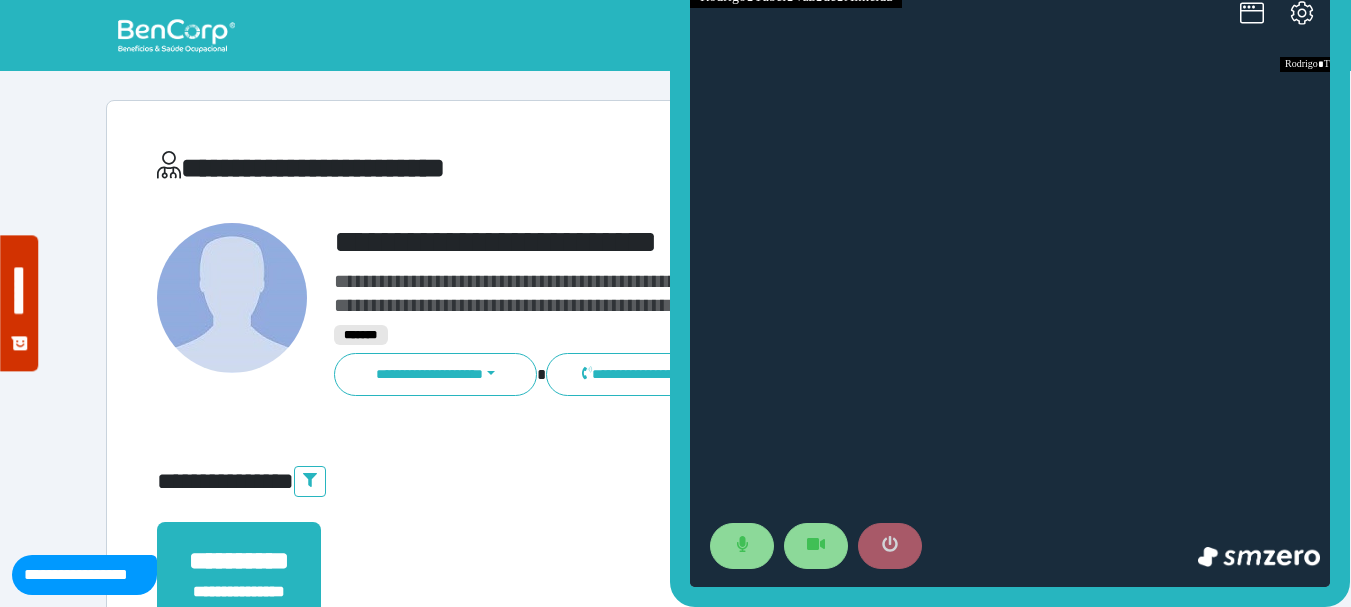 click at bounding box center [890, 546] 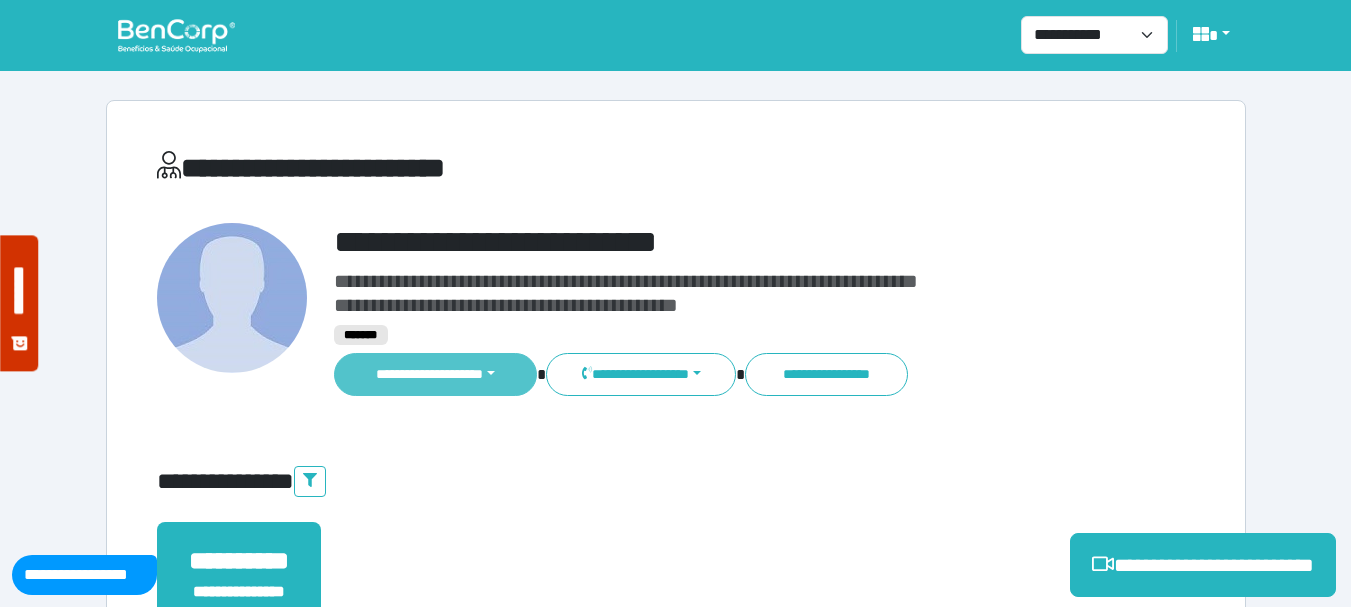 scroll, scrollTop: 500, scrollLeft: 0, axis: vertical 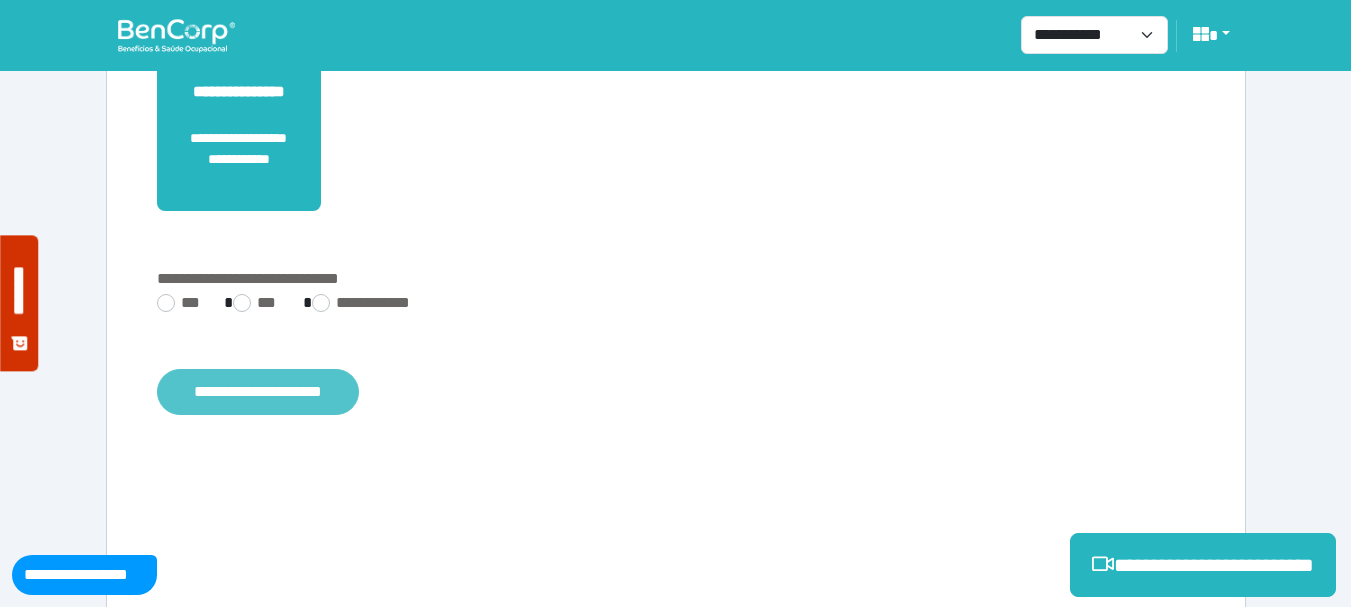 click on "**********" at bounding box center (258, 392) 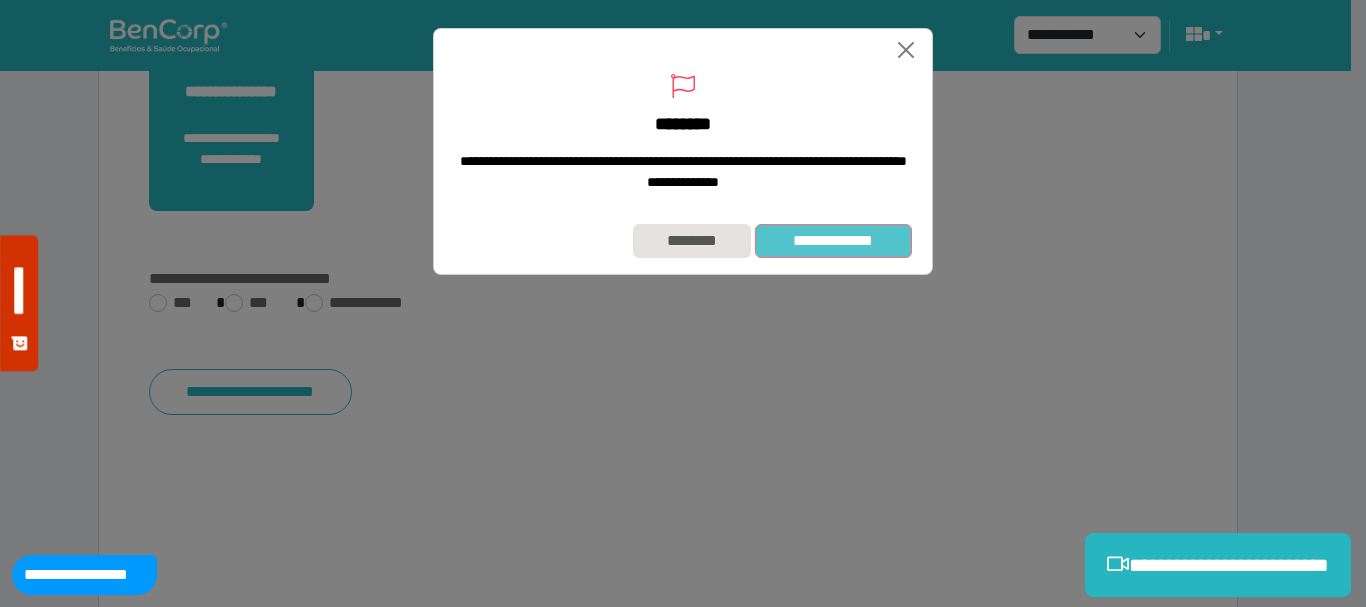 click on "**********" at bounding box center [833, 241] 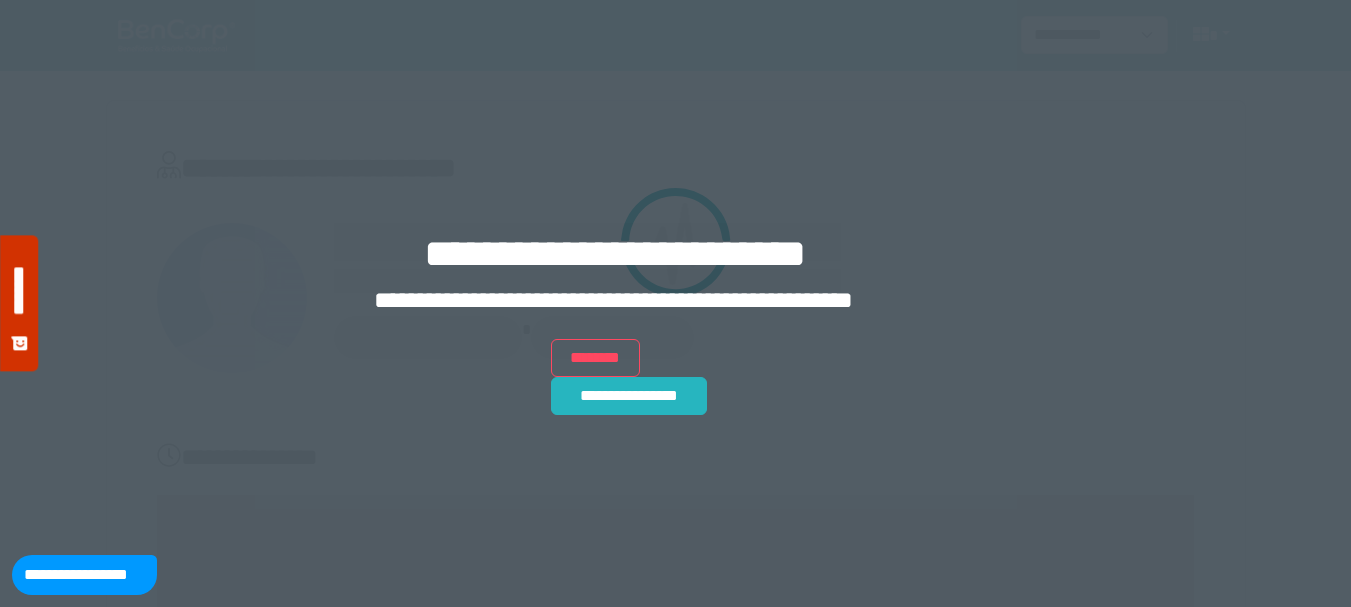 scroll, scrollTop: 0, scrollLeft: 0, axis: both 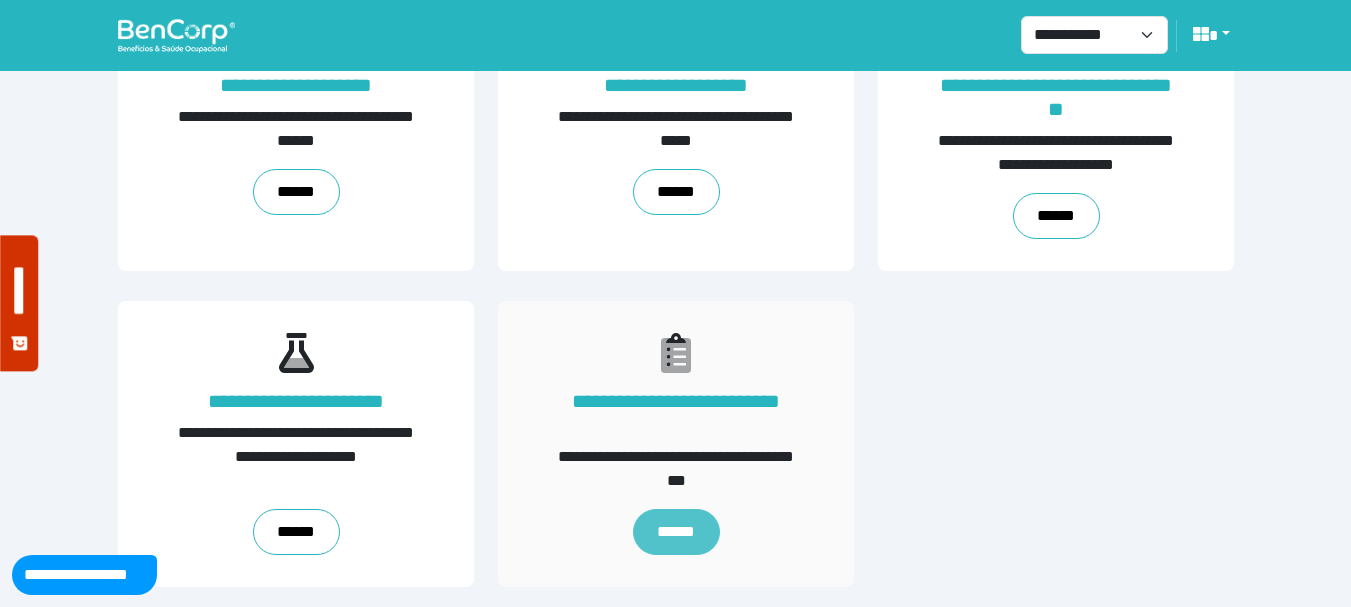 click on "******" at bounding box center [675, 532] 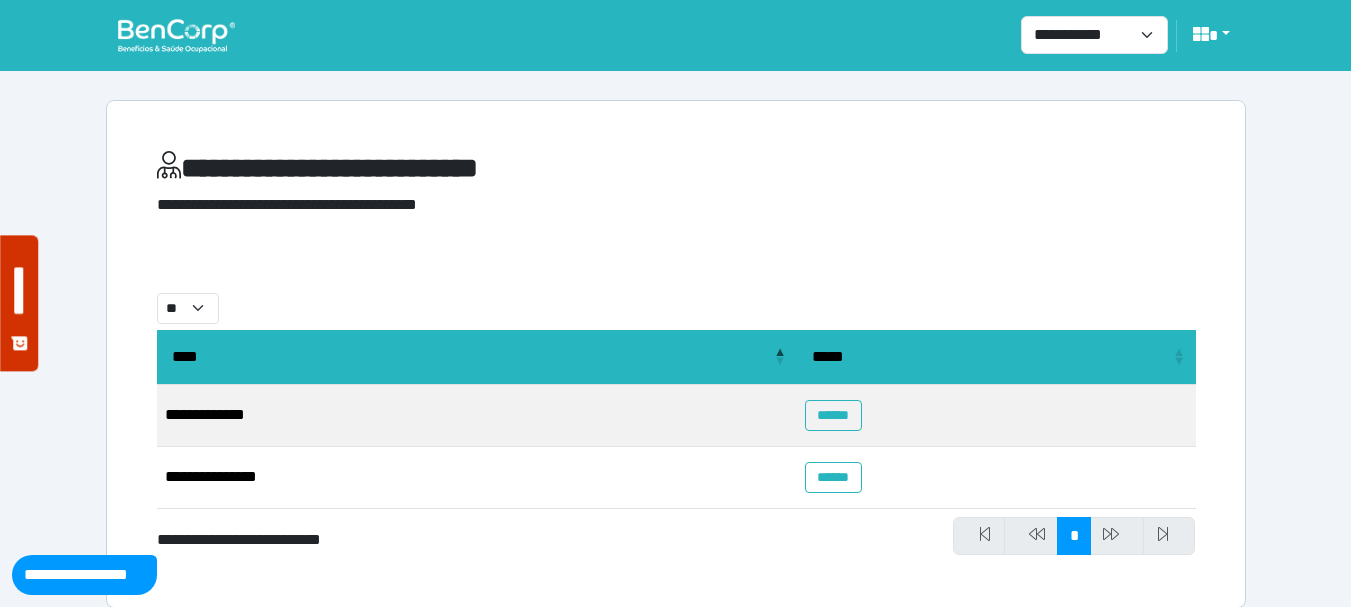 scroll, scrollTop: 21, scrollLeft: 0, axis: vertical 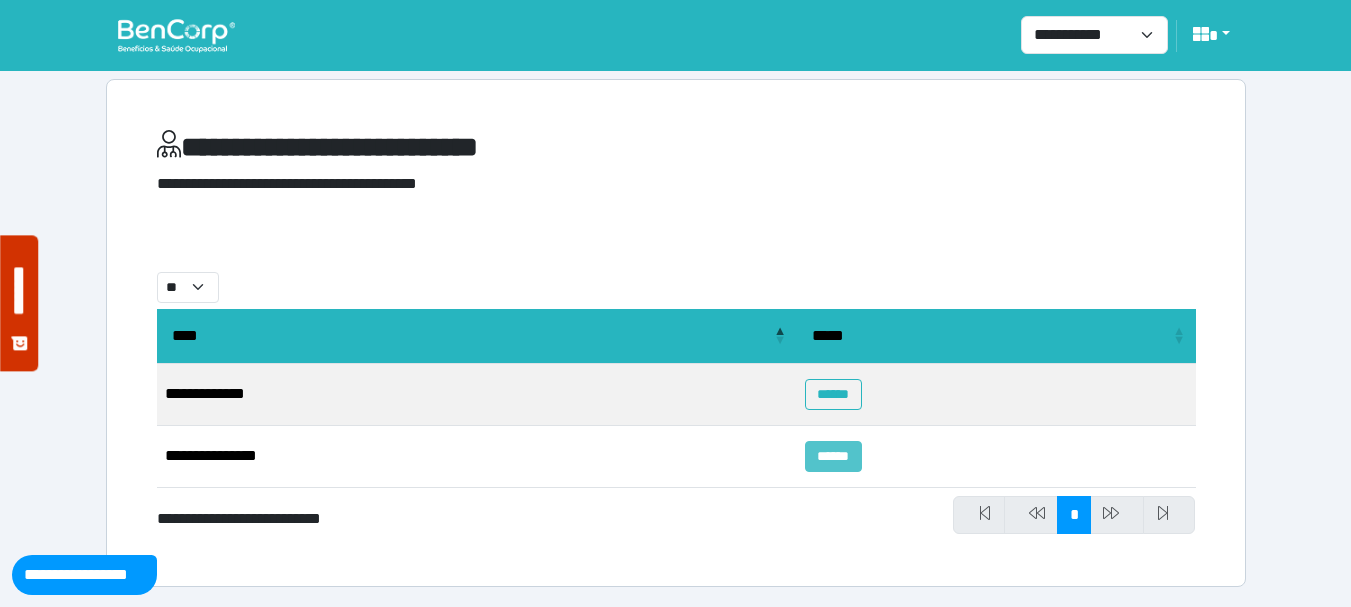 click on "******" at bounding box center [833, 456] 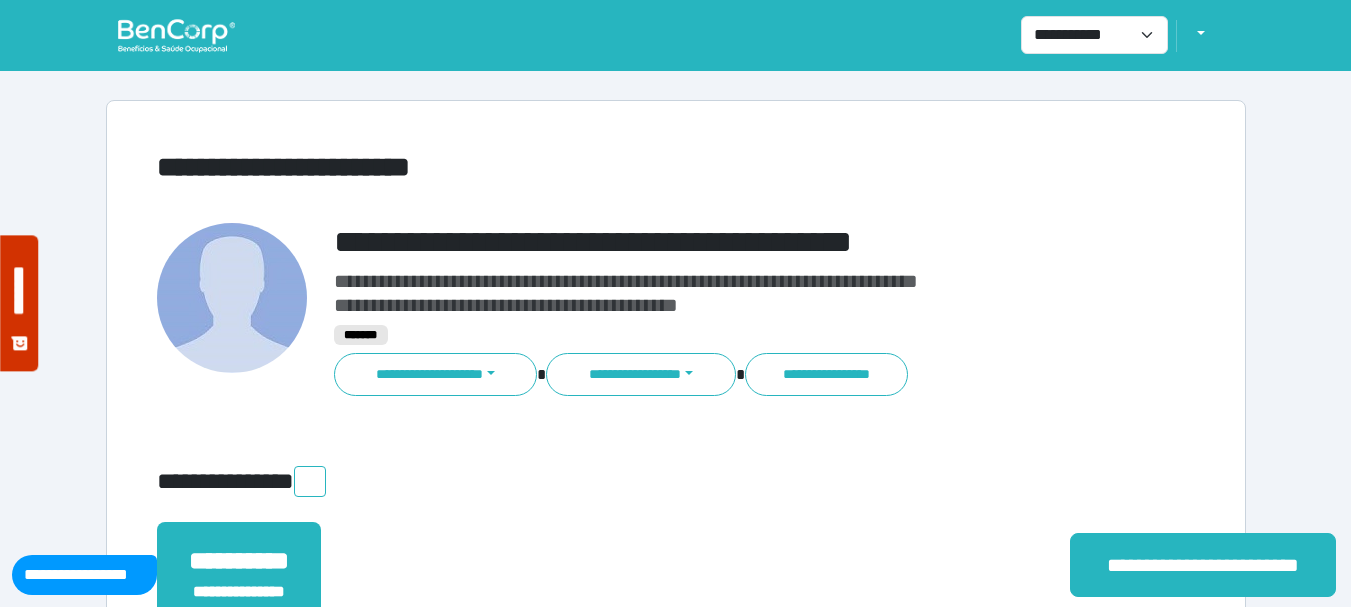 scroll, scrollTop: 0, scrollLeft: 0, axis: both 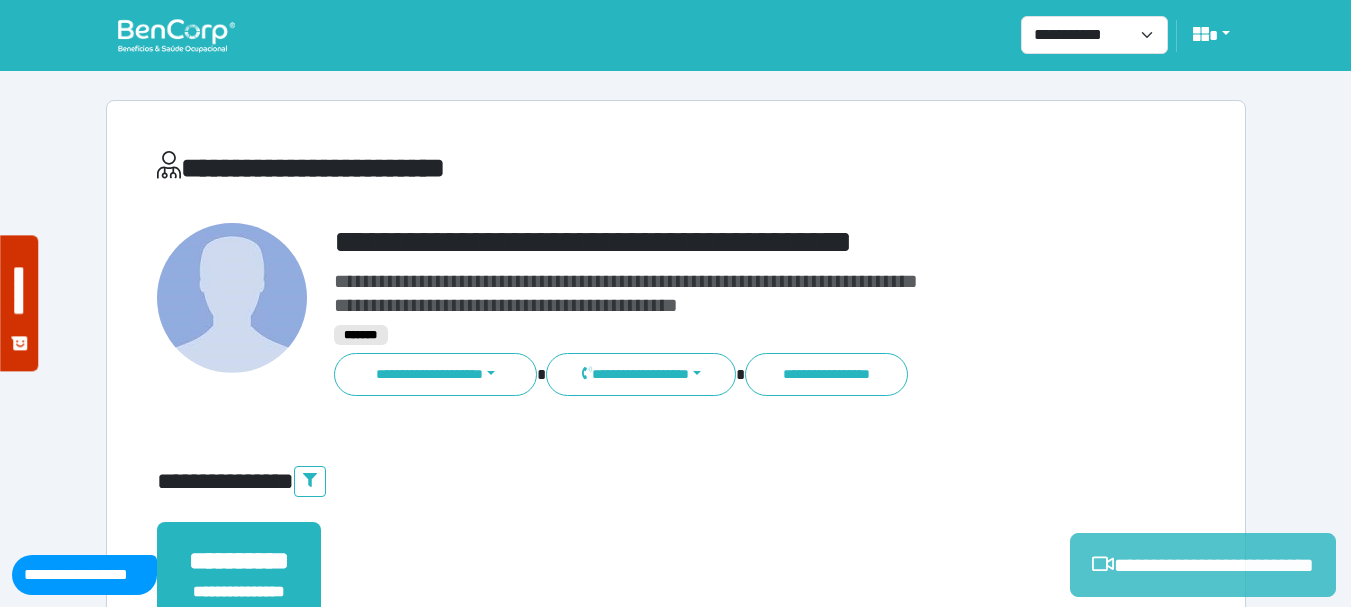 click on "**********" at bounding box center [1203, 565] 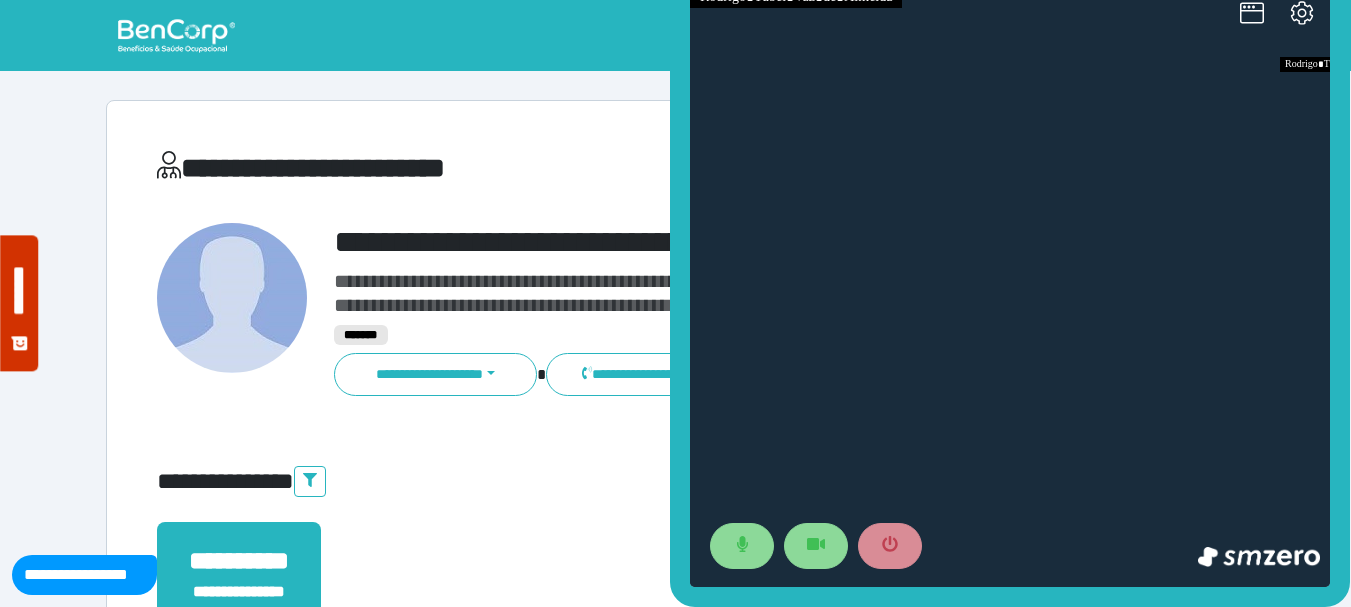 scroll, scrollTop: 0, scrollLeft: 0, axis: both 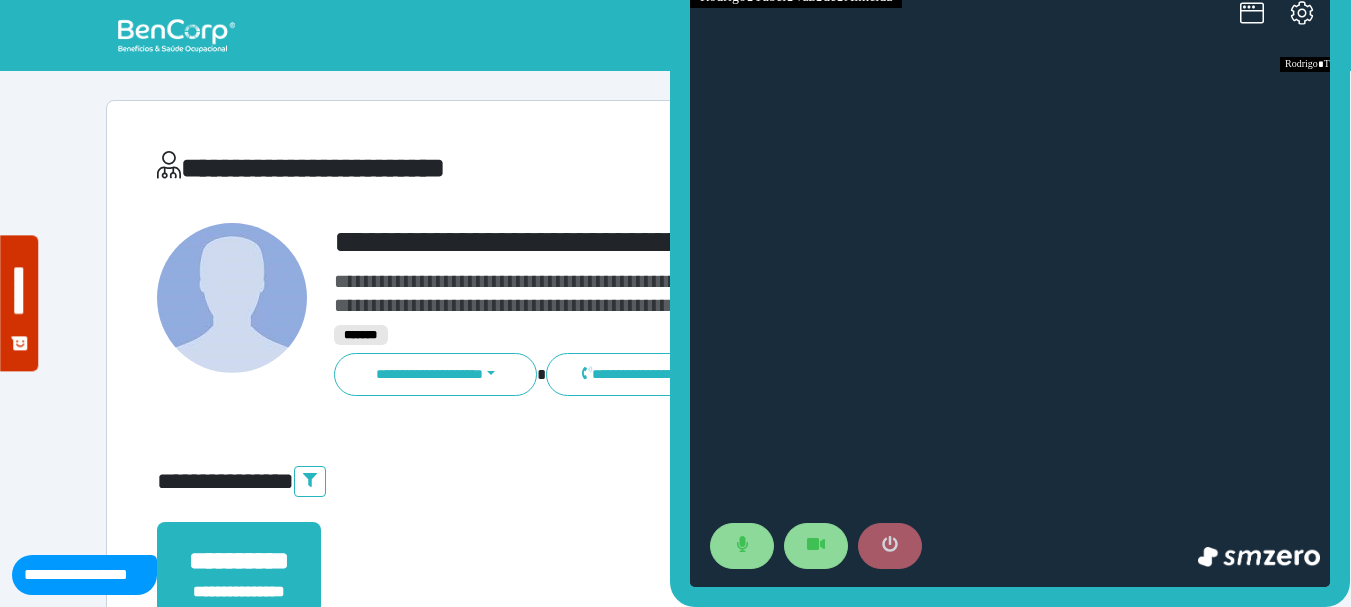 click at bounding box center [890, 546] 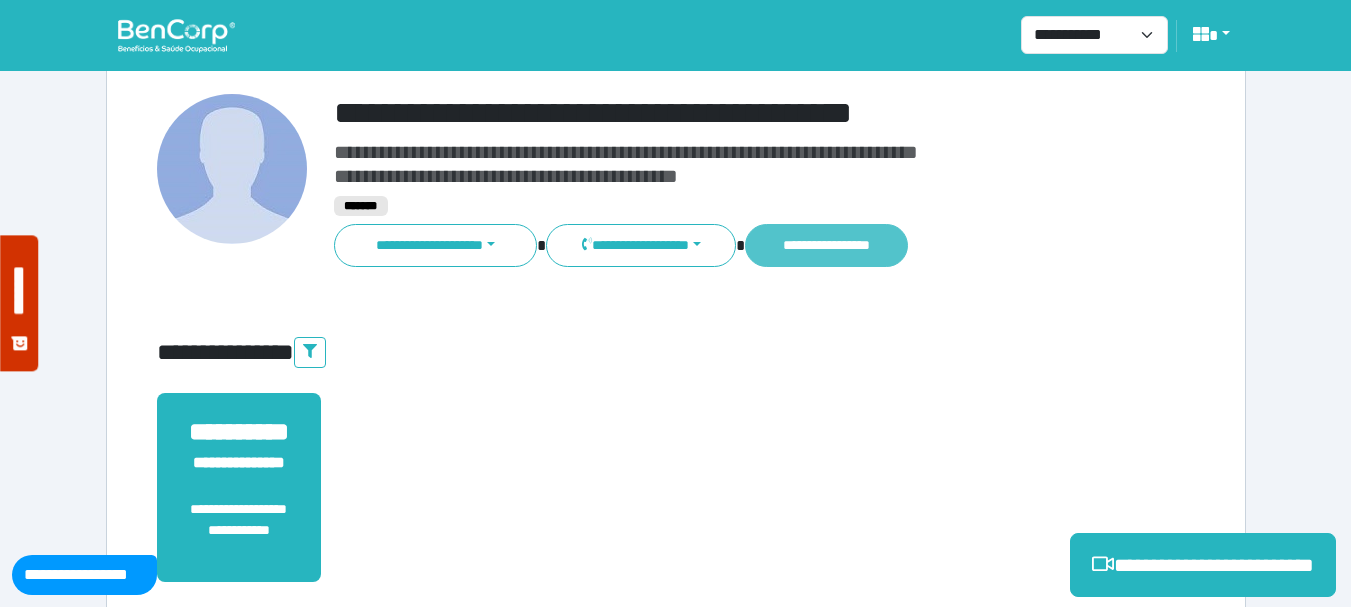scroll, scrollTop: 0, scrollLeft: 0, axis: both 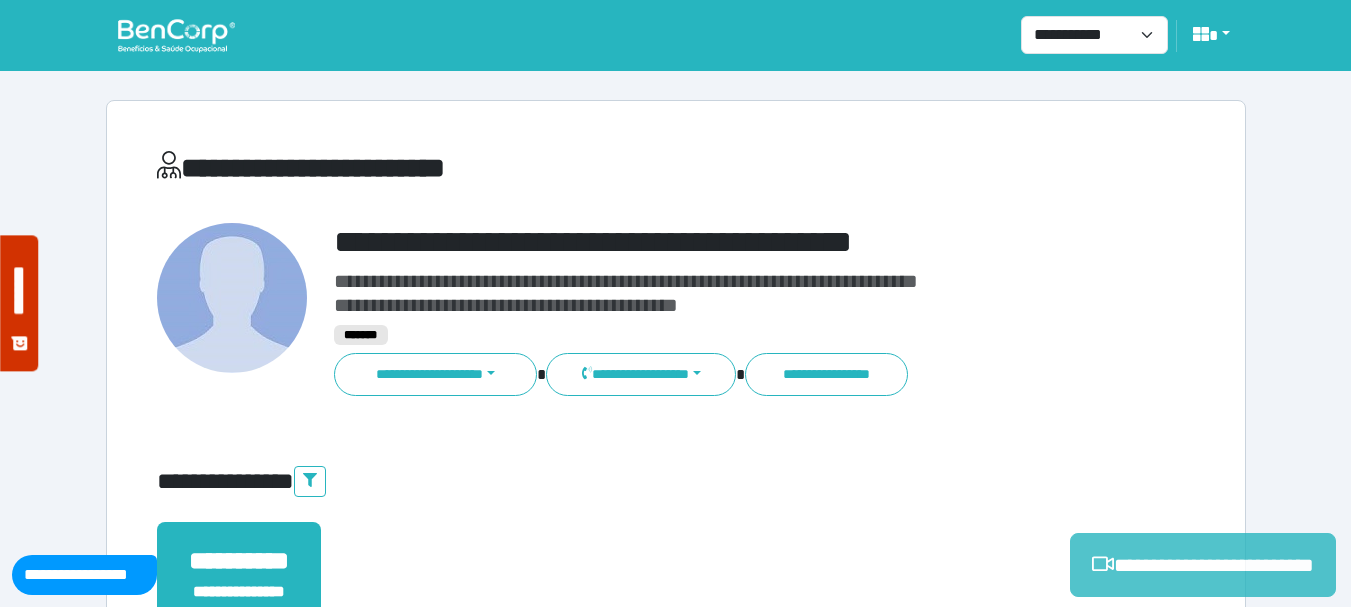 click on "**********" at bounding box center [1203, 565] 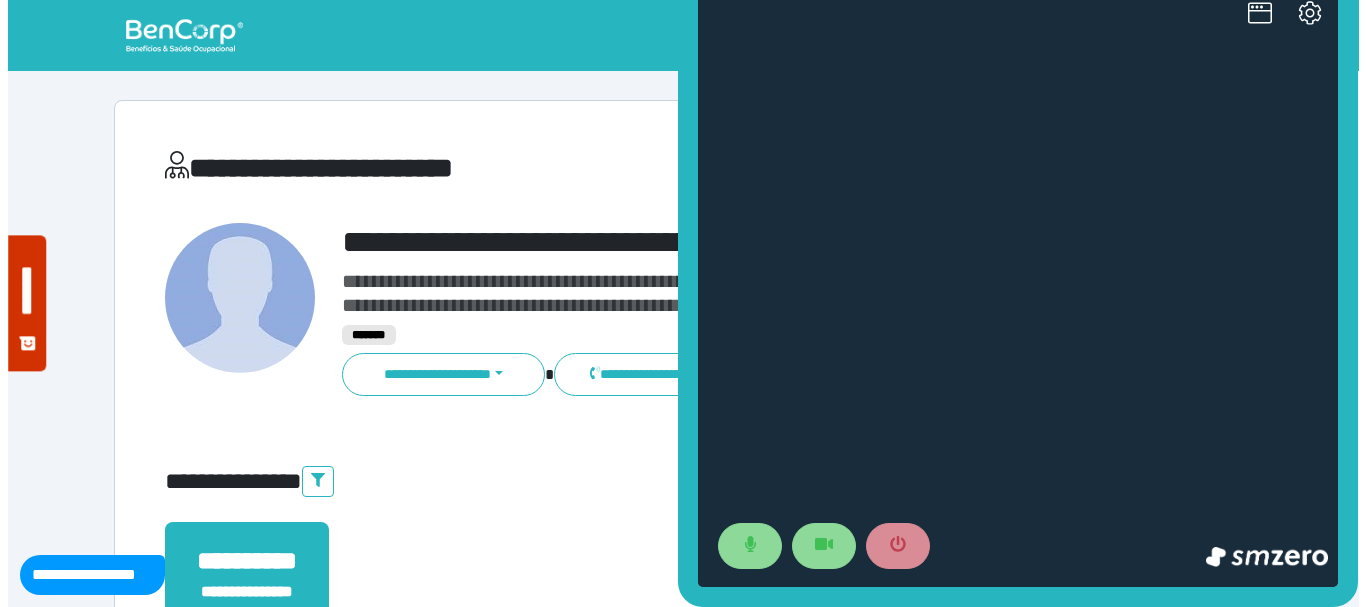 scroll, scrollTop: 0, scrollLeft: 0, axis: both 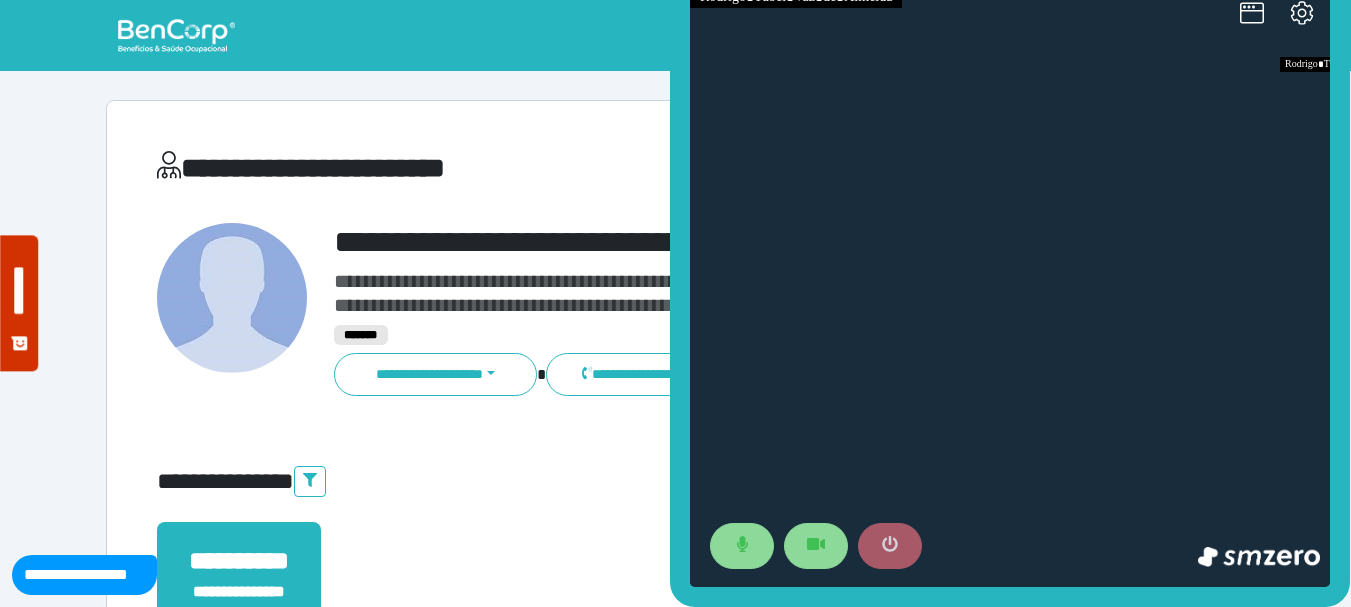 click at bounding box center (890, 546) 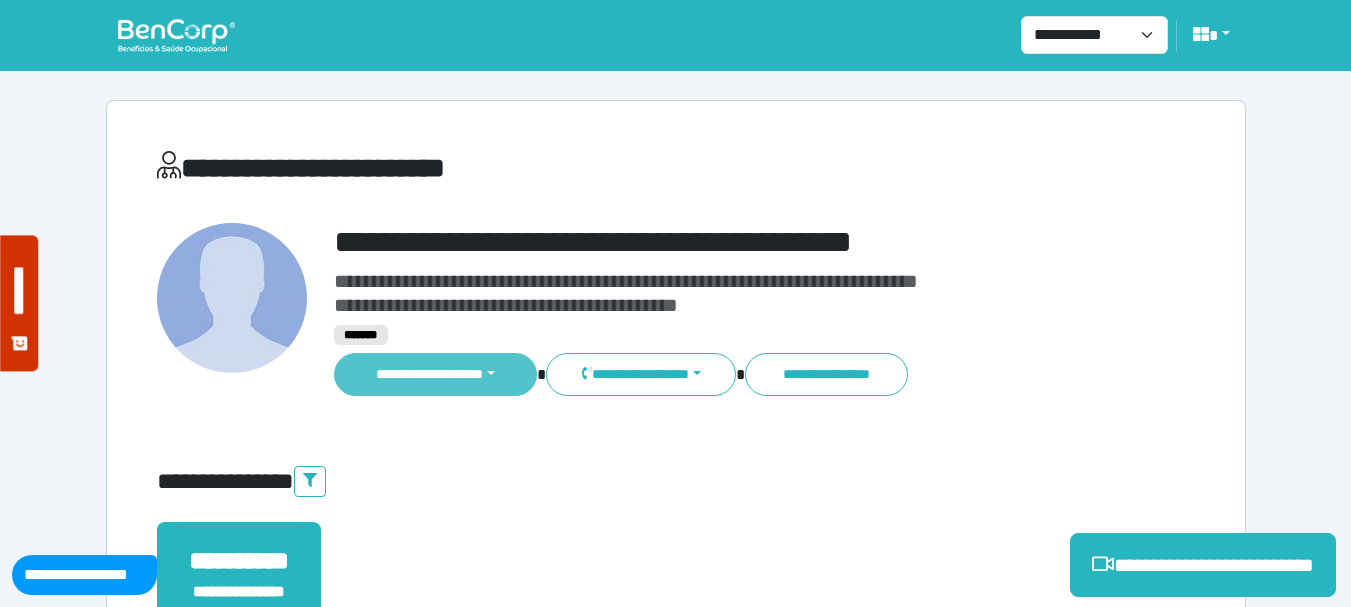 click on "**********" at bounding box center (436, 374) 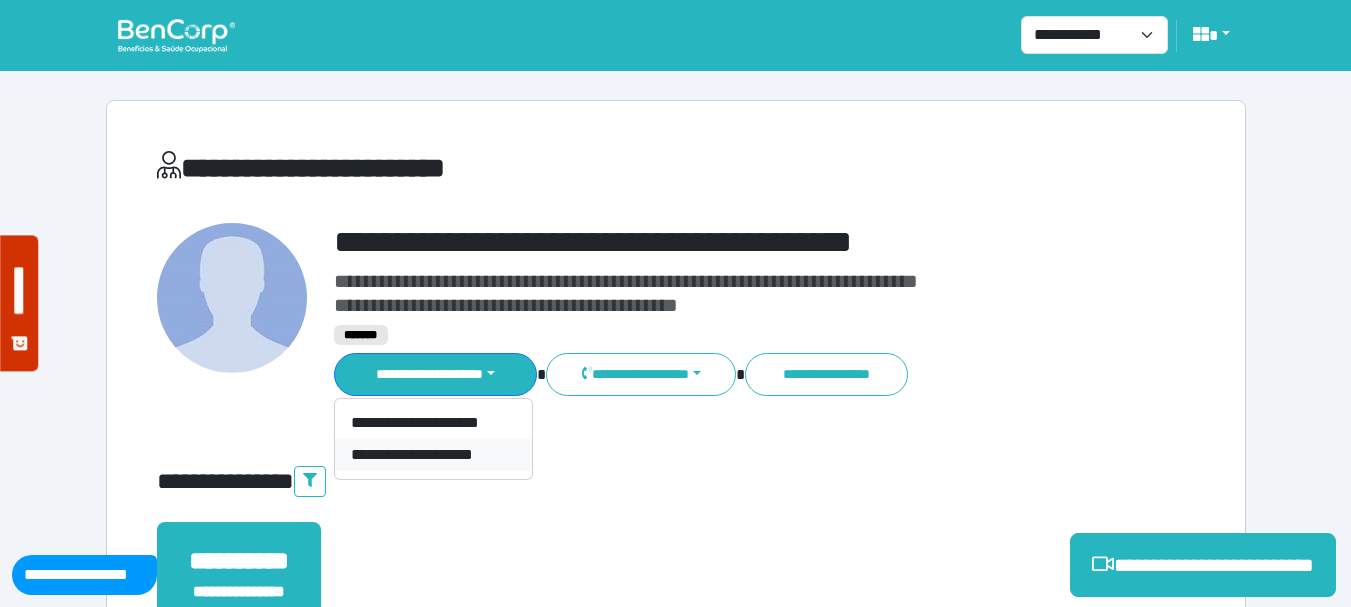 click on "**********" at bounding box center [433, 455] 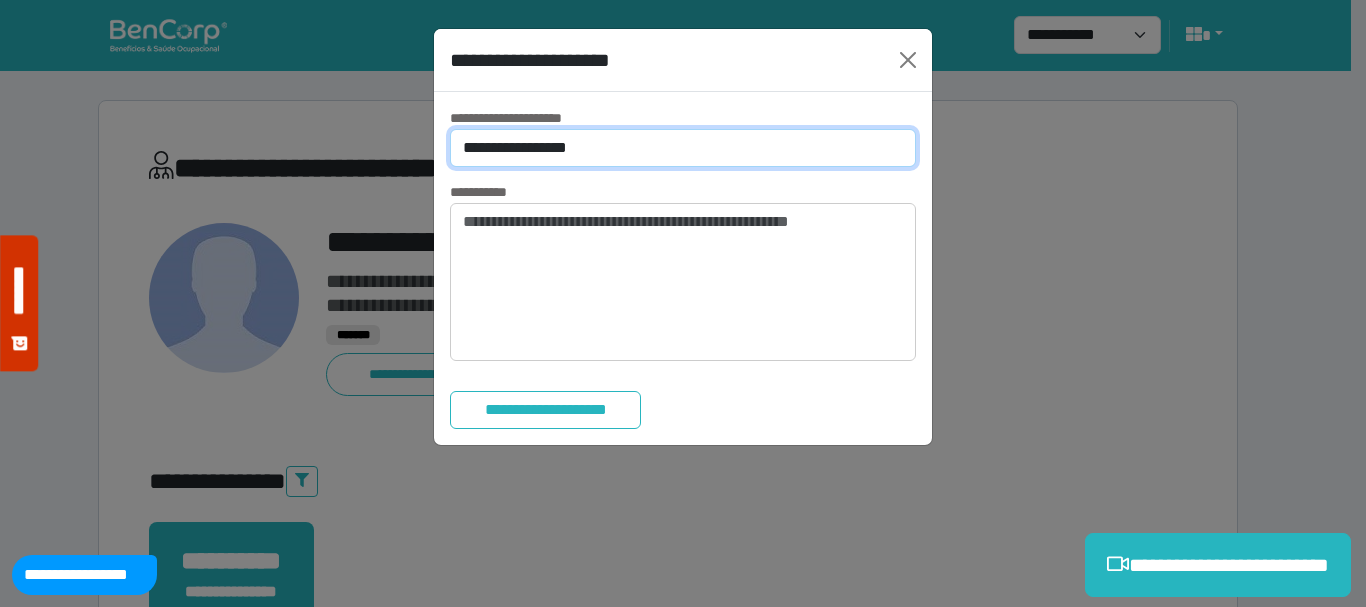 drag, startPoint x: 640, startPoint y: 141, endPoint x: 632, endPoint y: 166, distance: 26.24881 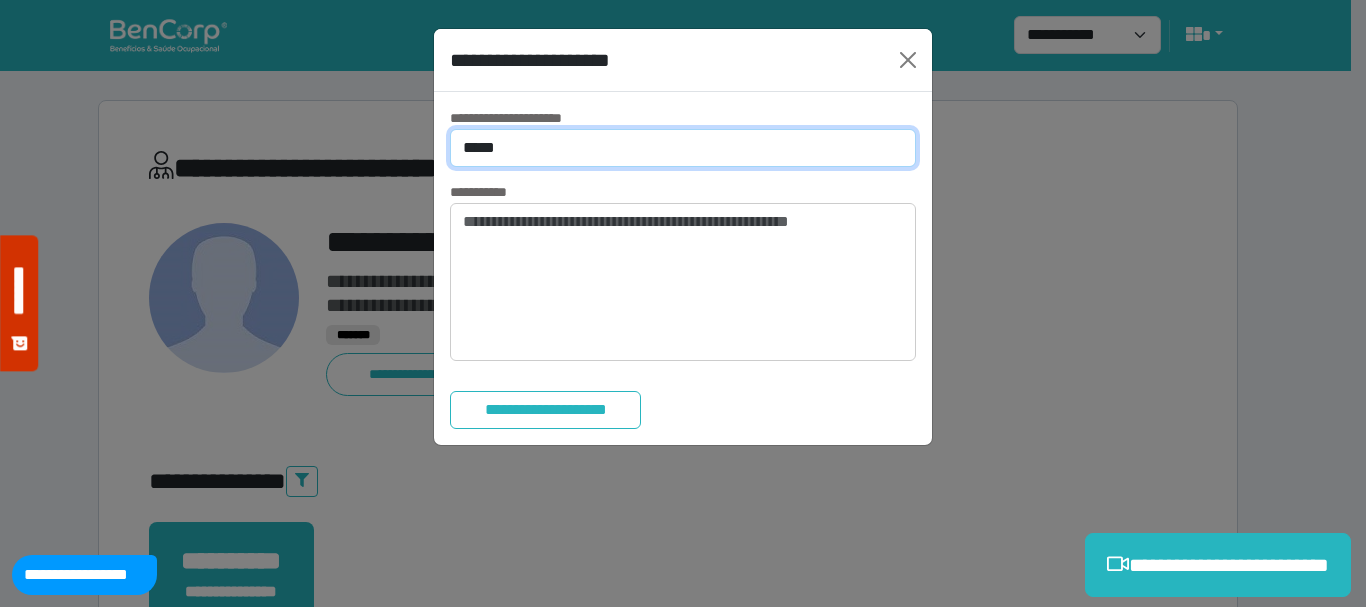click on "**********" at bounding box center (683, 148) 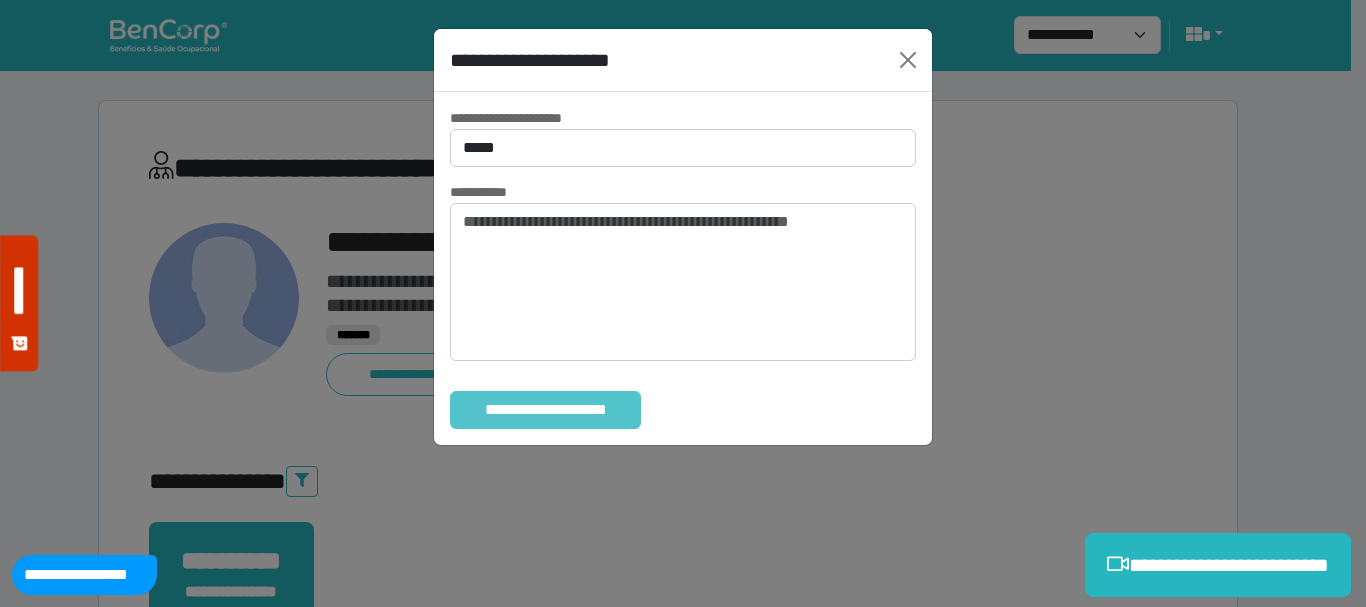 click on "**********" at bounding box center [545, 410] 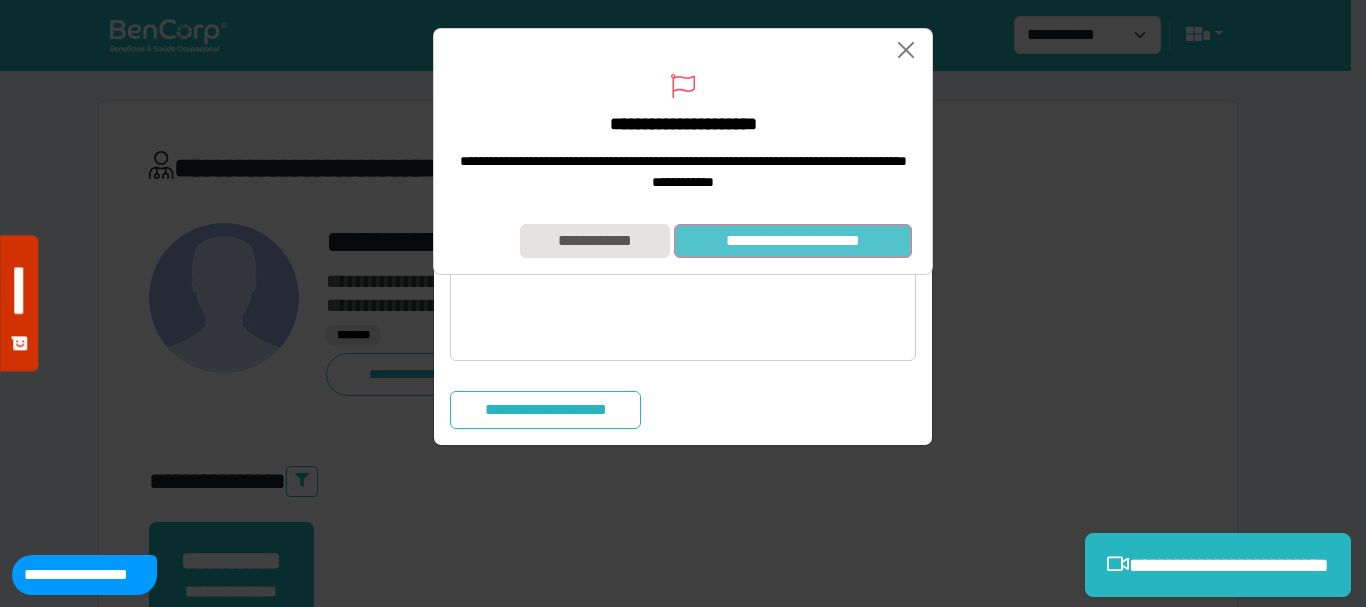 click on "**********" at bounding box center [793, 241] 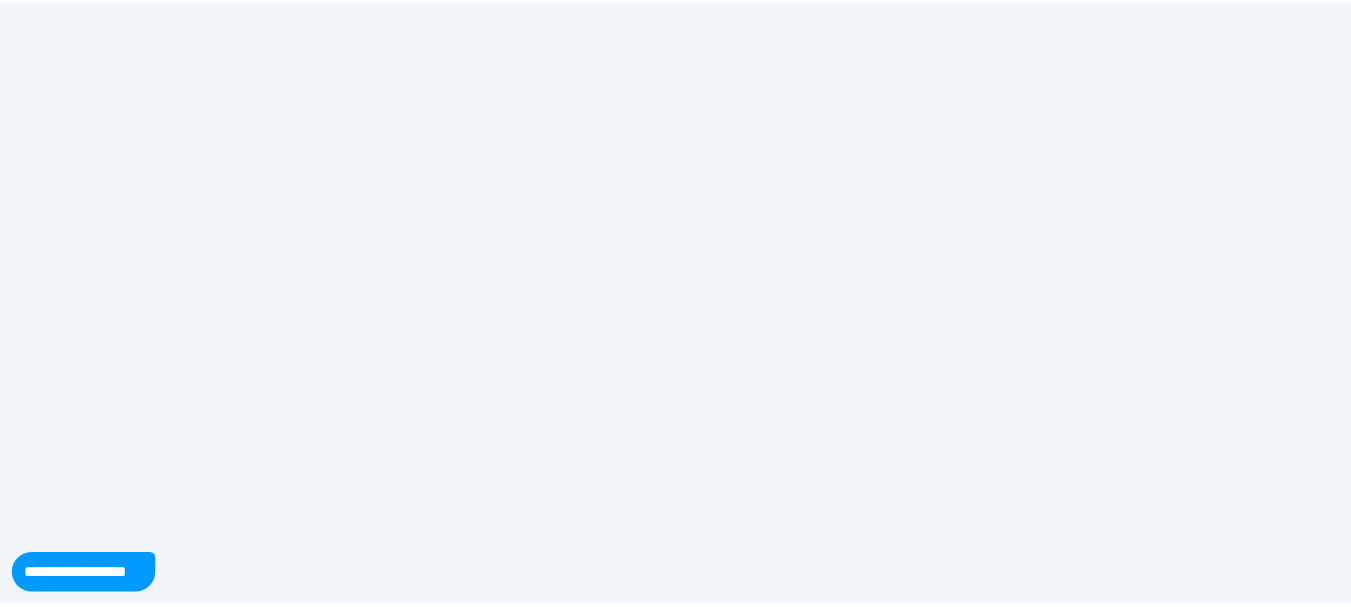 scroll, scrollTop: 0, scrollLeft: 0, axis: both 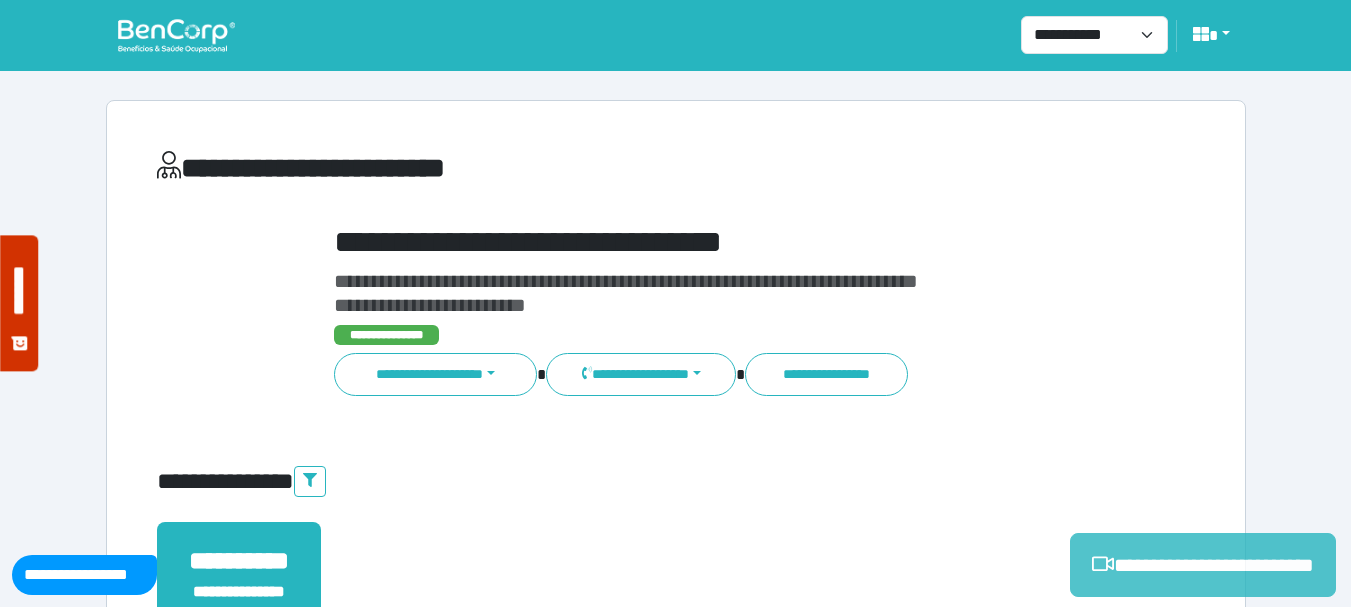 click on "**********" at bounding box center [1203, 565] 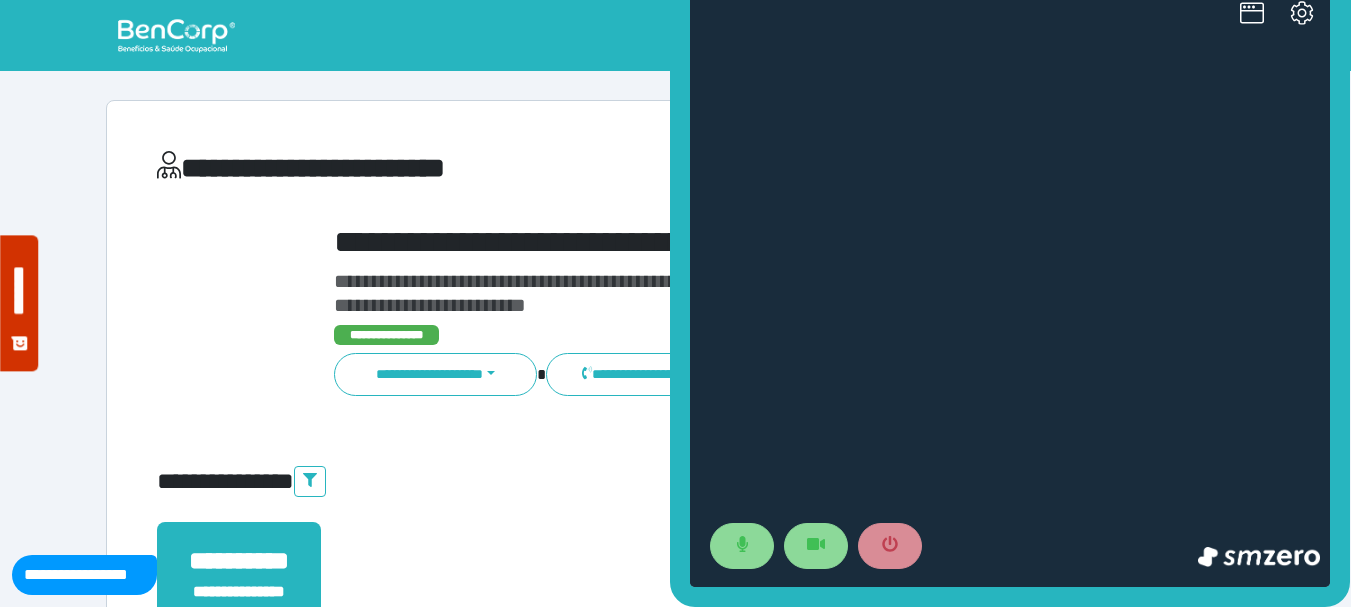 scroll, scrollTop: 0, scrollLeft: 0, axis: both 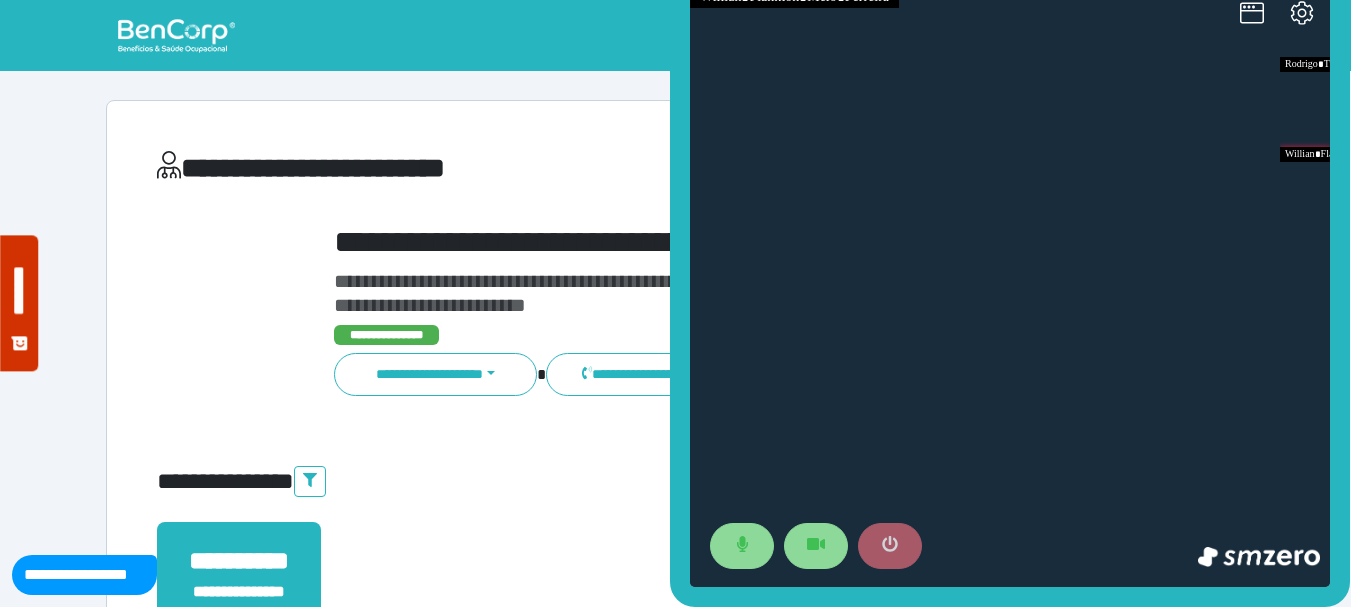 click at bounding box center (890, 546) 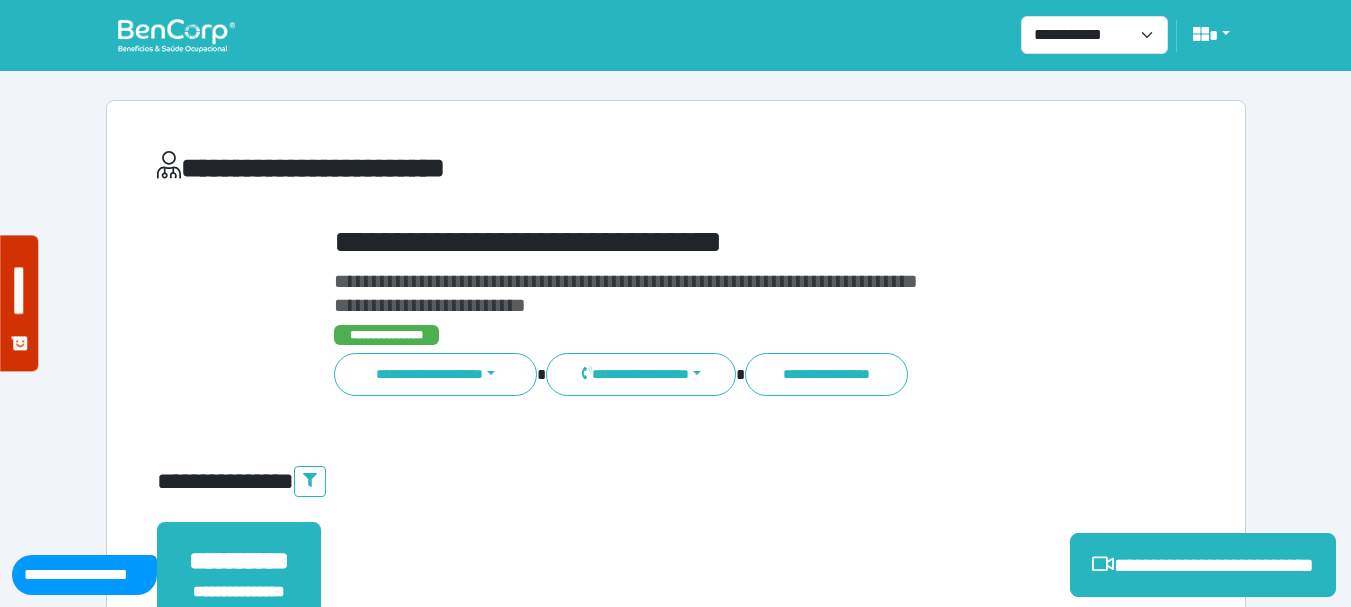 scroll, scrollTop: 500, scrollLeft: 0, axis: vertical 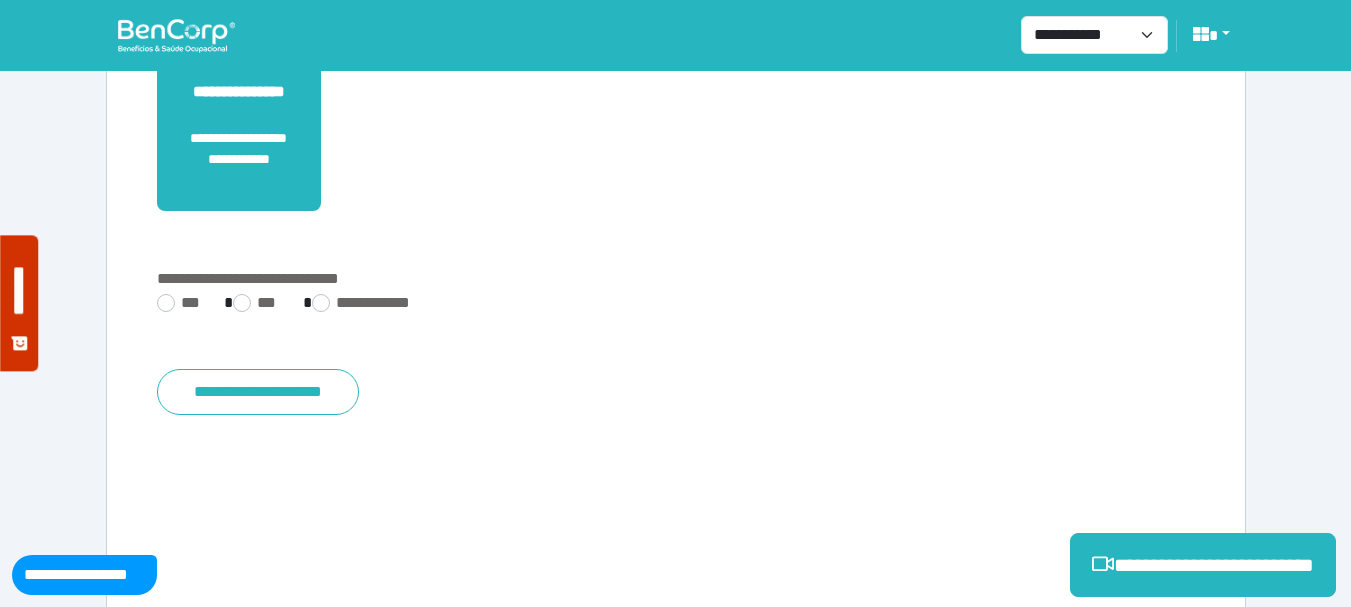 click on "**********" at bounding box center (676, 305) 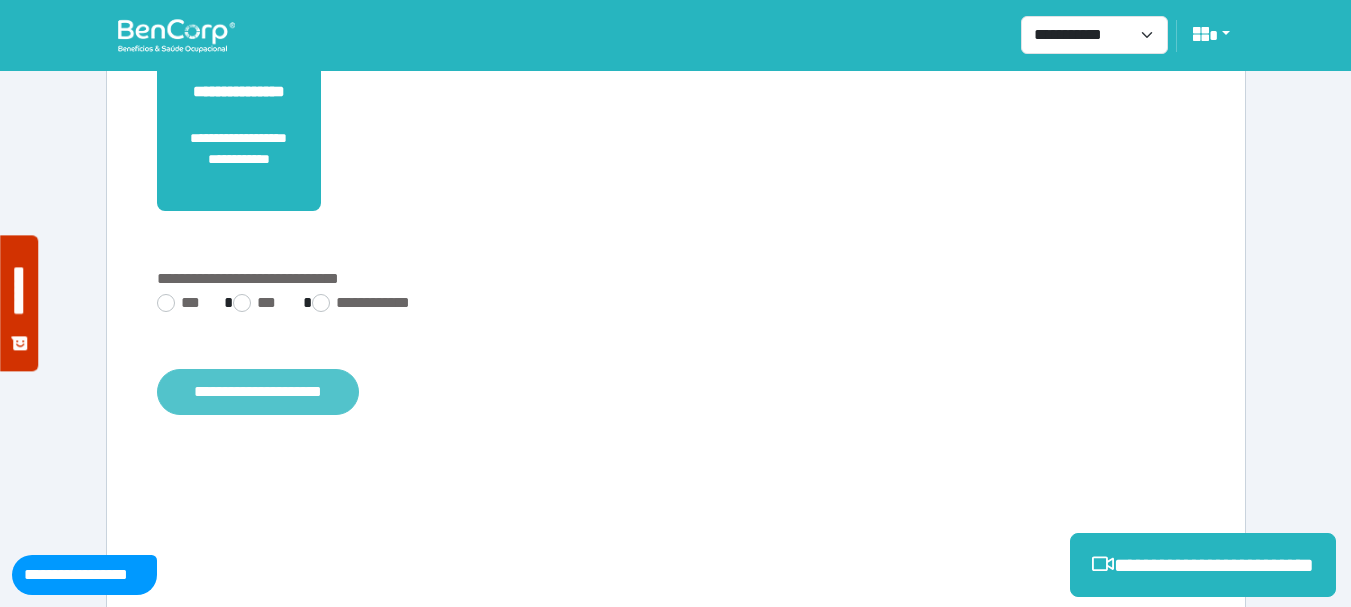 click on "**********" at bounding box center [258, 392] 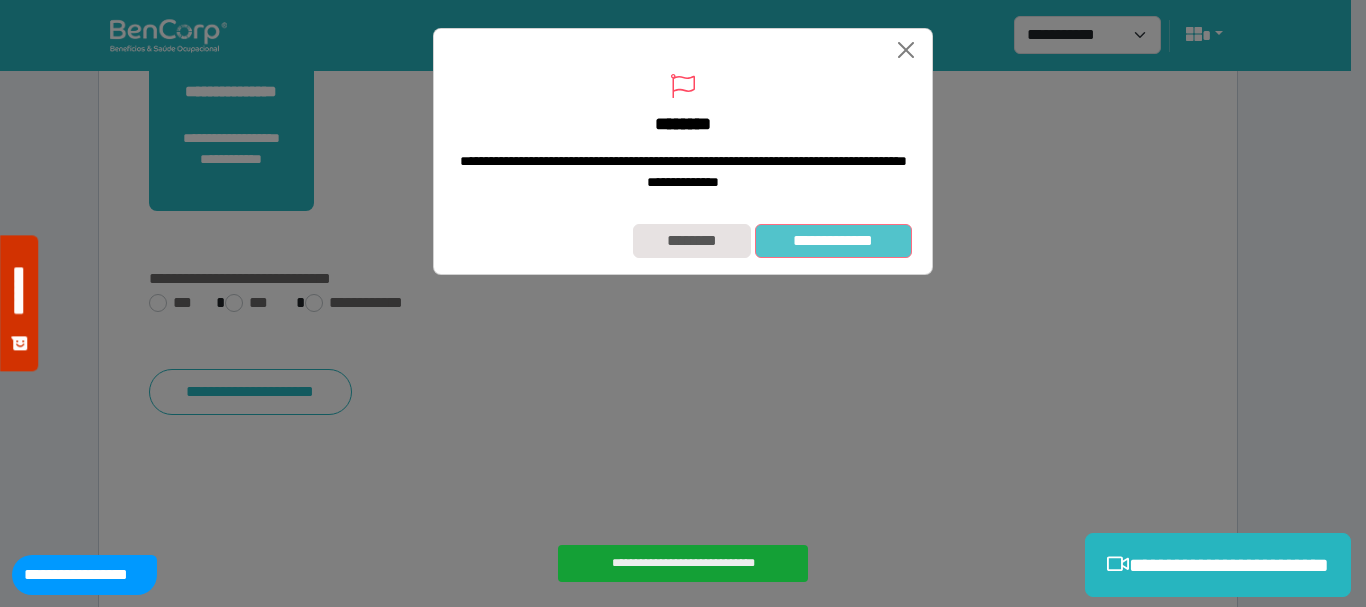 click on "**********" at bounding box center [833, 241] 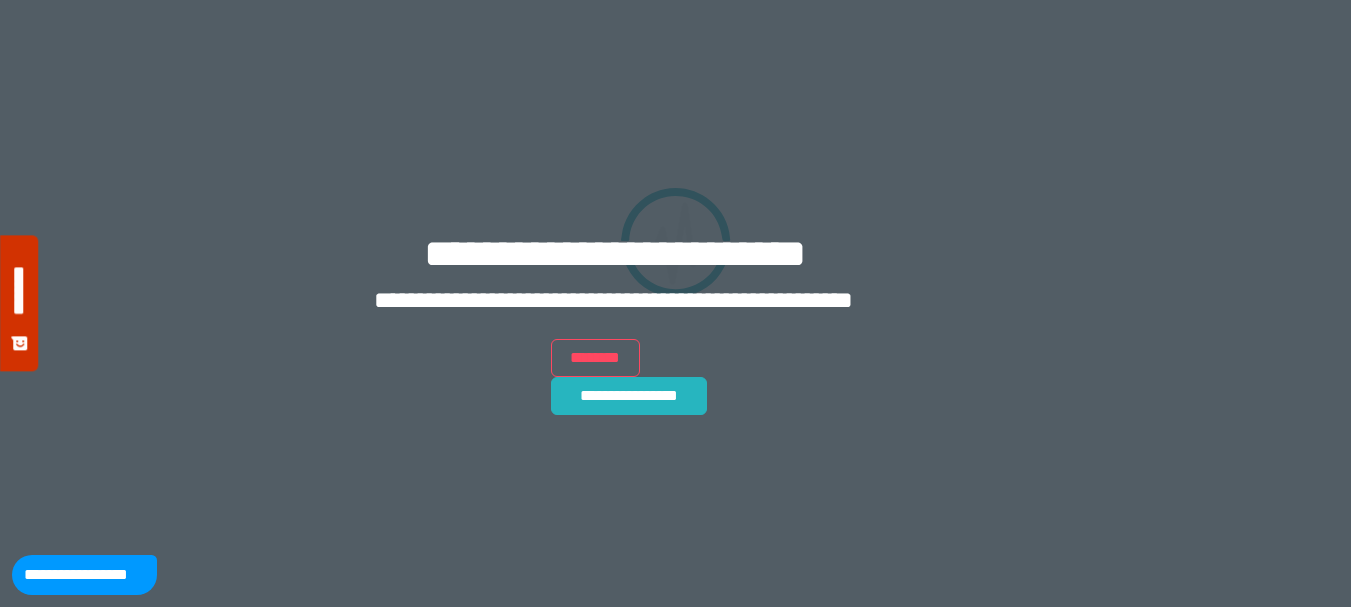scroll, scrollTop: 0, scrollLeft: 0, axis: both 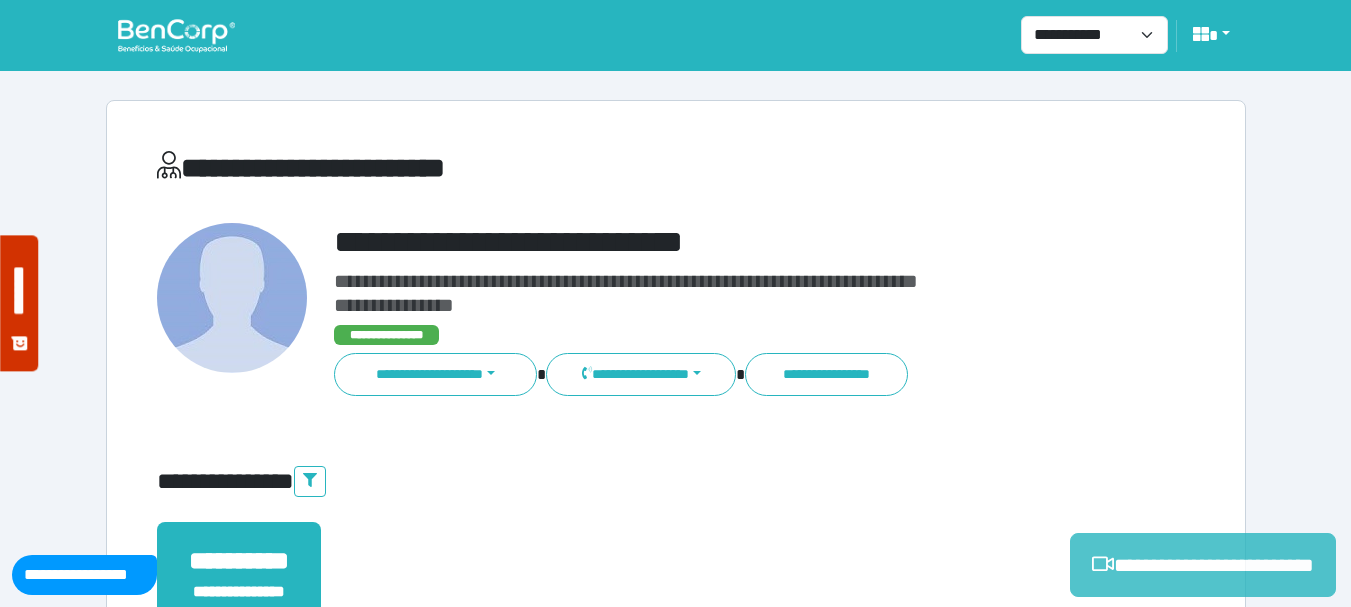 click on "**********" at bounding box center (1203, 565) 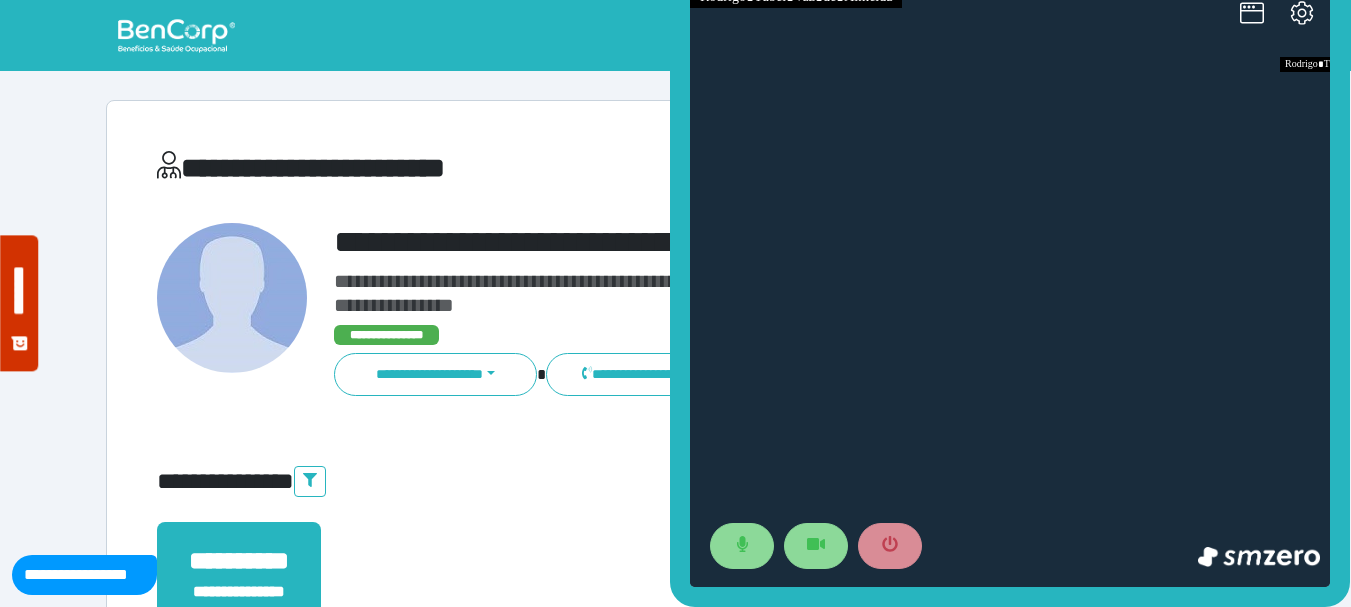 scroll, scrollTop: 0, scrollLeft: 0, axis: both 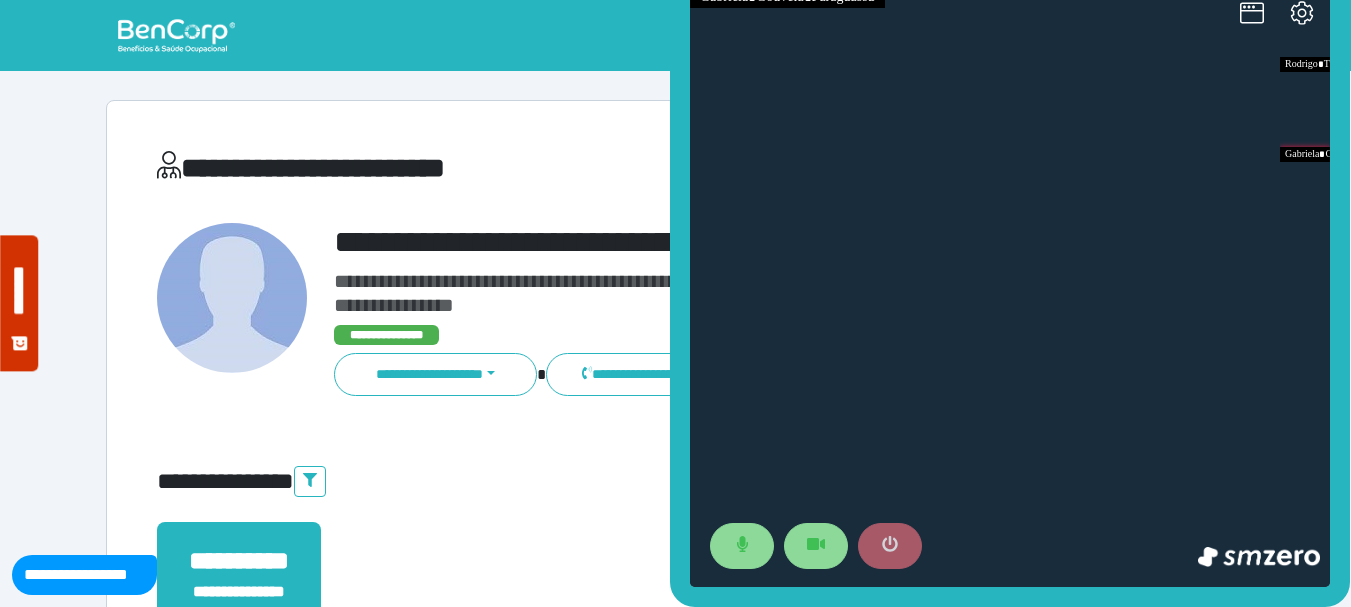 click at bounding box center (890, 546) 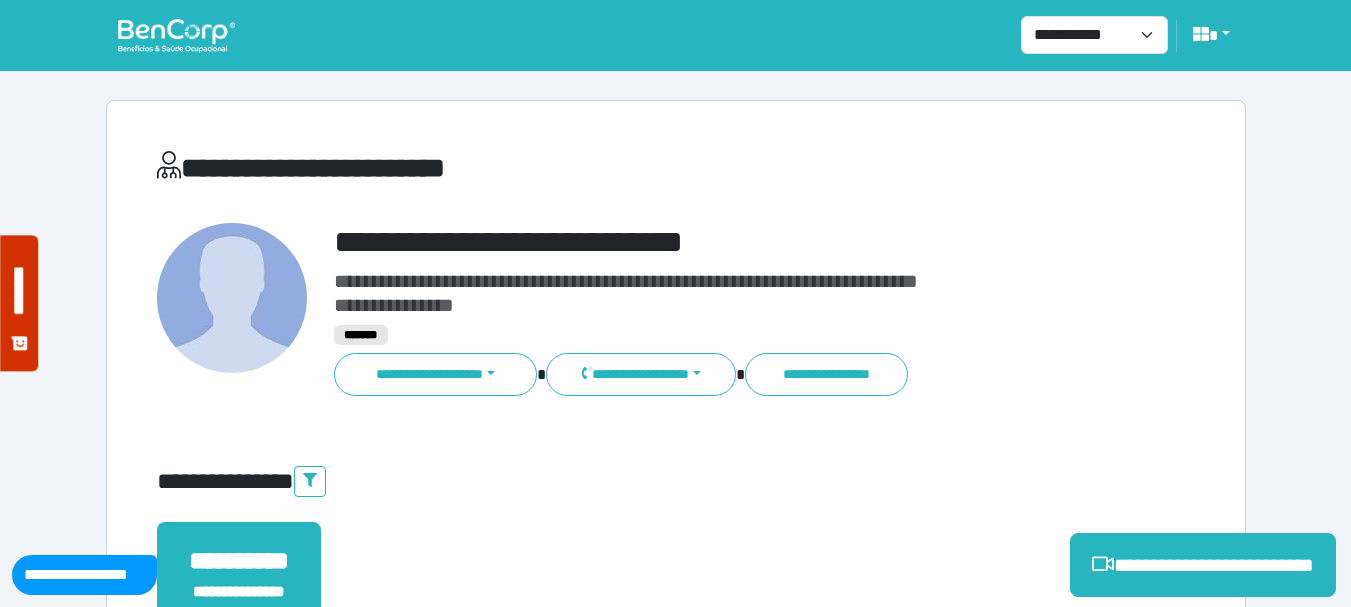 scroll, scrollTop: 300, scrollLeft: 0, axis: vertical 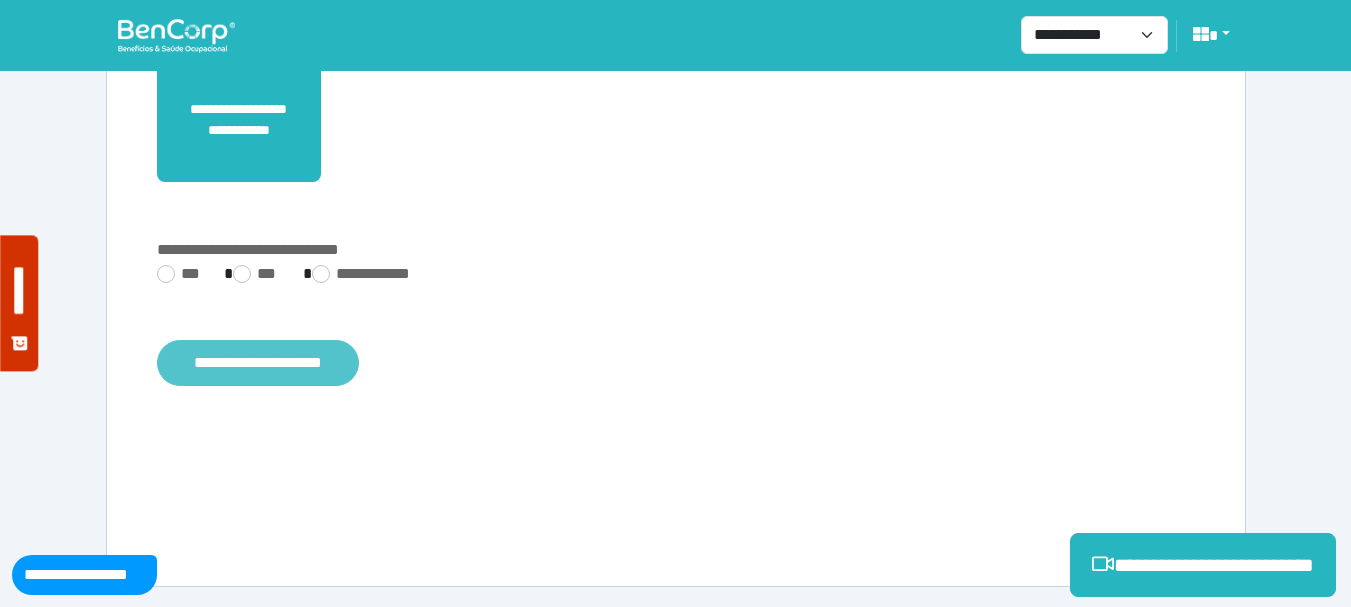 click on "**********" at bounding box center (258, 363) 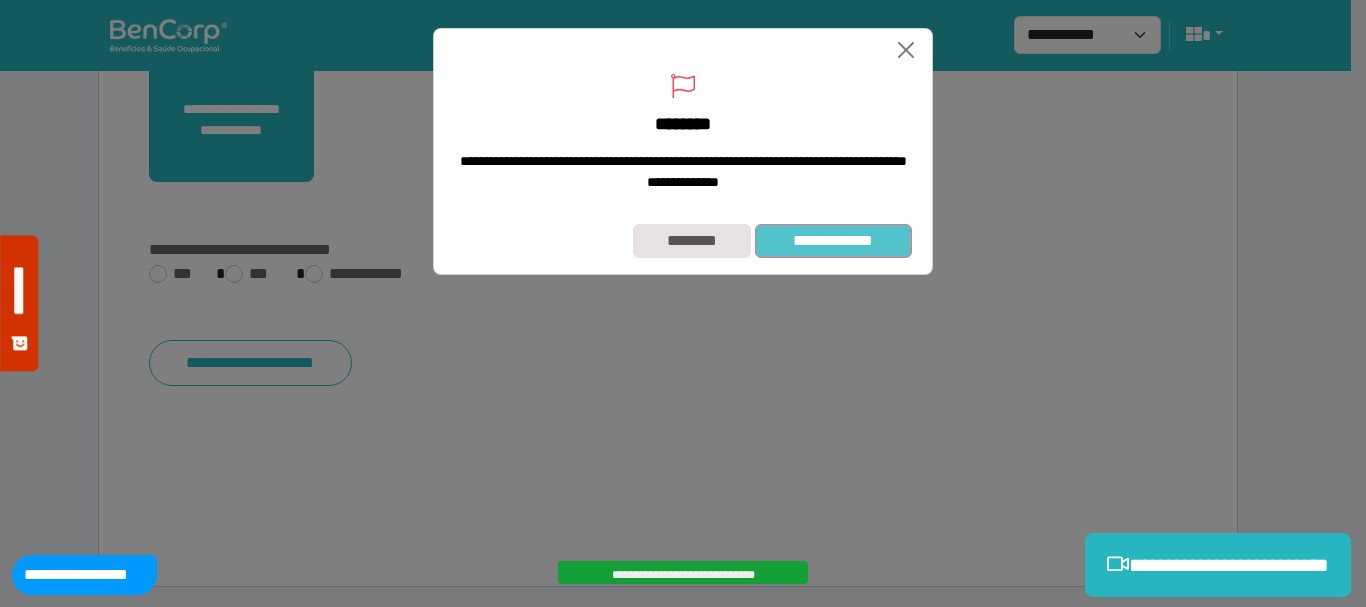 click on "**********" at bounding box center [833, 241] 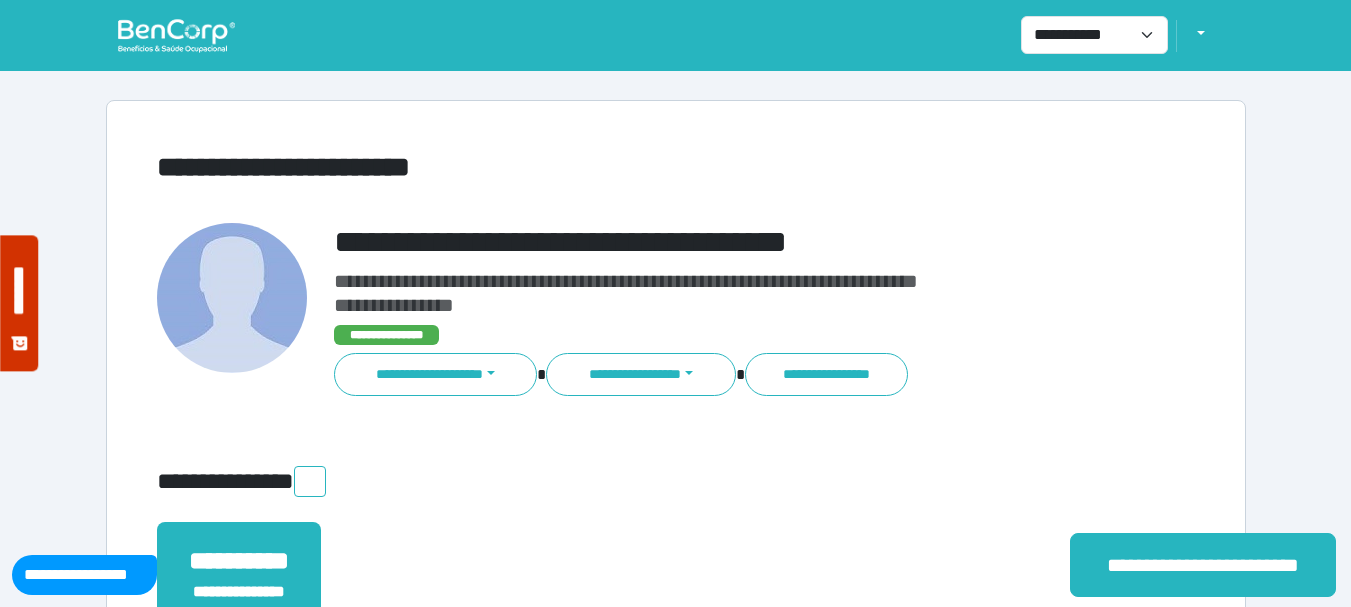 scroll, scrollTop: 0, scrollLeft: 0, axis: both 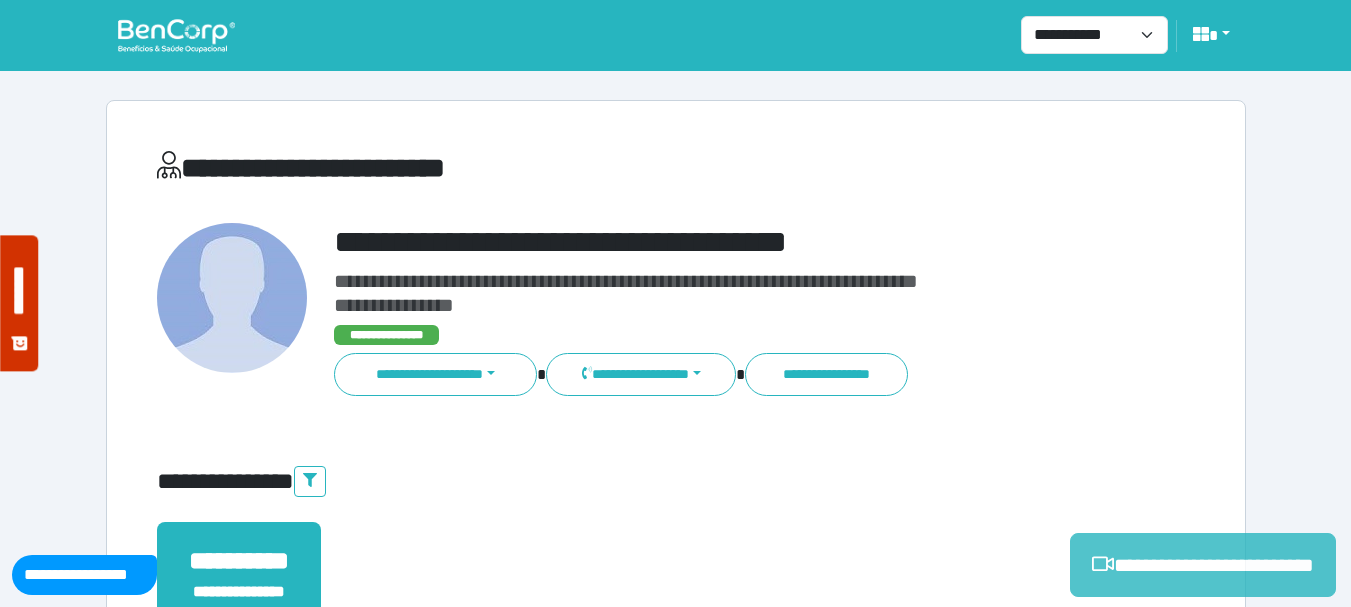 click 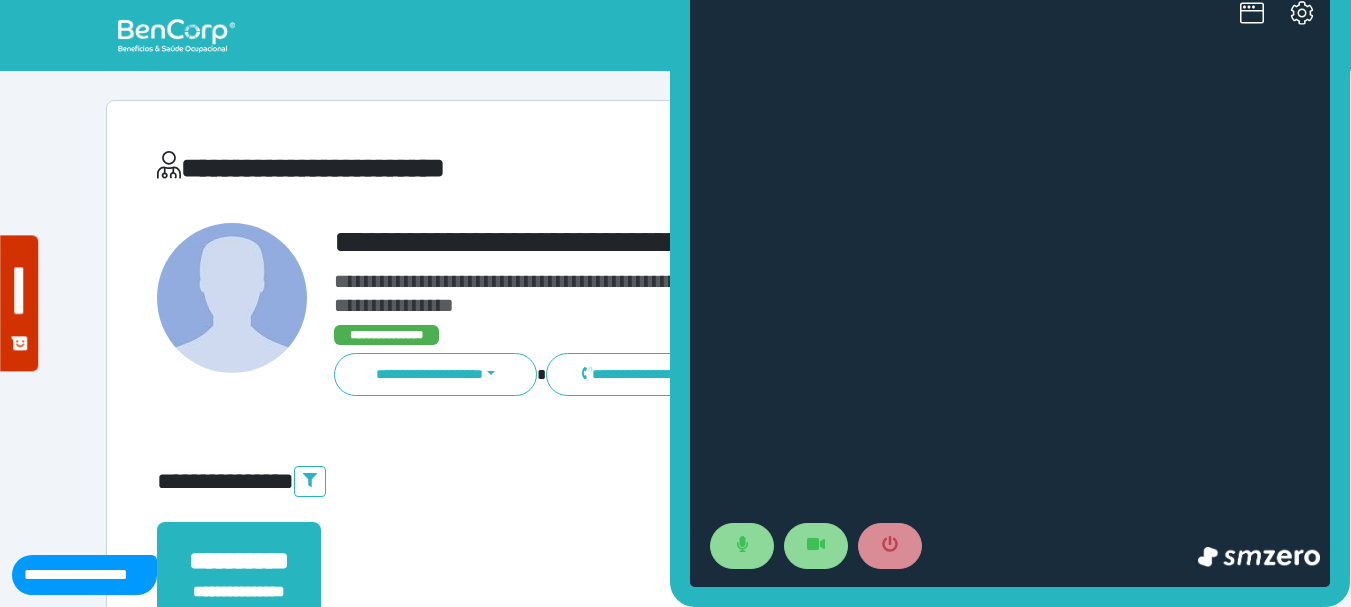 scroll, scrollTop: 0, scrollLeft: 0, axis: both 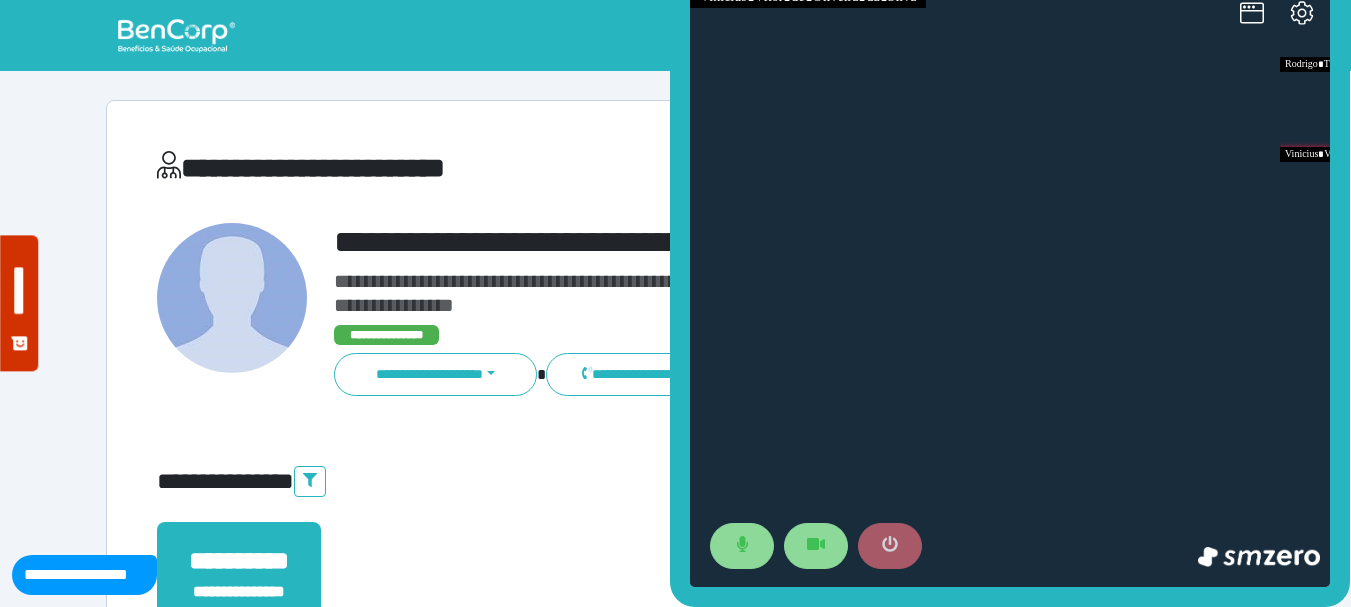 click 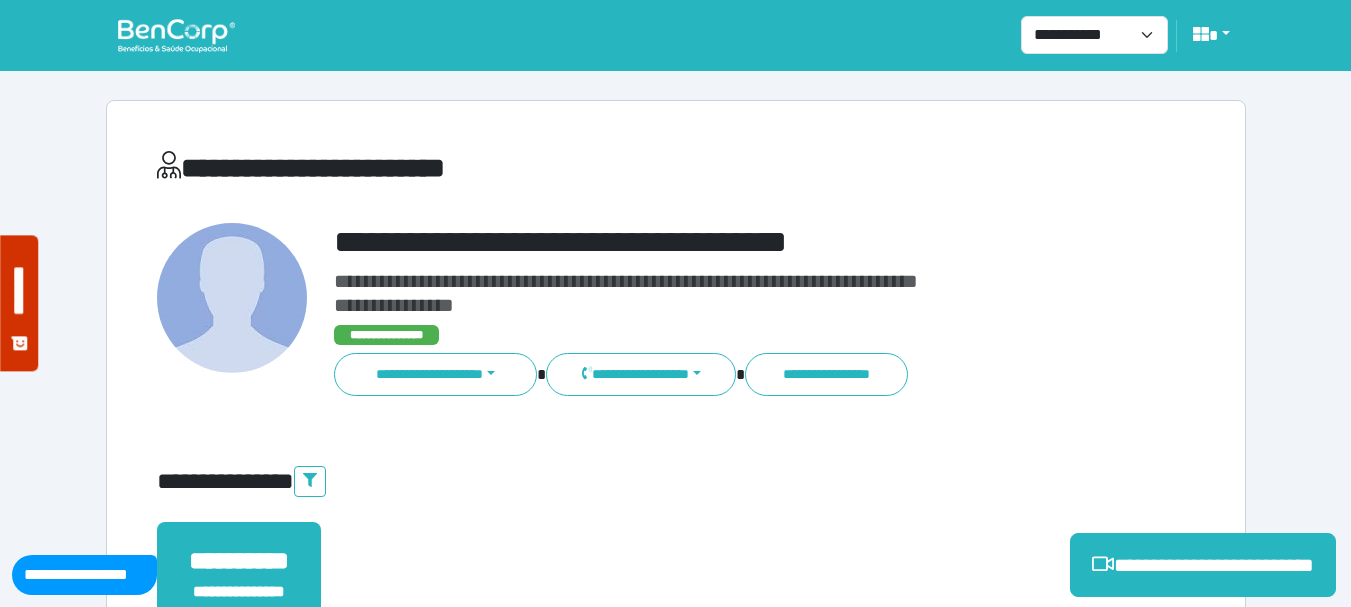 scroll, scrollTop: 400, scrollLeft: 0, axis: vertical 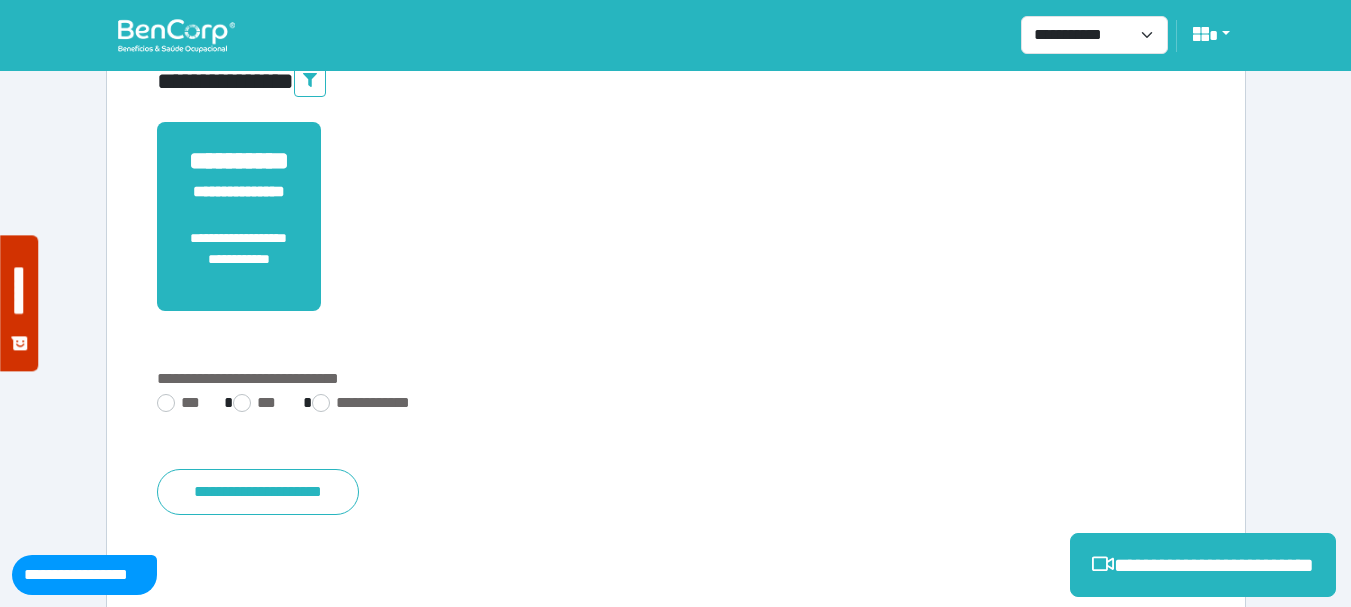 click on "**********" at bounding box center [676, 208] 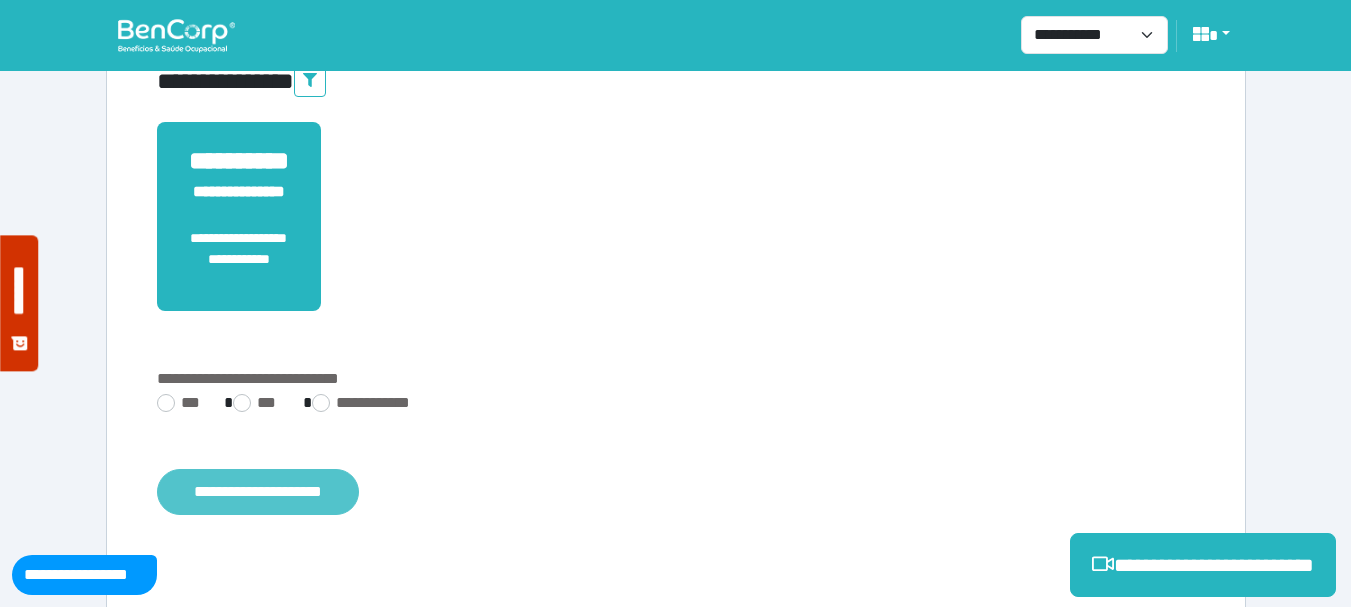 click on "**********" at bounding box center [258, 492] 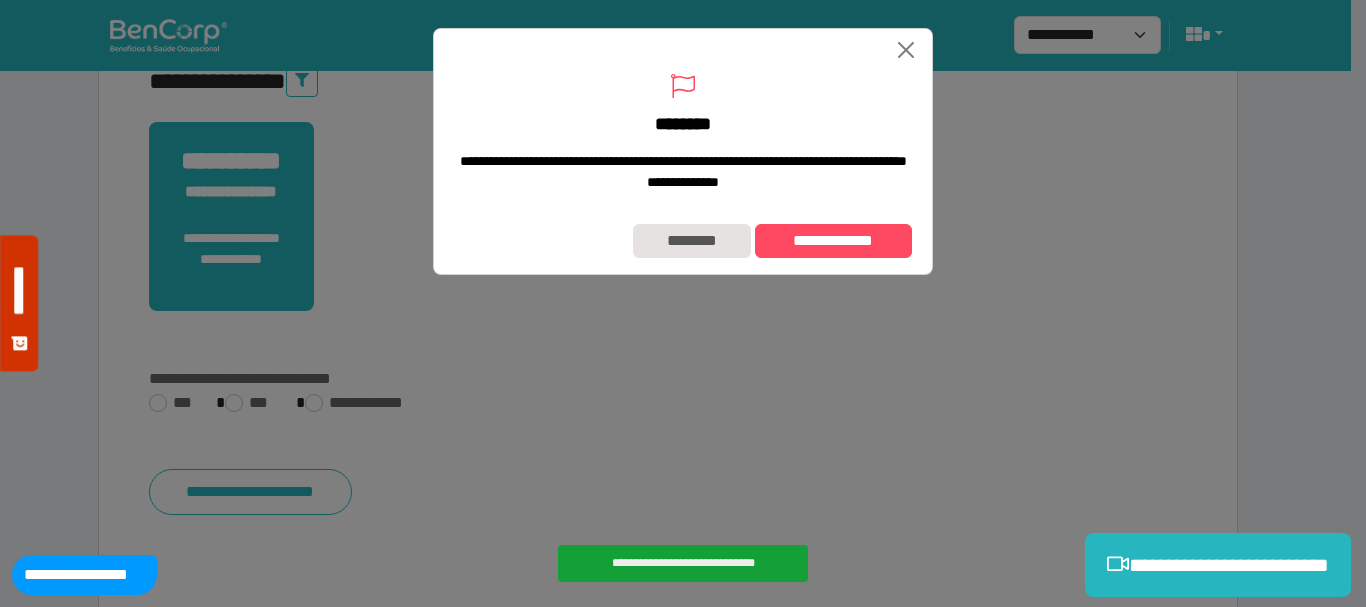 click on "**********" at bounding box center (683, 241) 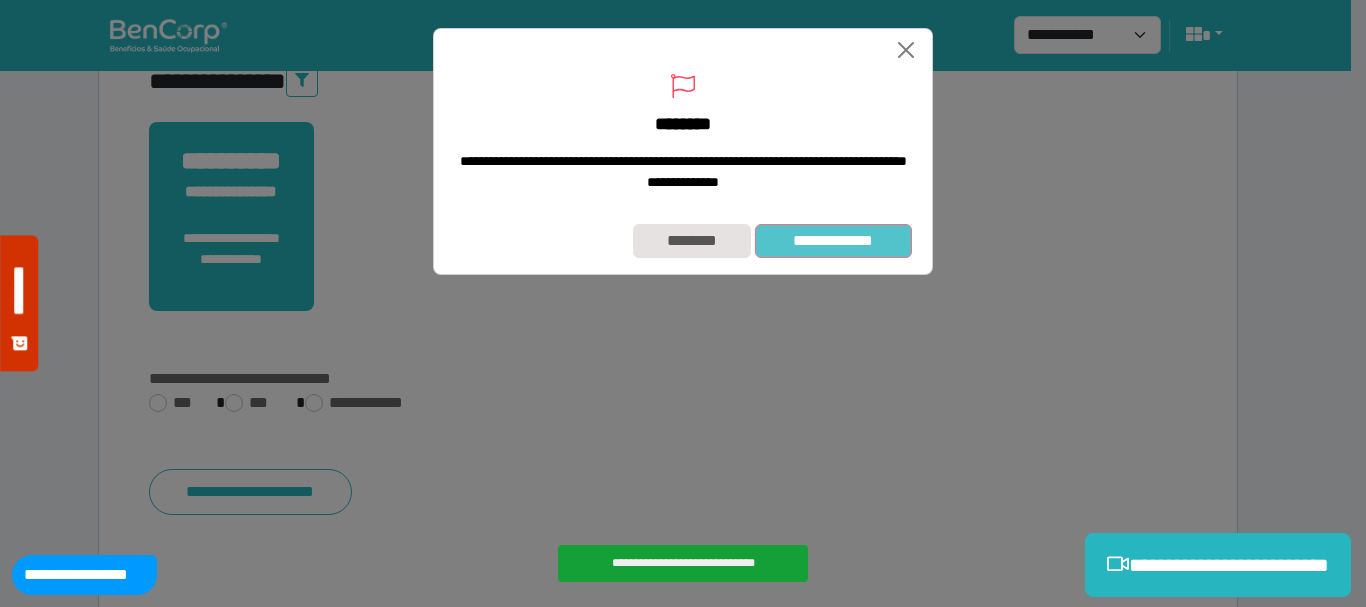 click on "**********" at bounding box center (833, 241) 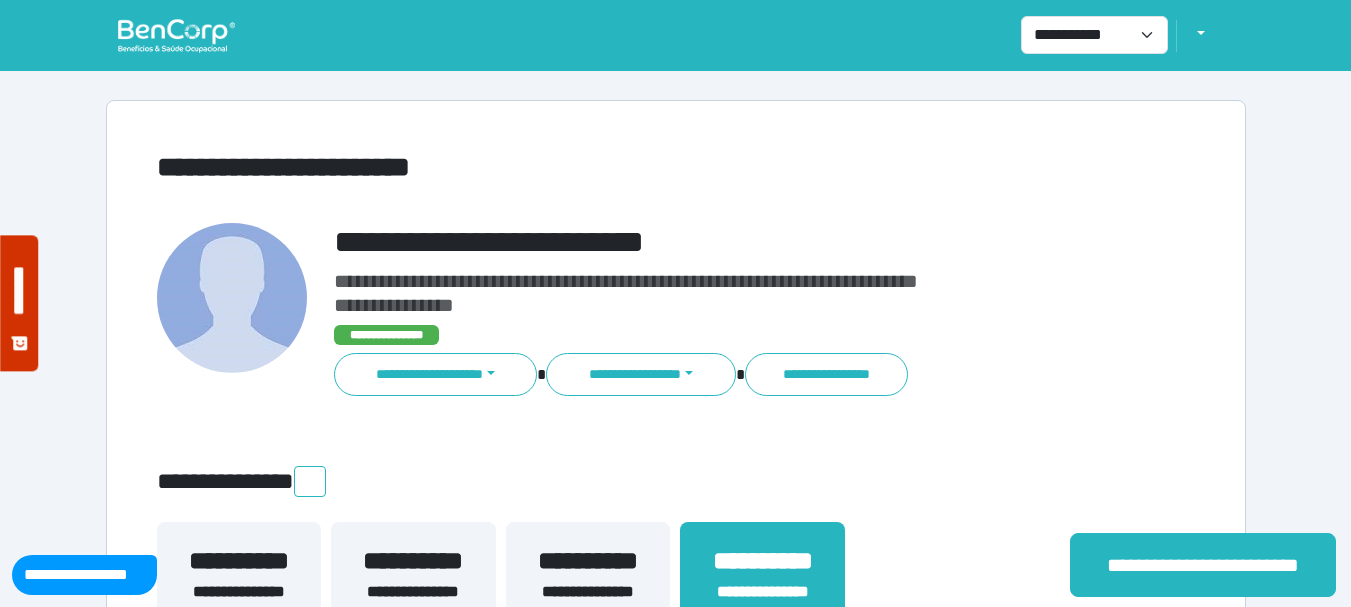 scroll, scrollTop: 0, scrollLeft: 0, axis: both 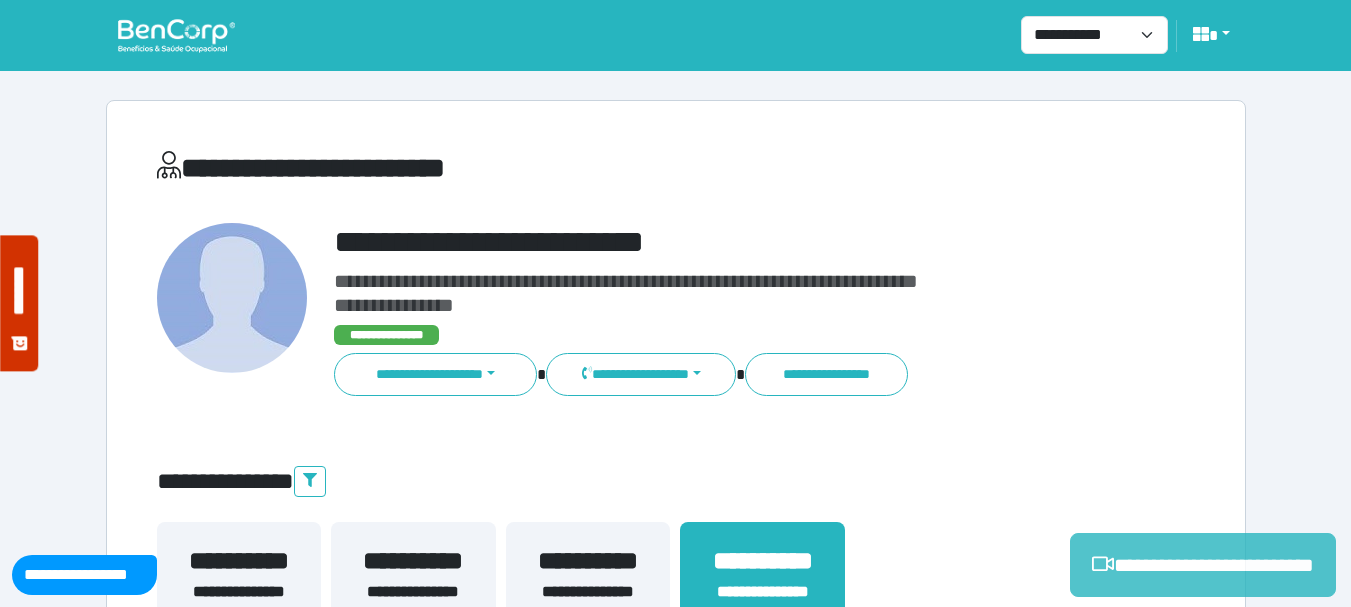 click on "**********" at bounding box center [1203, 565] 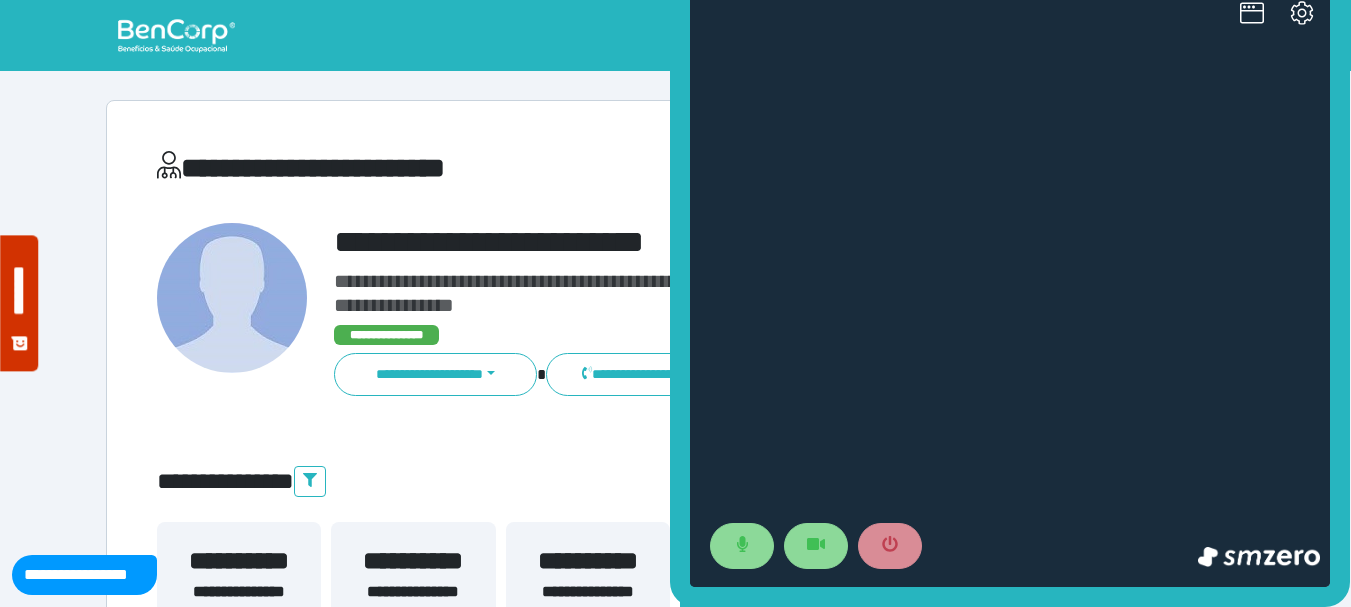 scroll, scrollTop: 0, scrollLeft: 0, axis: both 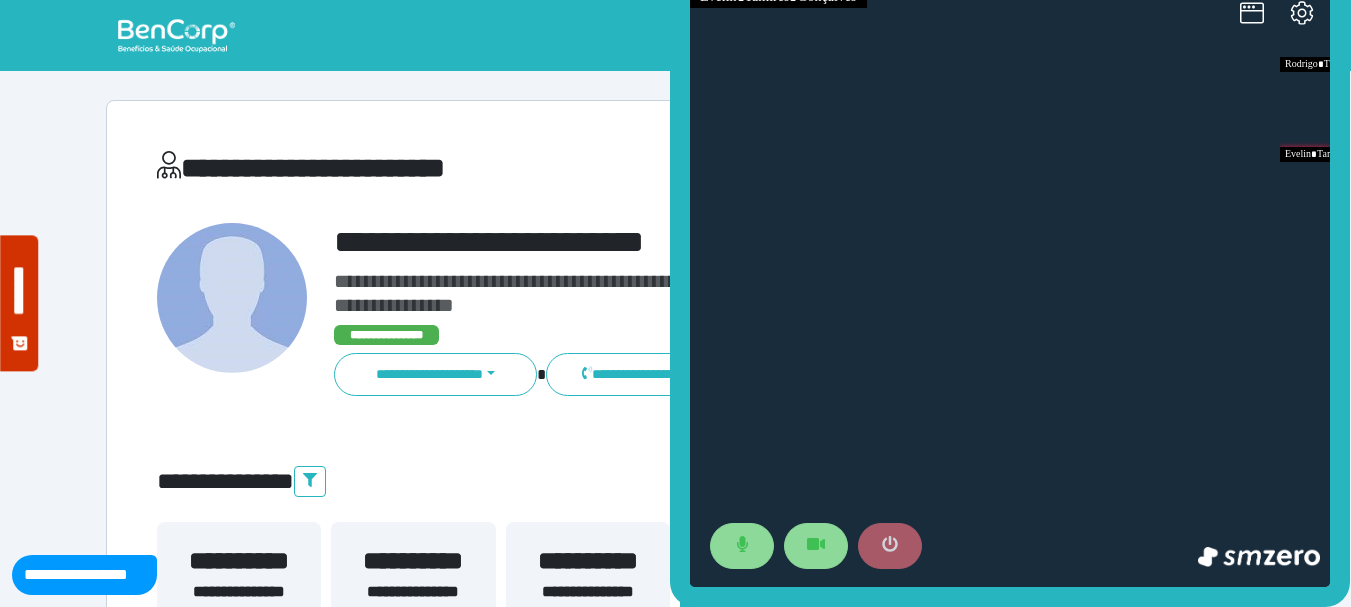 click 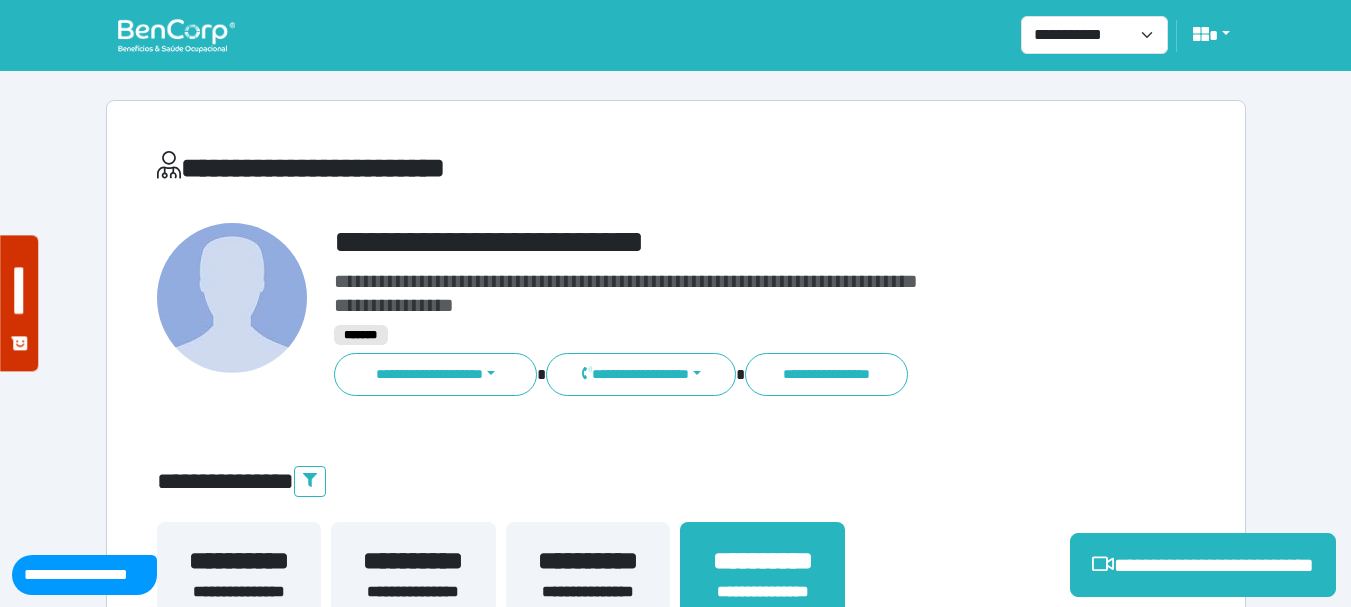 scroll, scrollTop: 500, scrollLeft: 0, axis: vertical 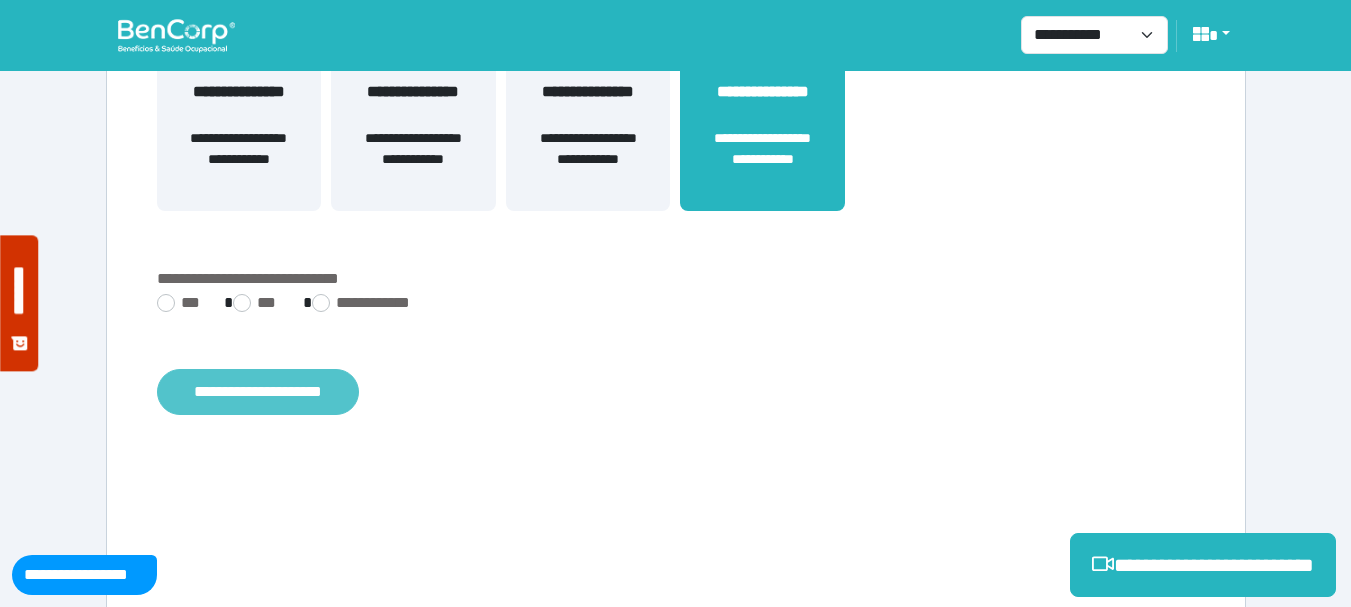 click on "**********" at bounding box center [258, 392] 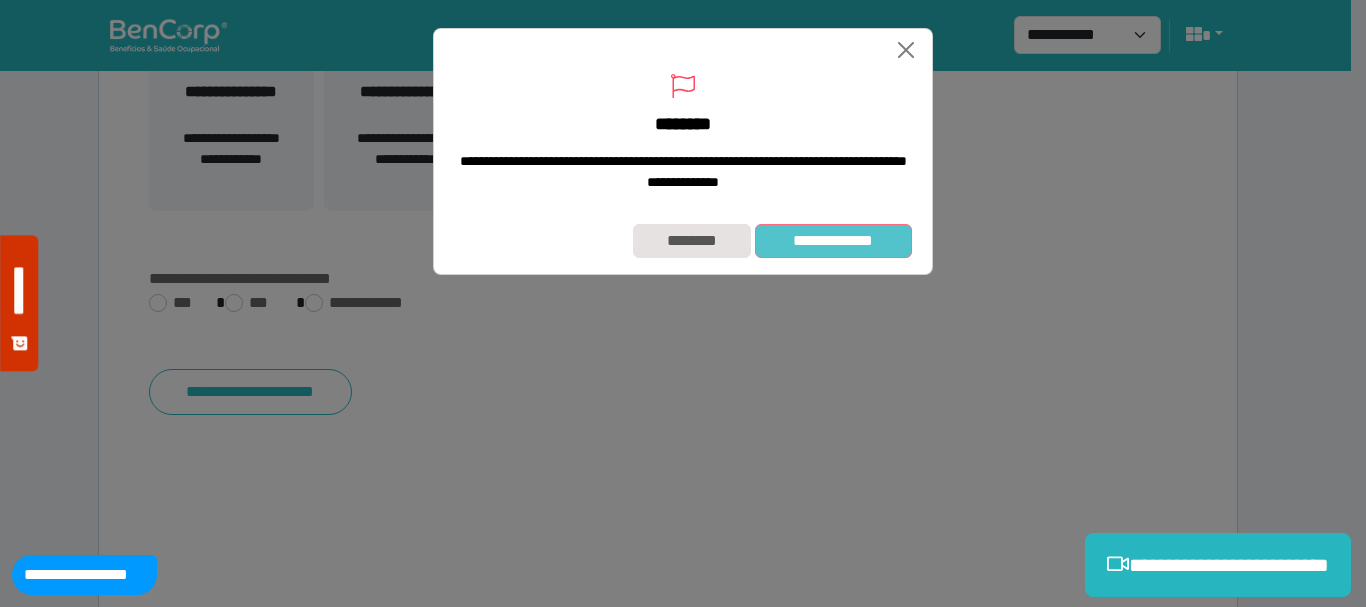 click on "**********" at bounding box center [833, 241] 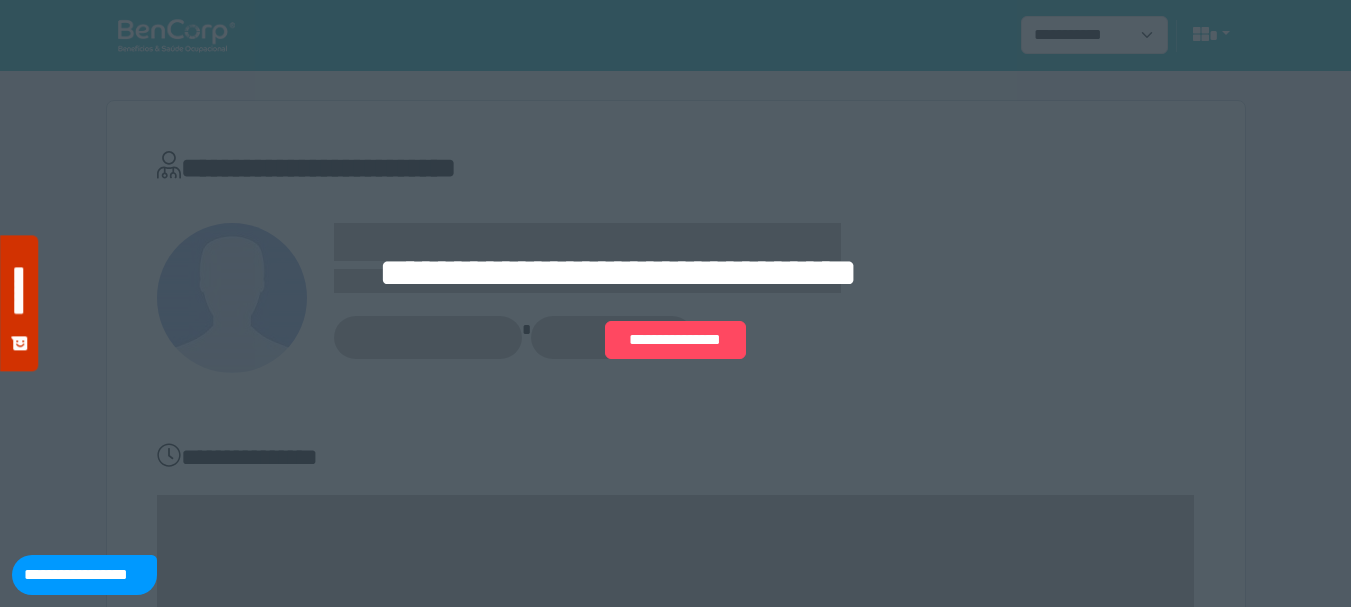 scroll, scrollTop: 0, scrollLeft: 0, axis: both 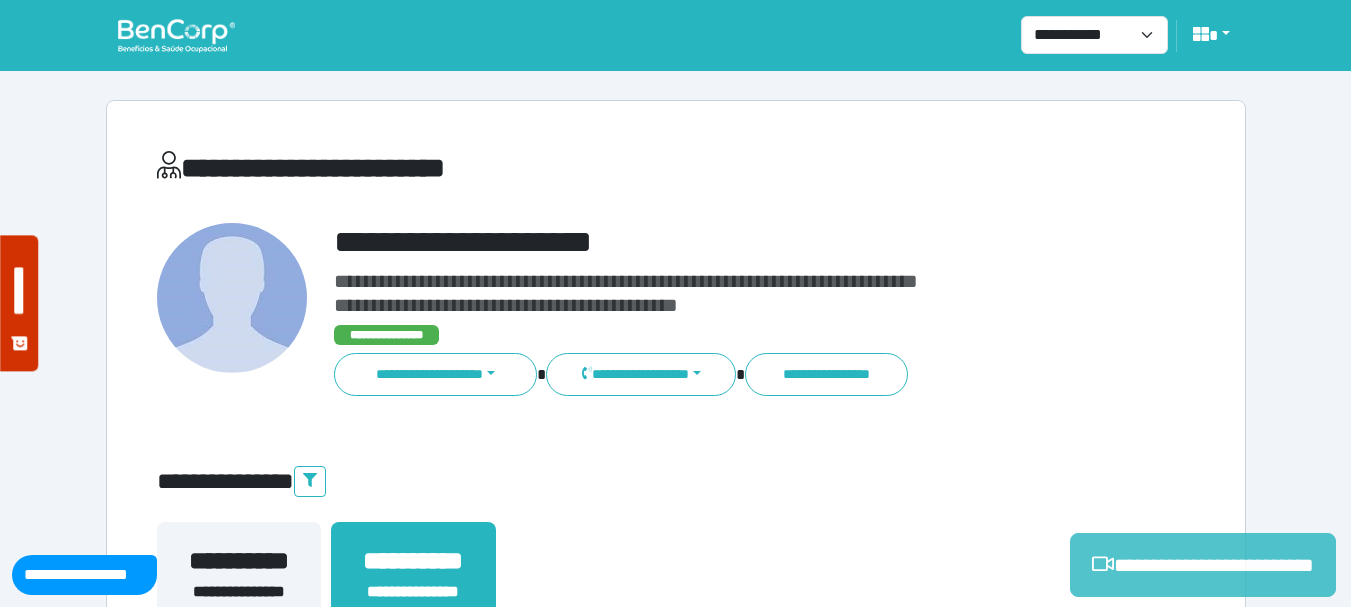 click on "**********" at bounding box center (1203, 565) 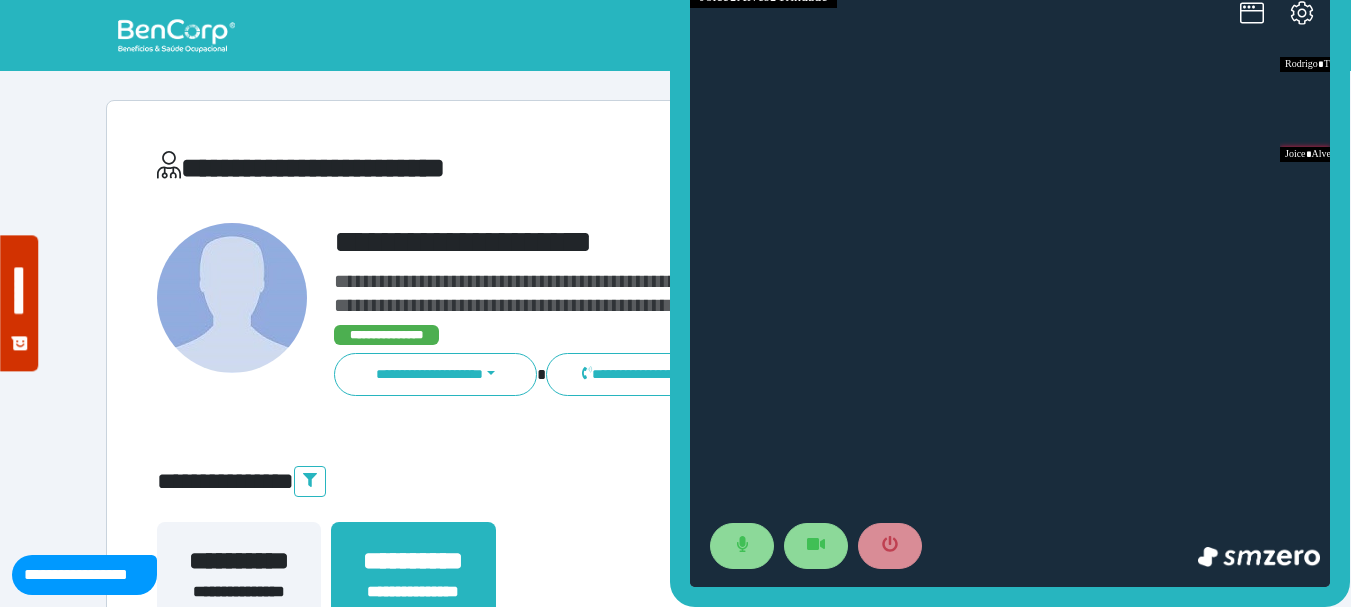 scroll, scrollTop: 0, scrollLeft: 0, axis: both 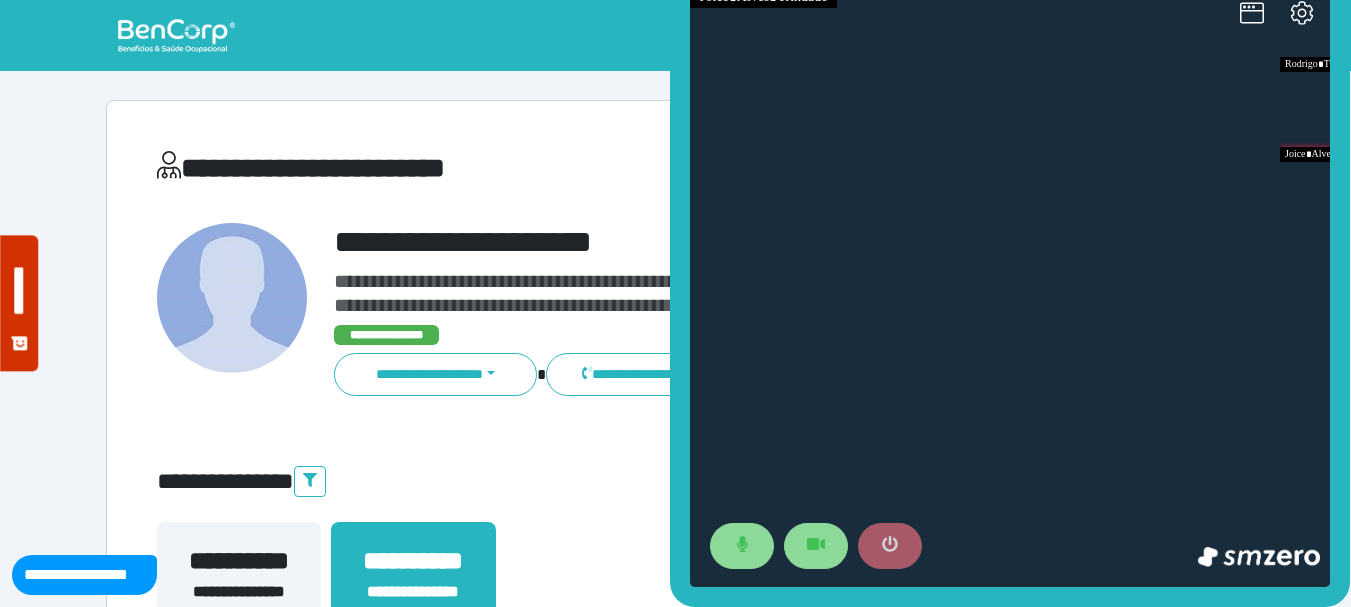 click at bounding box center (890, 546) 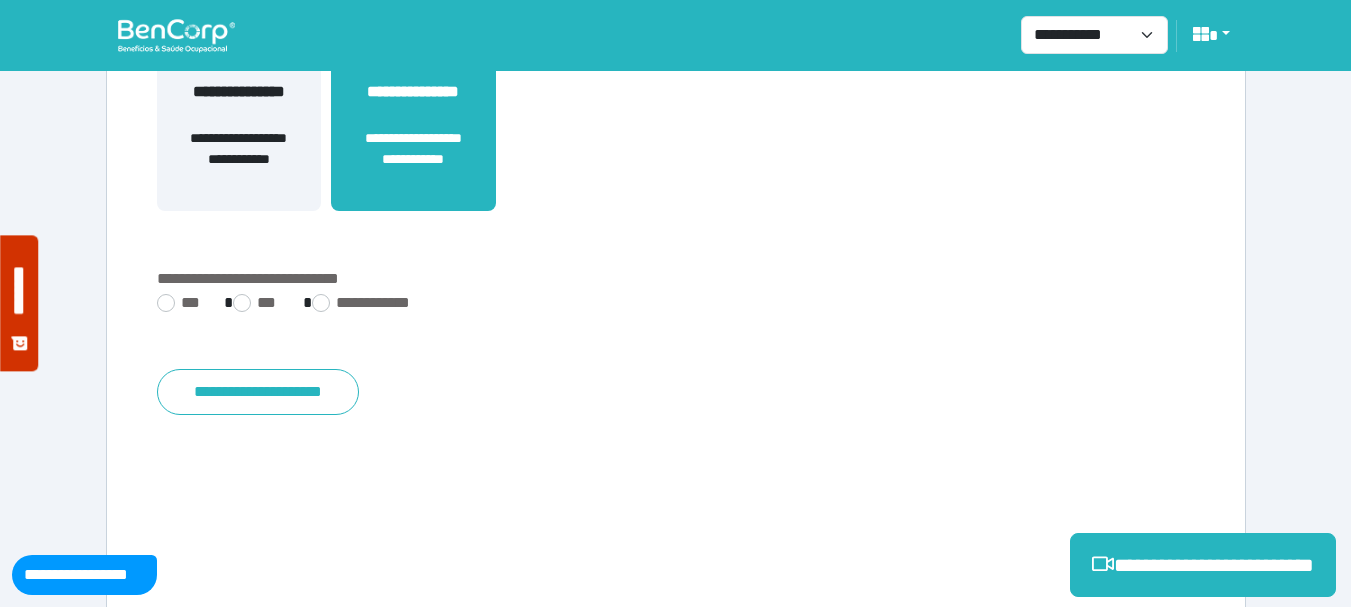 scroll, scrollTop: 529, scrollLeft: 0, axis: vertical 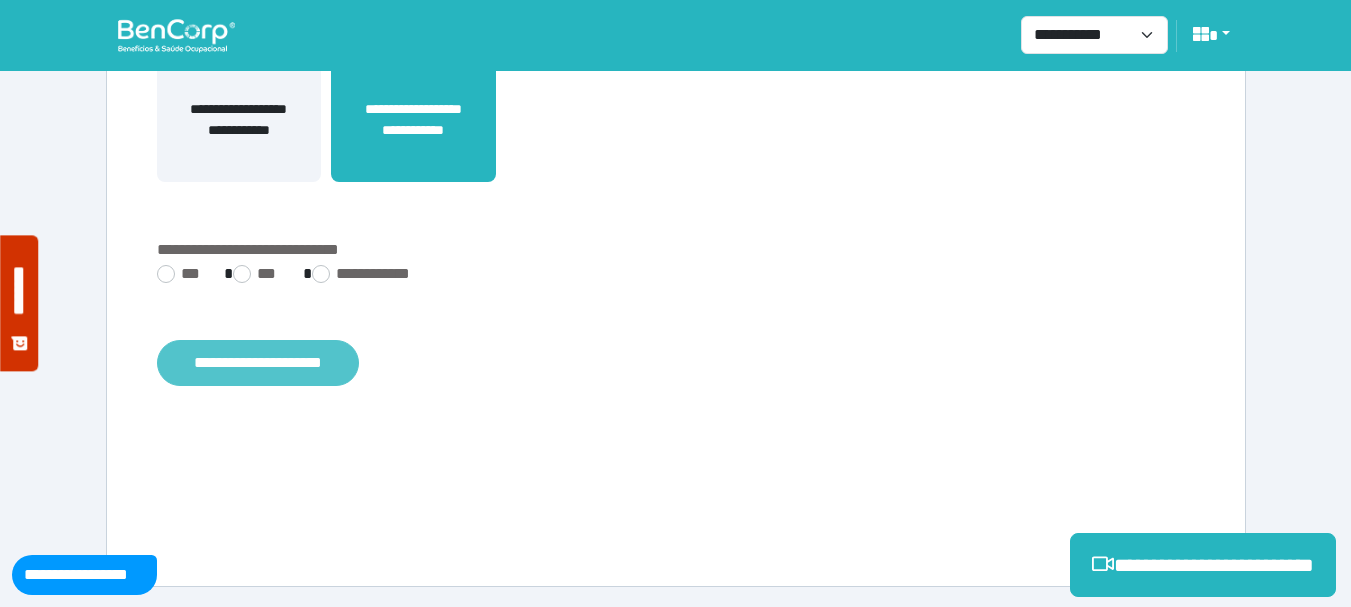 click on "**********" at bounding box center [258, 363] 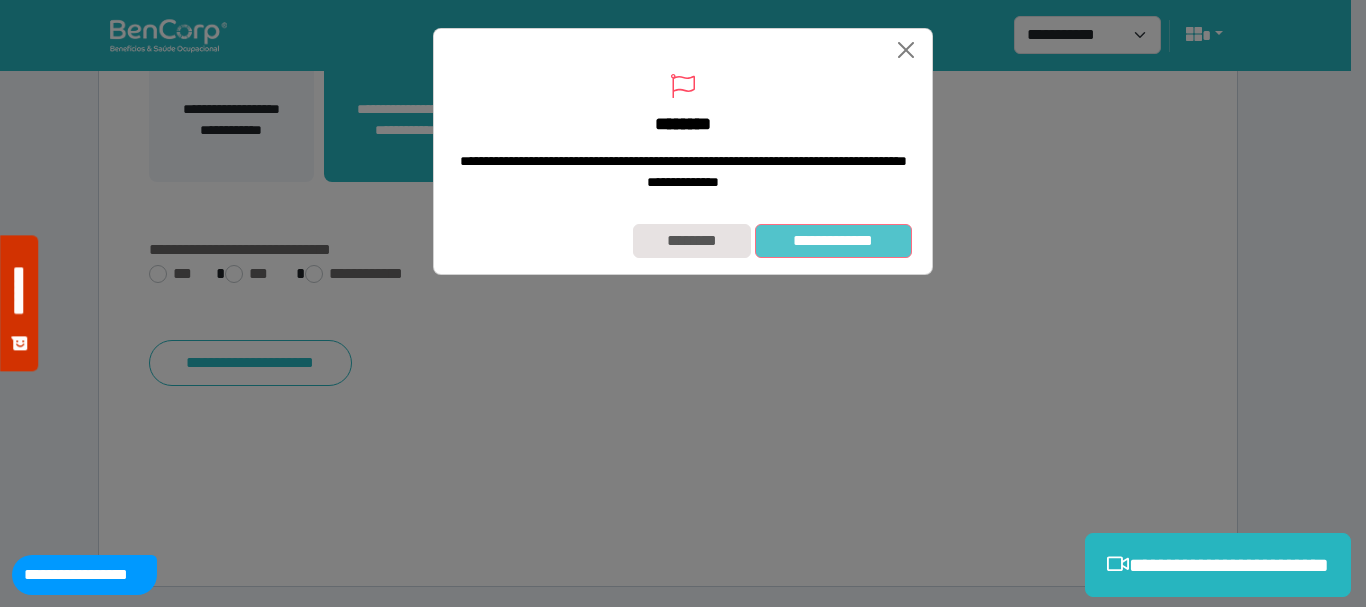 click on "**********" at bounding box center [833, 241] 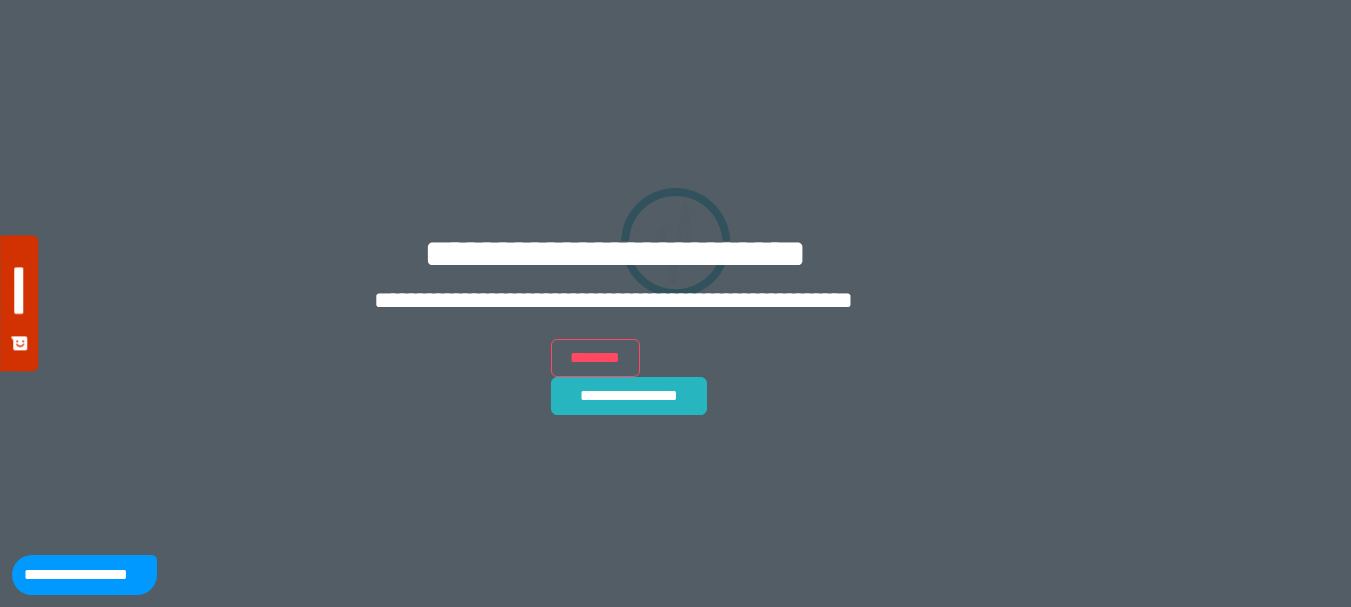 scroll, scrollTop: 0, scrollLeft: 0, axis: both 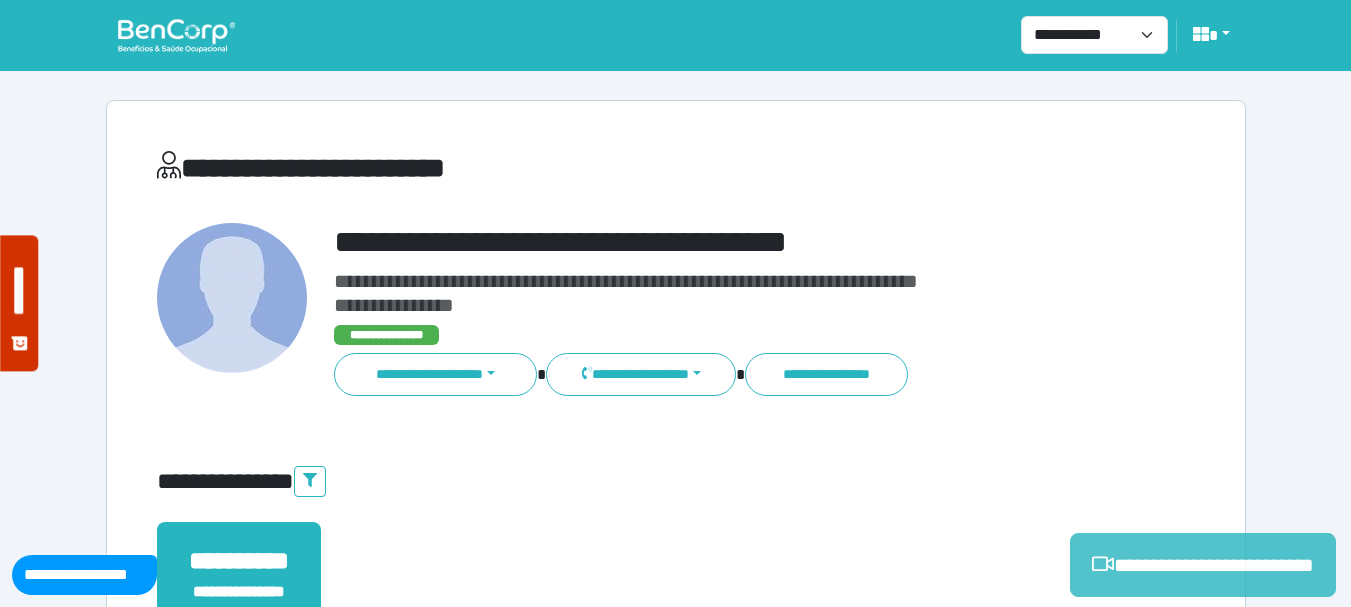 click on "**********" at bounding box center [1203, 565] 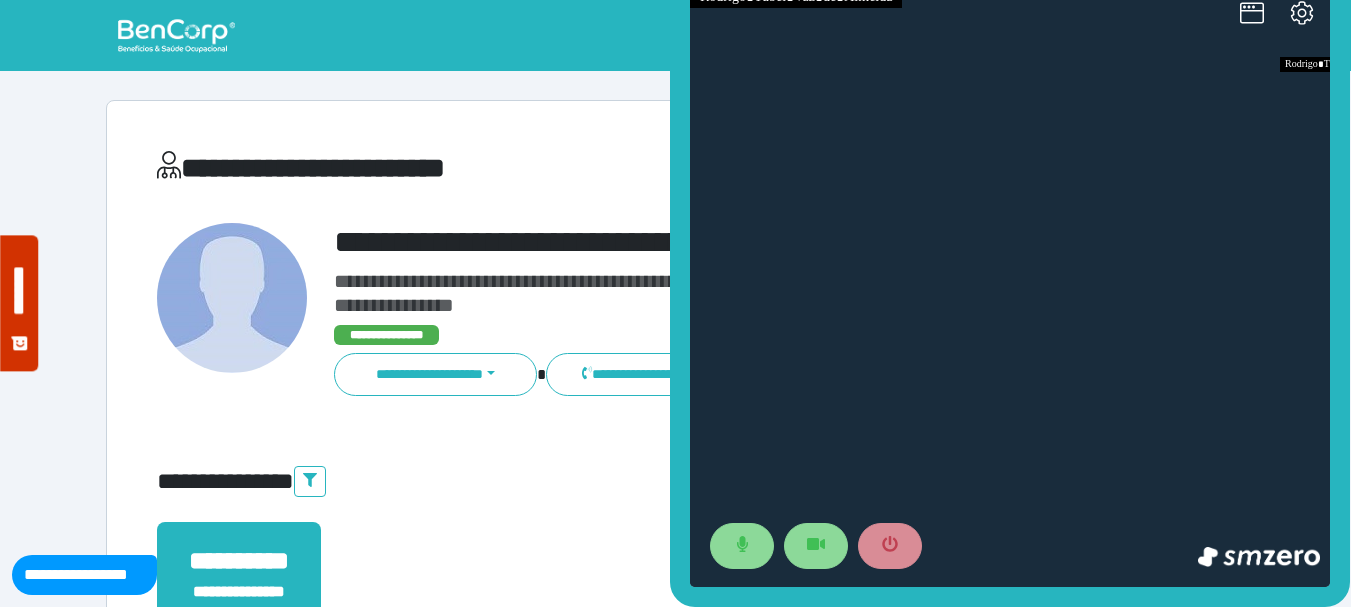 scroll, scrollTop: 0, scrollLeft: 0, axis: both 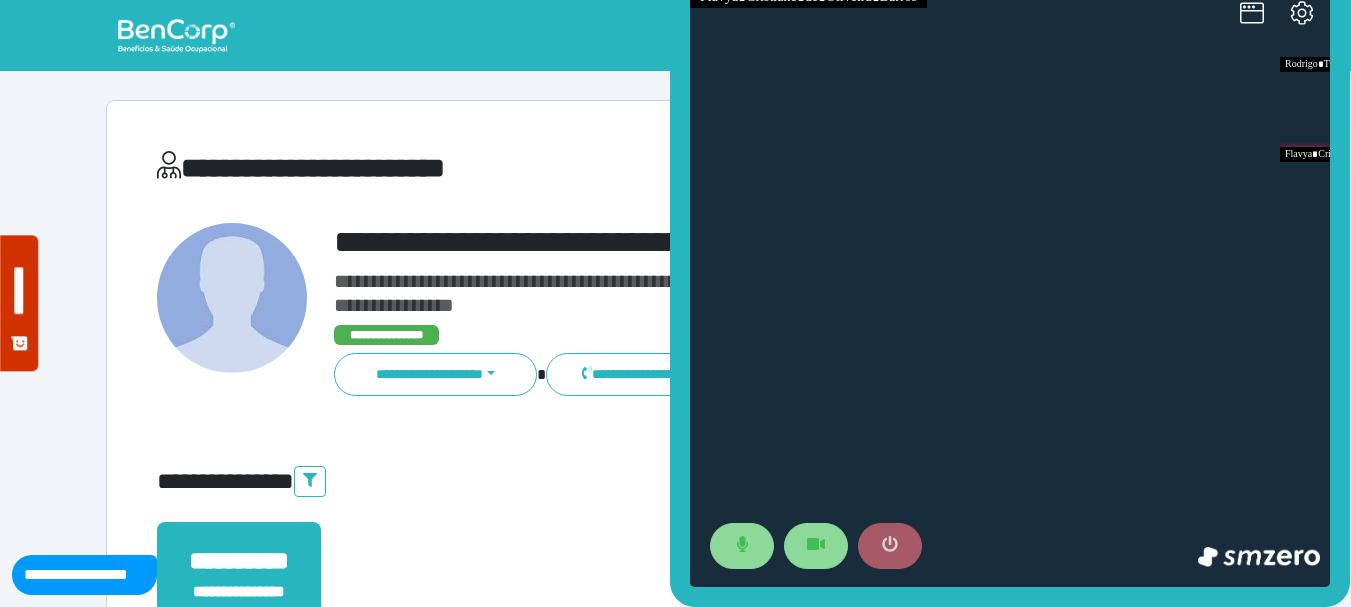 click 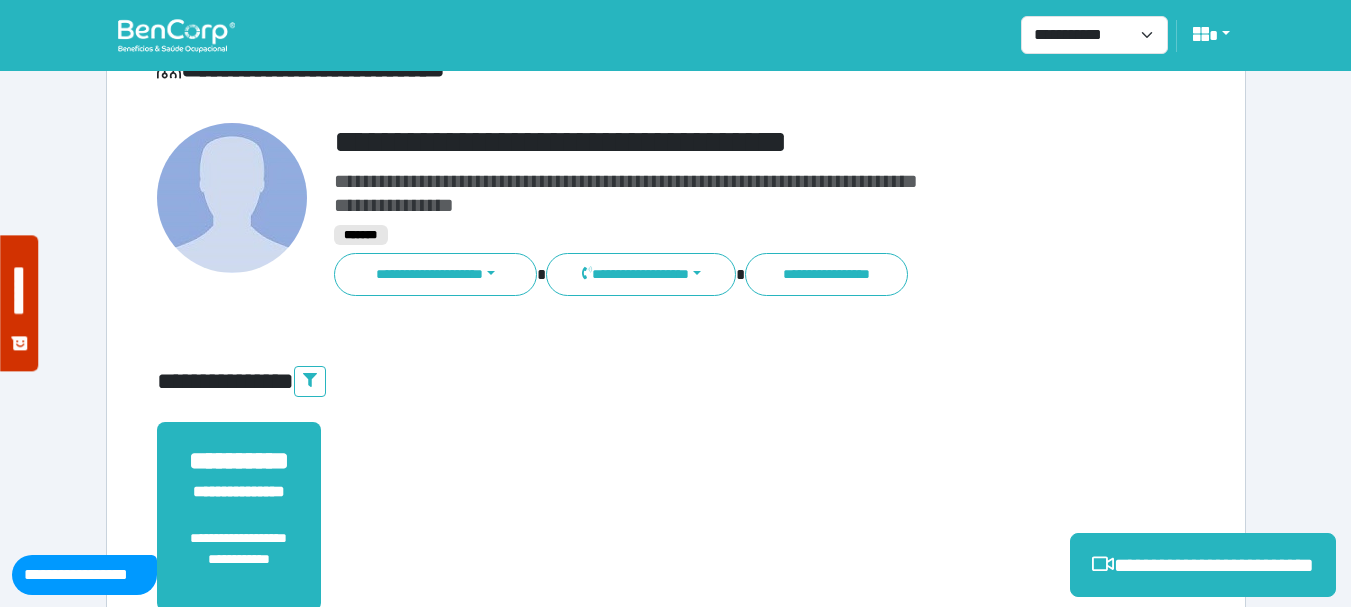 scroll, scrollTop: 529, scrollLeft: 0, axis: vertical 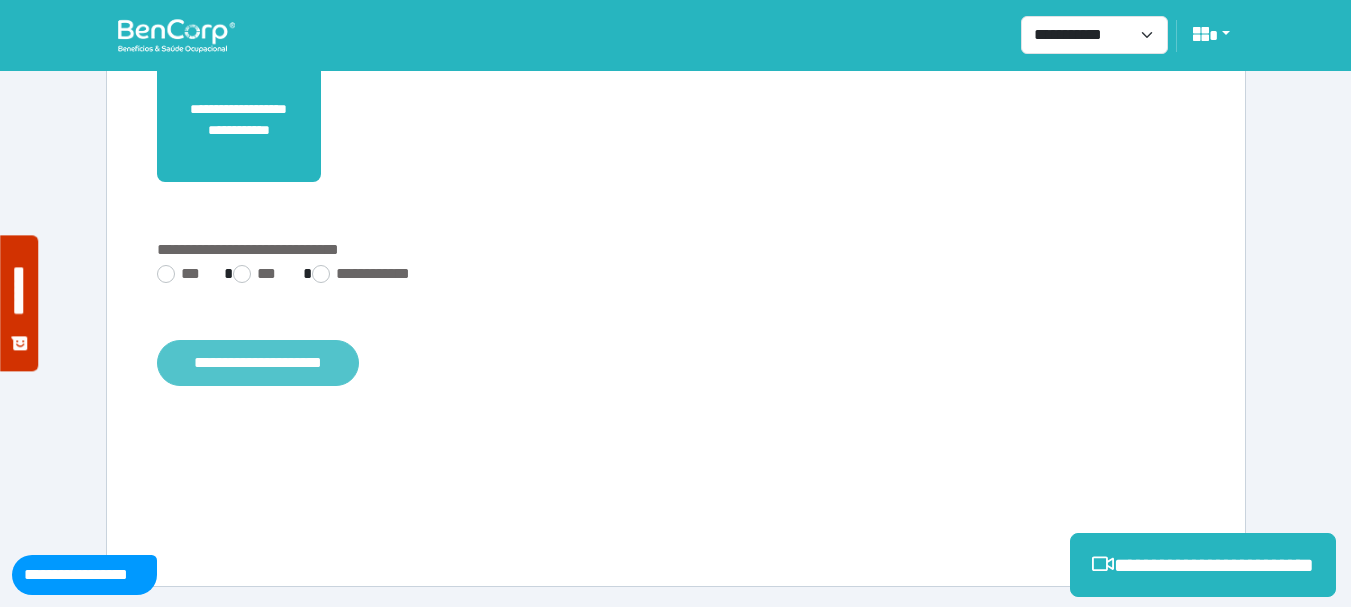 click on "**********" at bounding box center [258, 363] 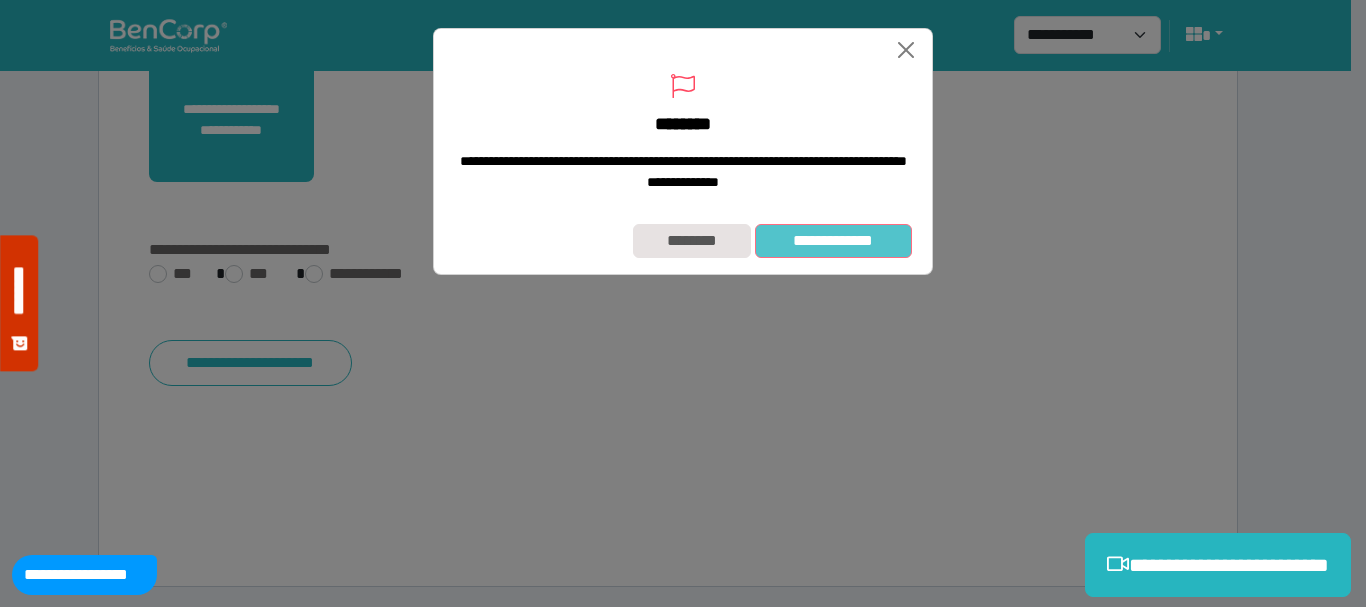 click on "**********" at bounding box center (833, 241) 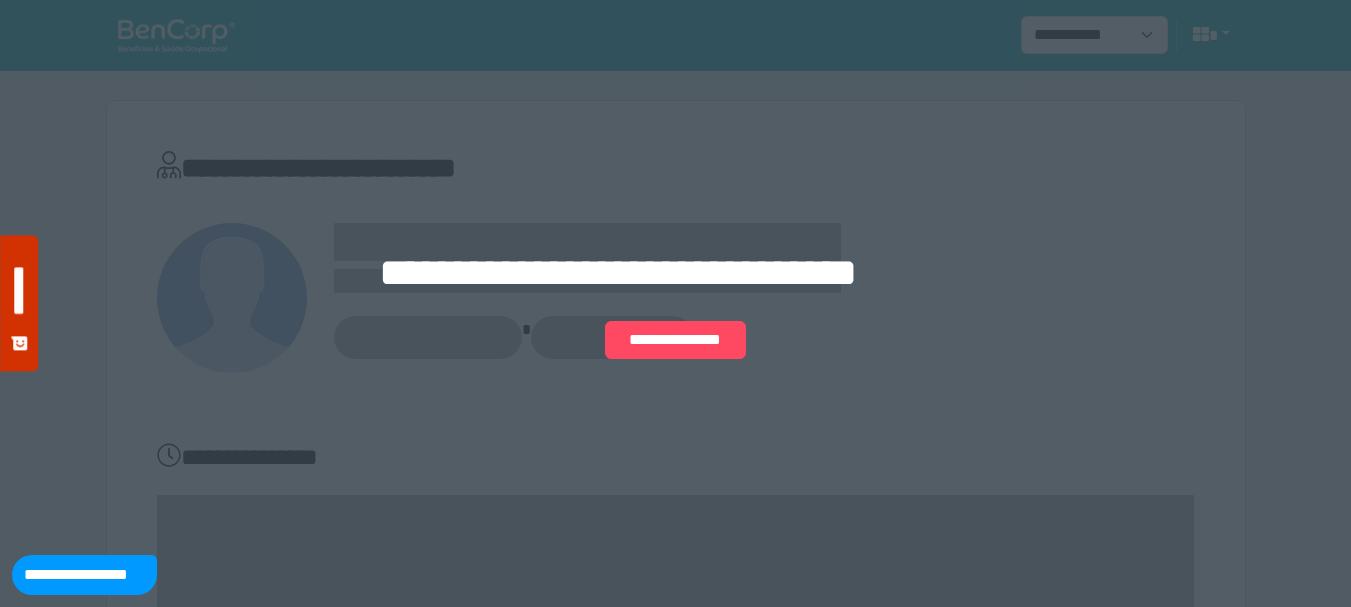 scroll, scrollTop: 0, scrollLeft: 0, axis: both 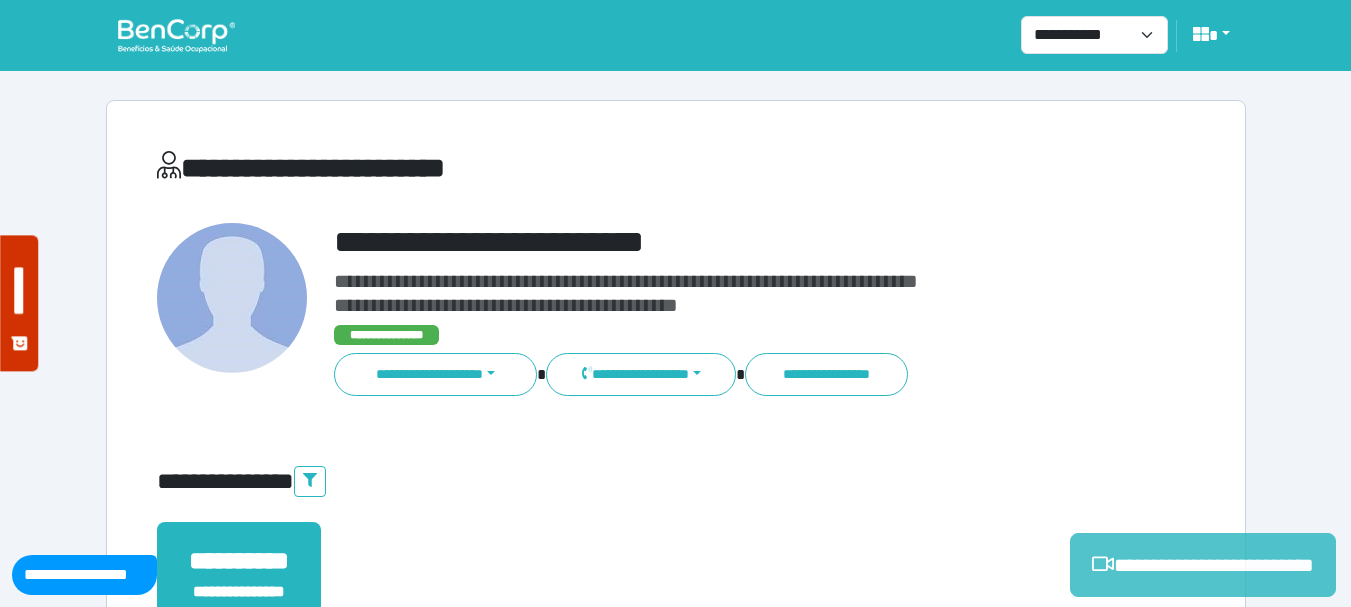 click on "**********" at bounding box center [1203, 565] 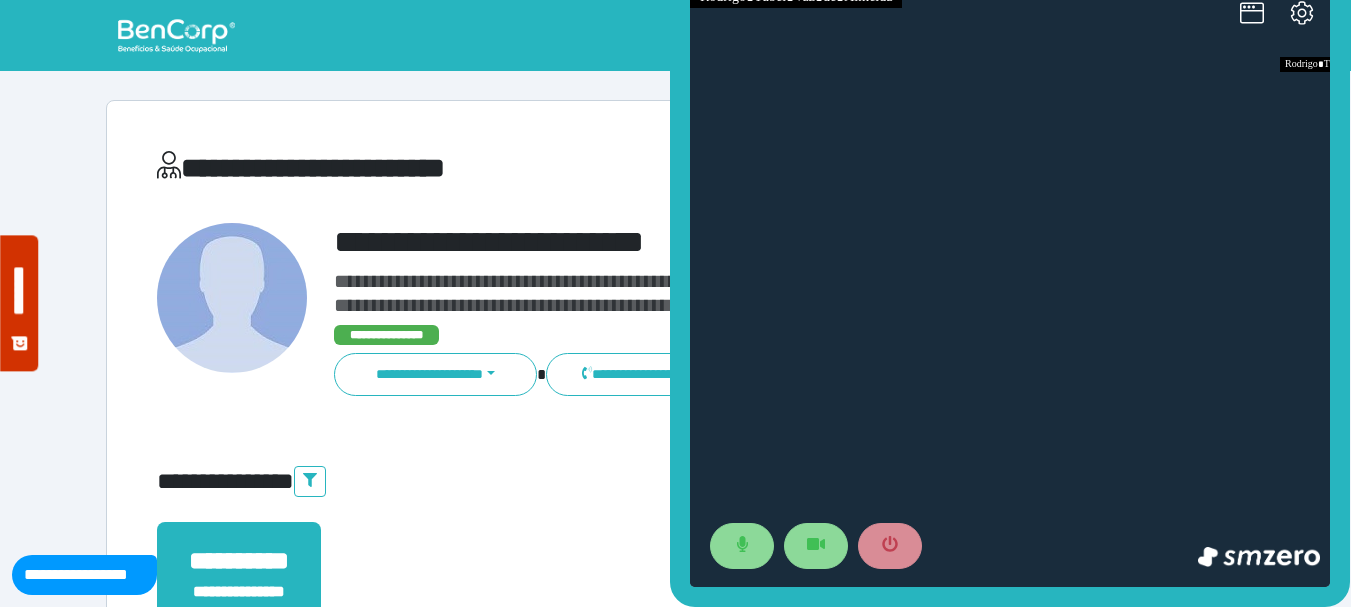 scroll, scrollTop: 0, scrollLeft: 0, axis: both 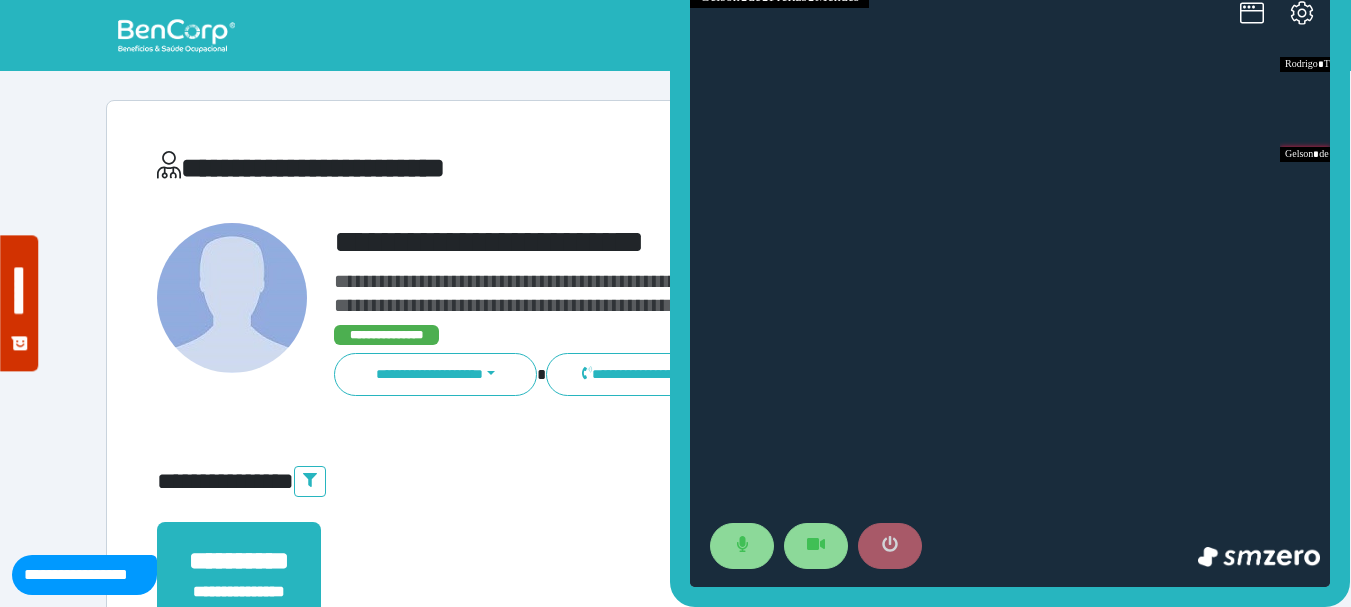 click 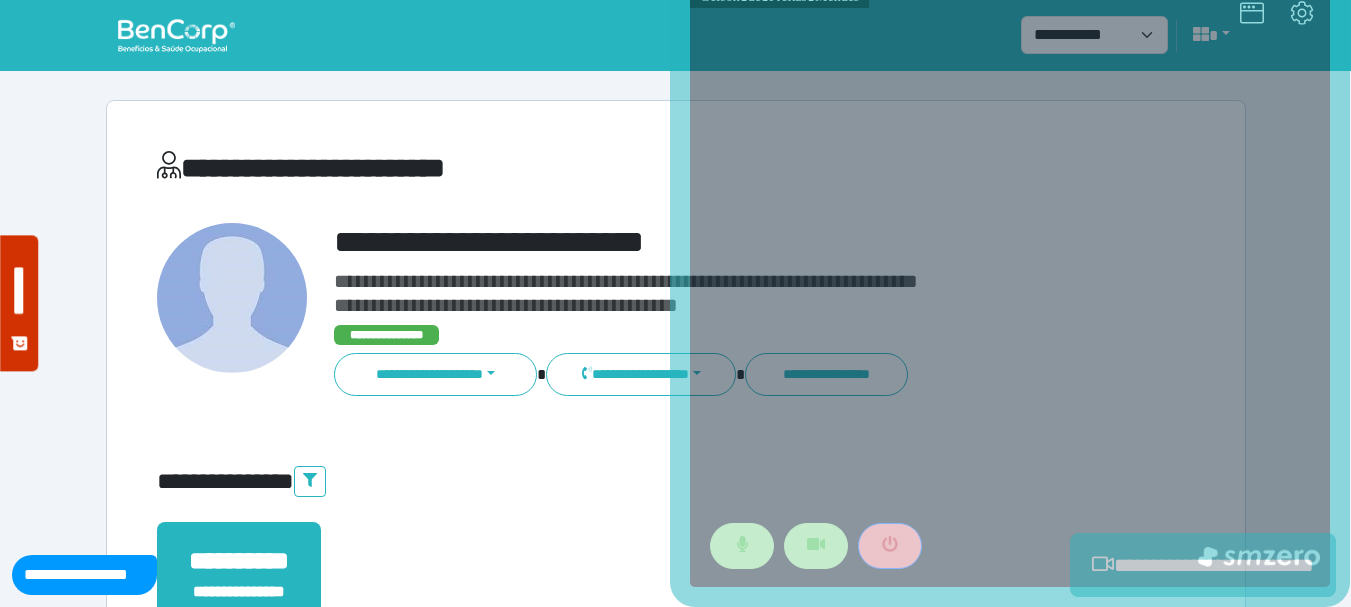 scroll, scrollTop: 500, scrollLeft: 0, axis: vertical 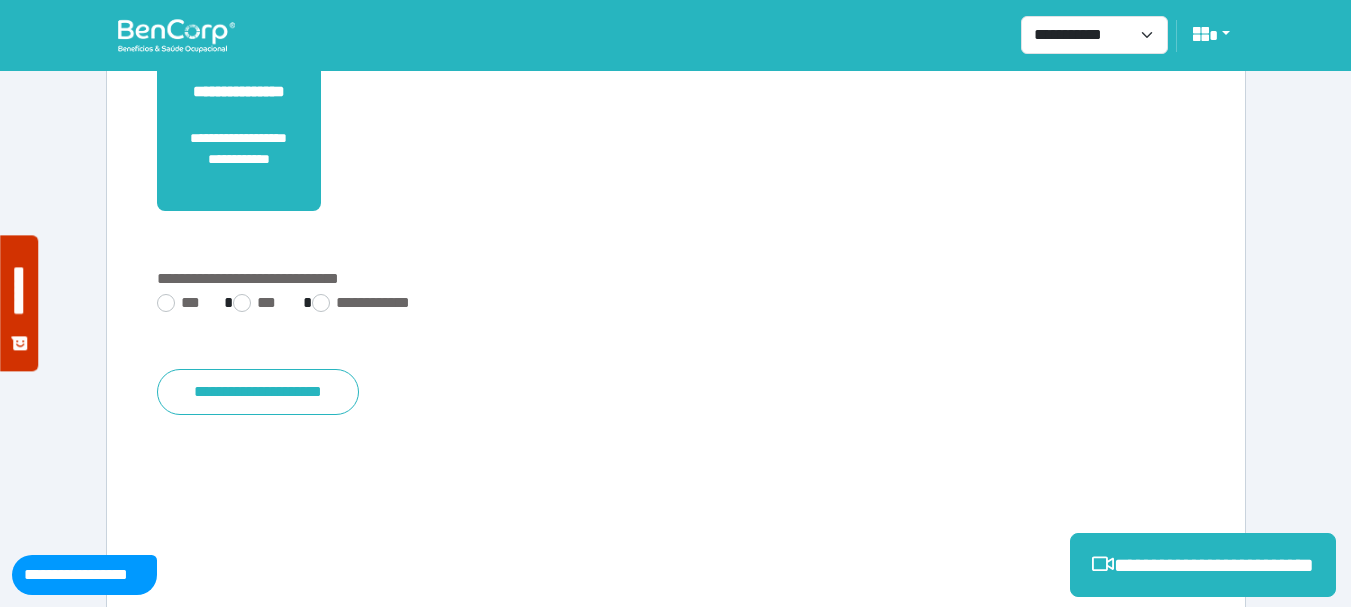 click on "**********" at bounding box center [676, 335] 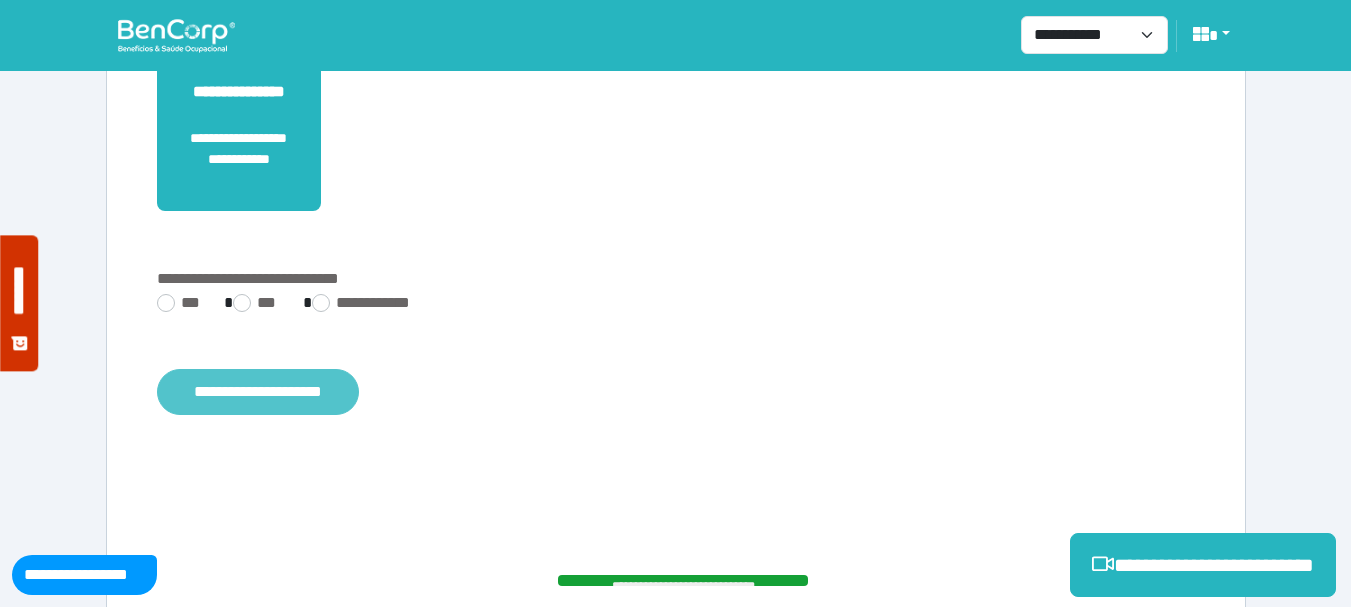 click on "**********" at bounding box center [258, 392] 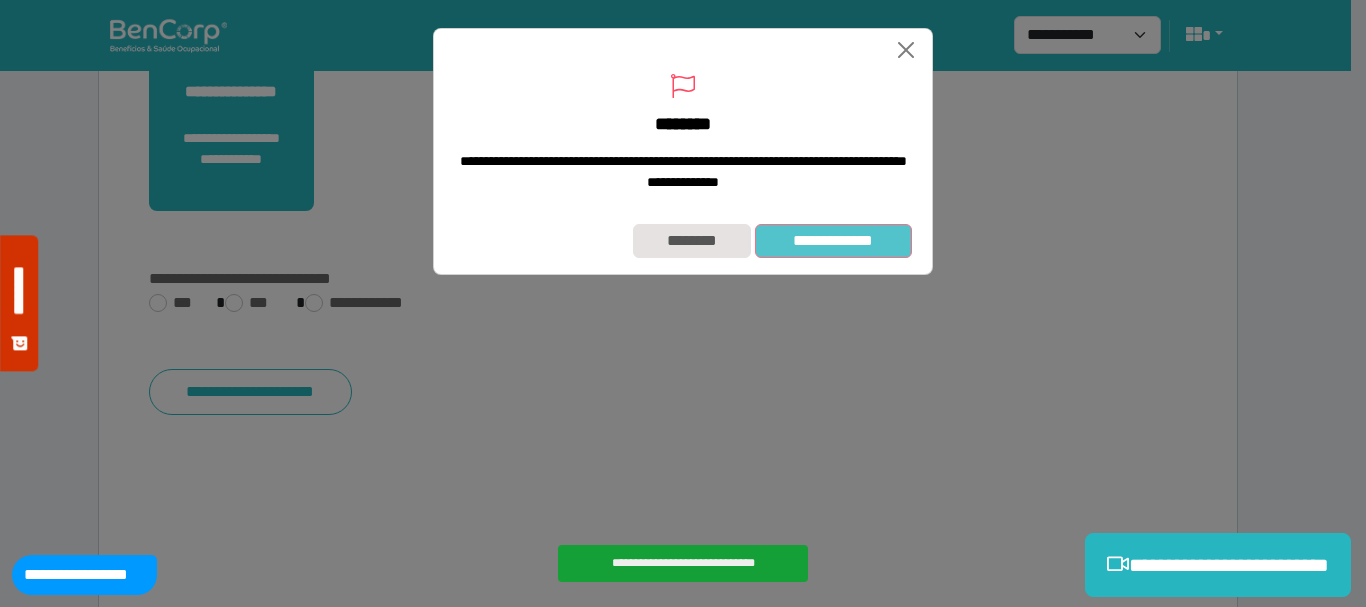 click on "**********" at bounding box center (833, 241) 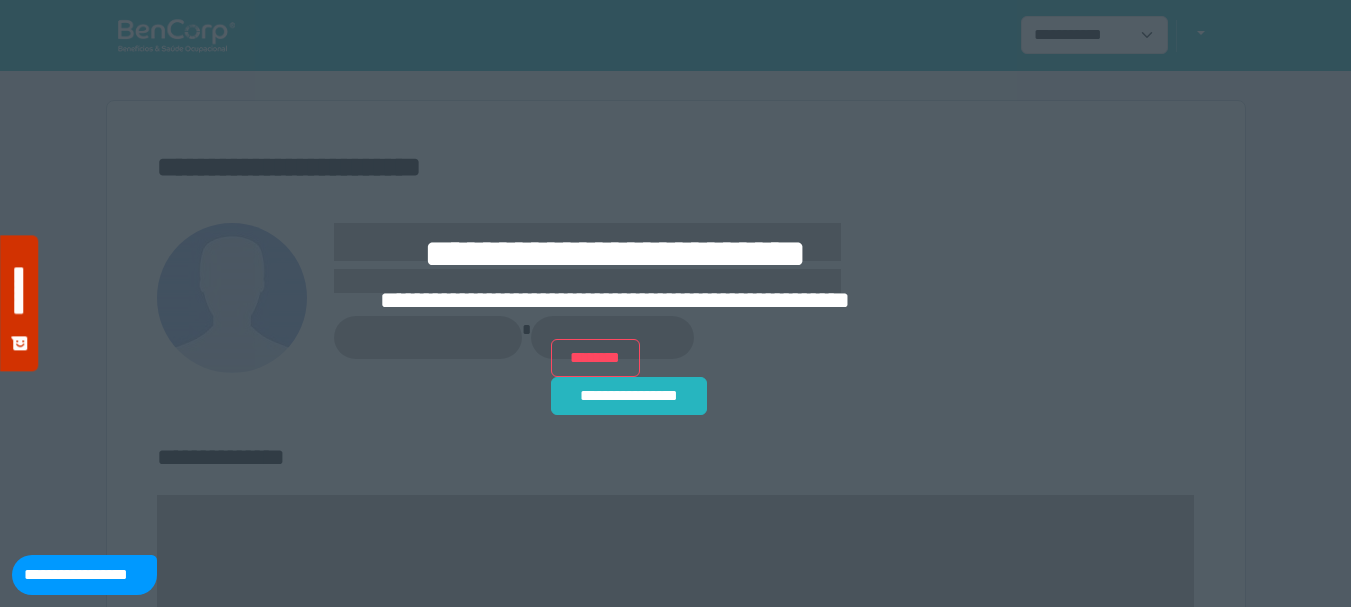 scroll, scrollTop: 0, scrollLeft: 0, axis: both 